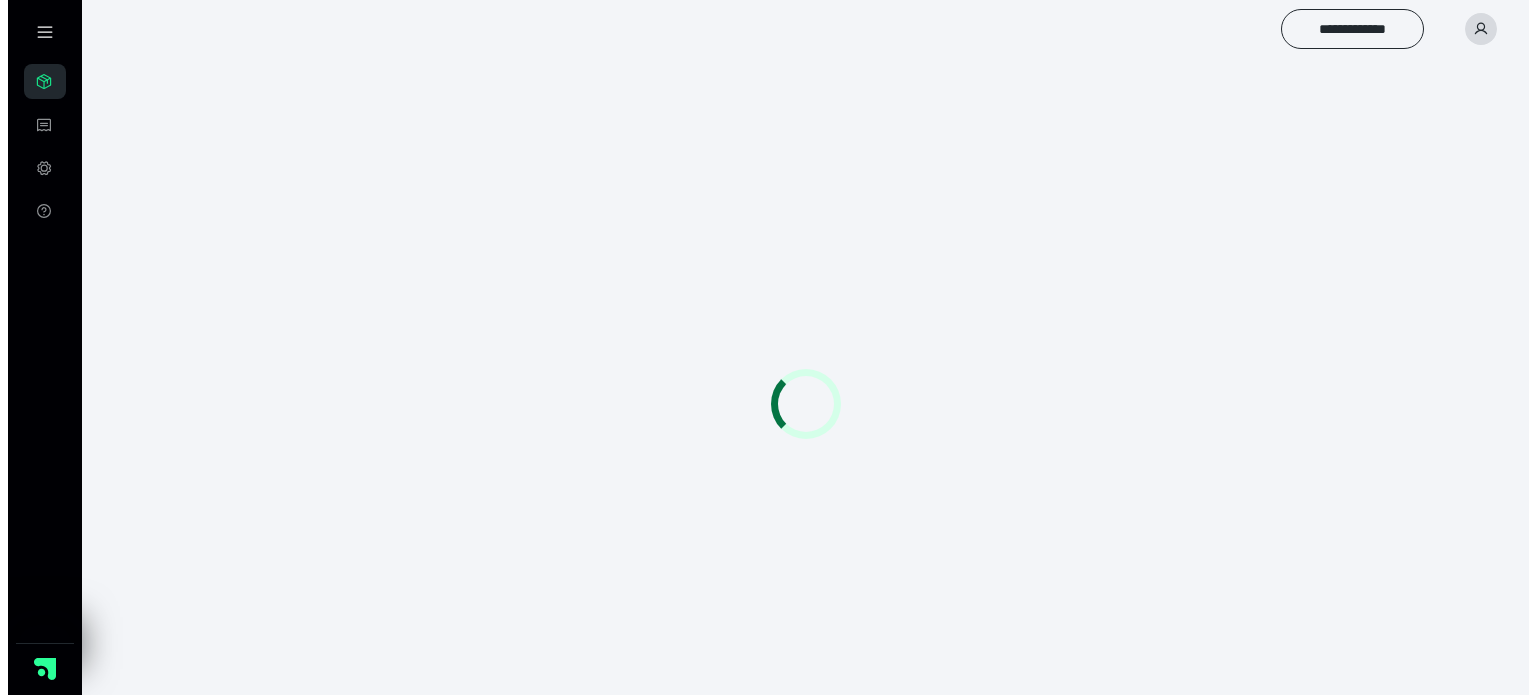 scroll, scrollTop: 0, scrollLeft: 0, axis: both 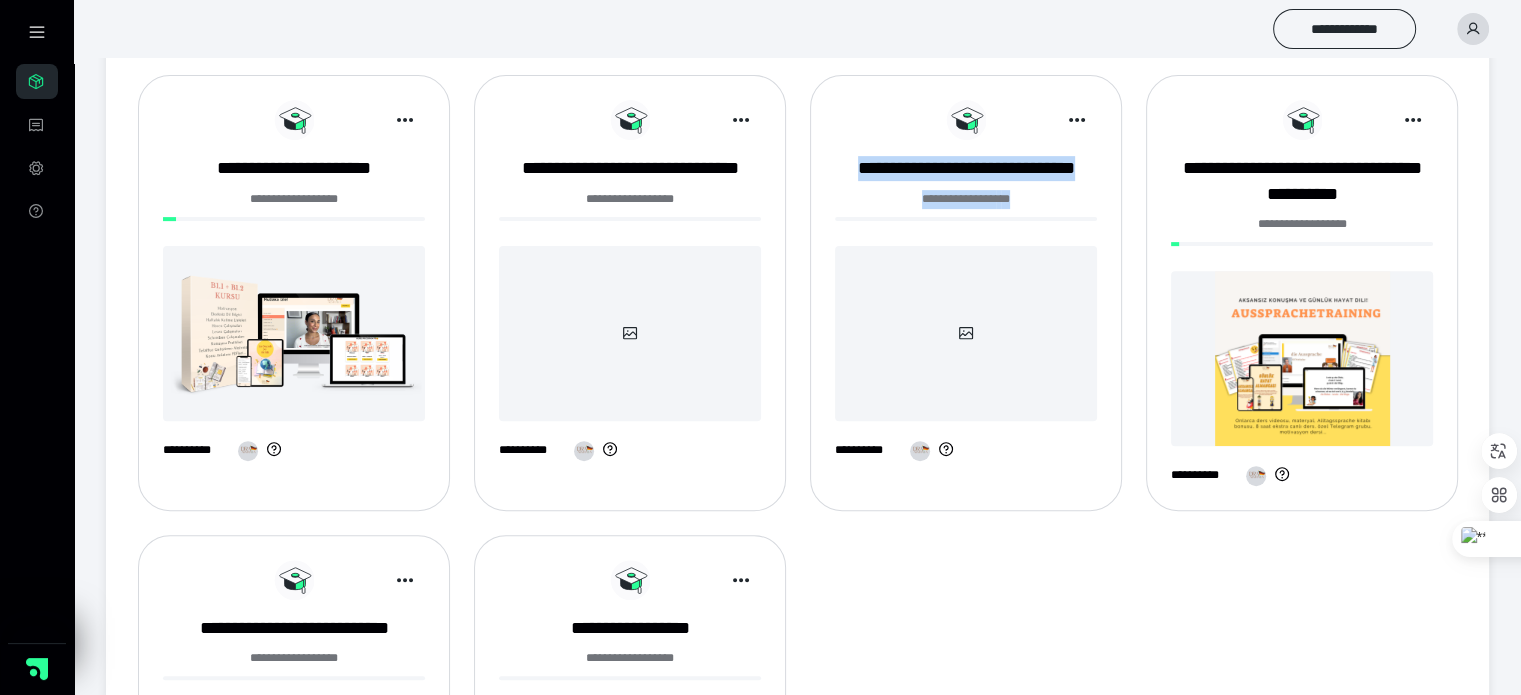 drag, startPoint x: 840, startPoint y: 152, endPoint x: 1132, endPoint y: 211, distance: 297.901 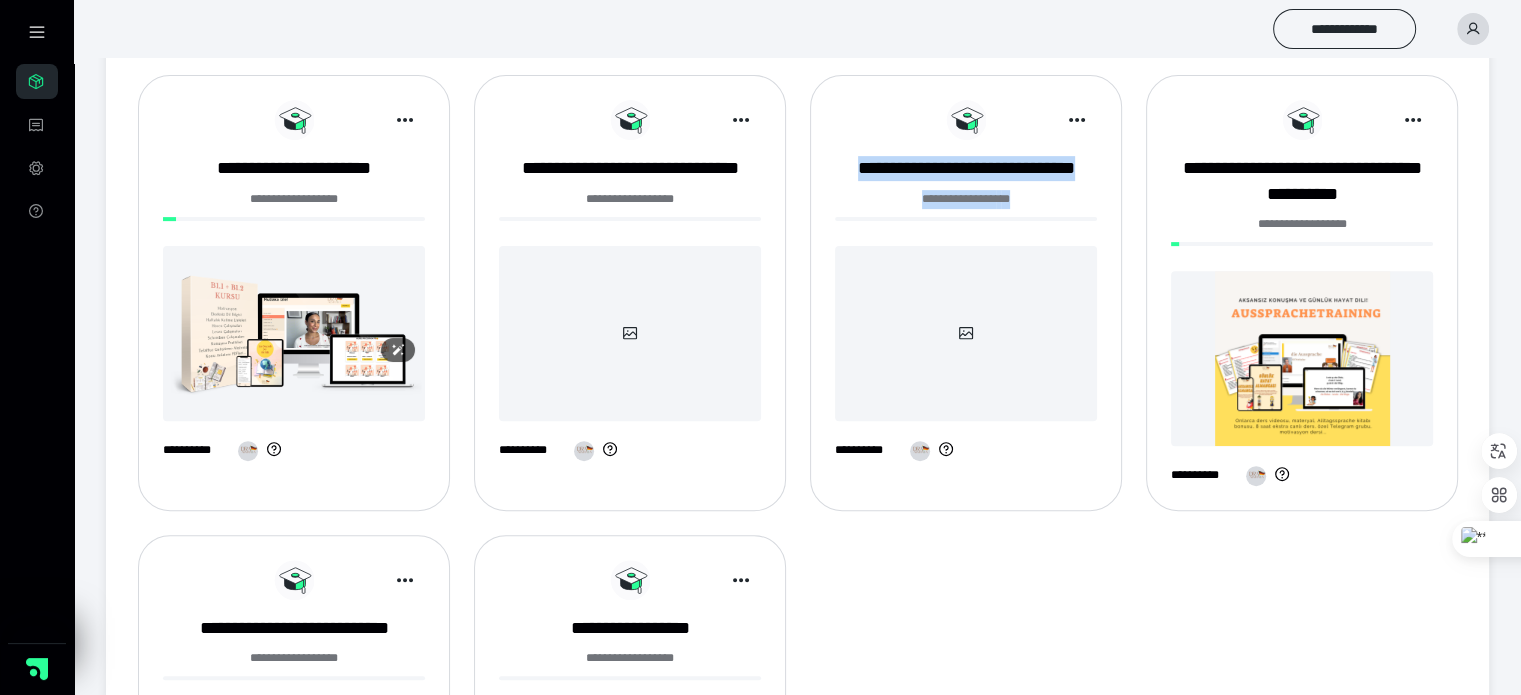 scroll, scrollTop: 1004, scrollLeft: 0, axis: vertical 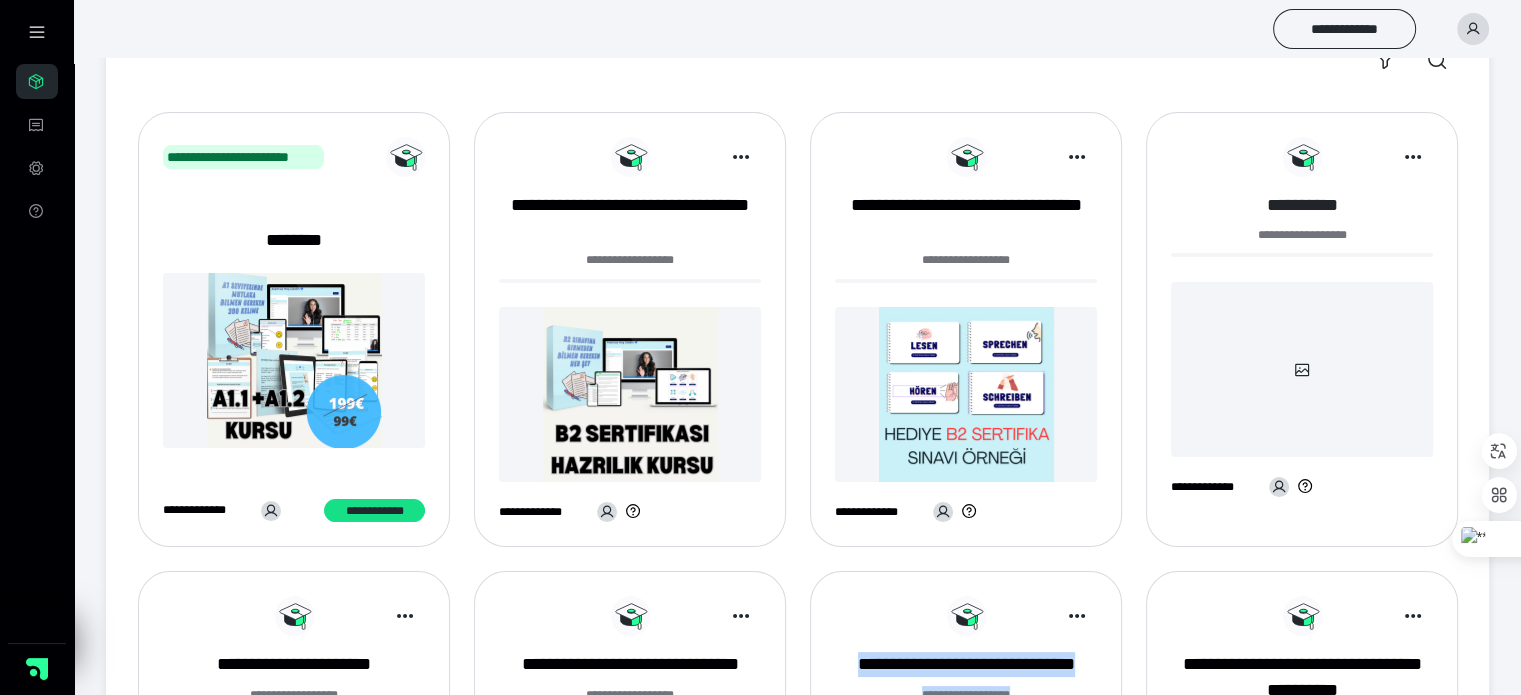 click on "**********" at bounding box center [1302, 205] 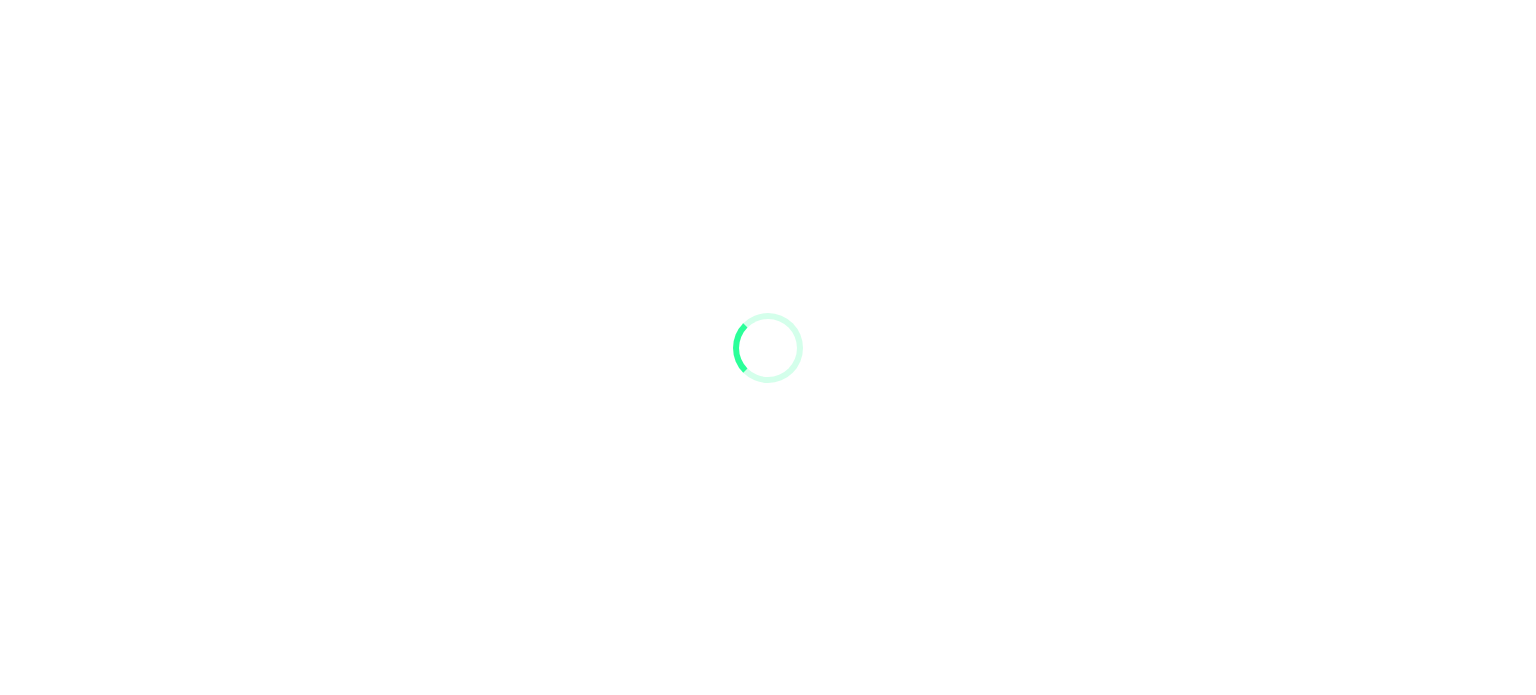 scroll, scrollTop: 0, scrollLeft: 0, axis: both 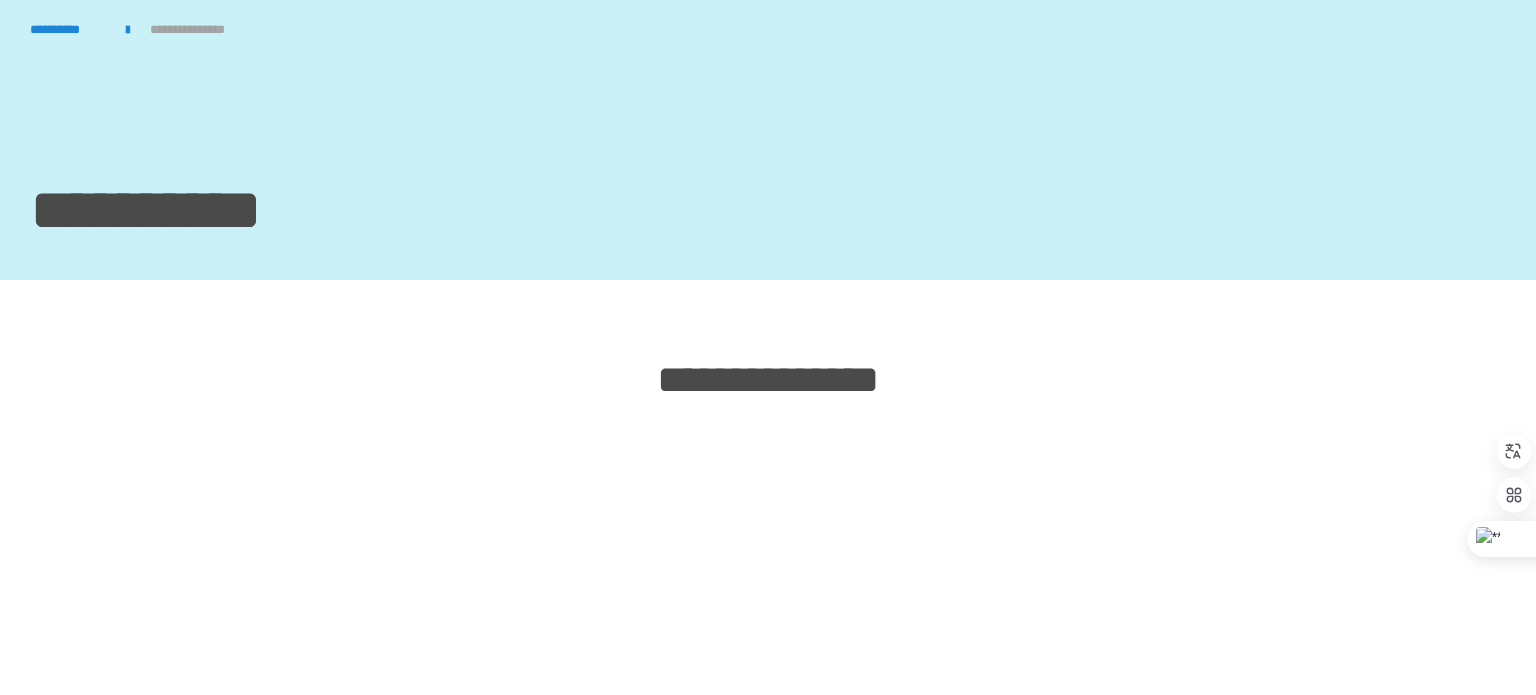 click on "**********" at bounding box center [768, 215] 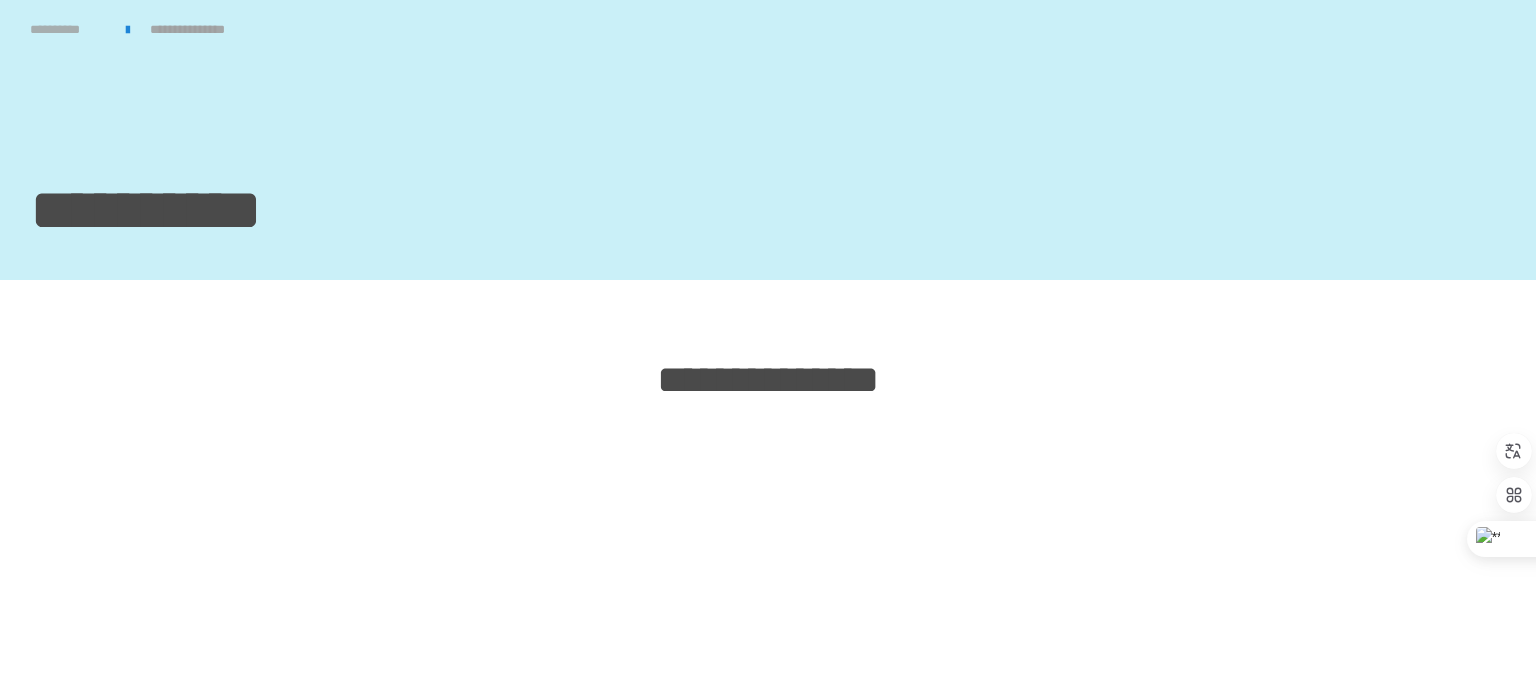 click on "**********" at bounding box center [68, 30] 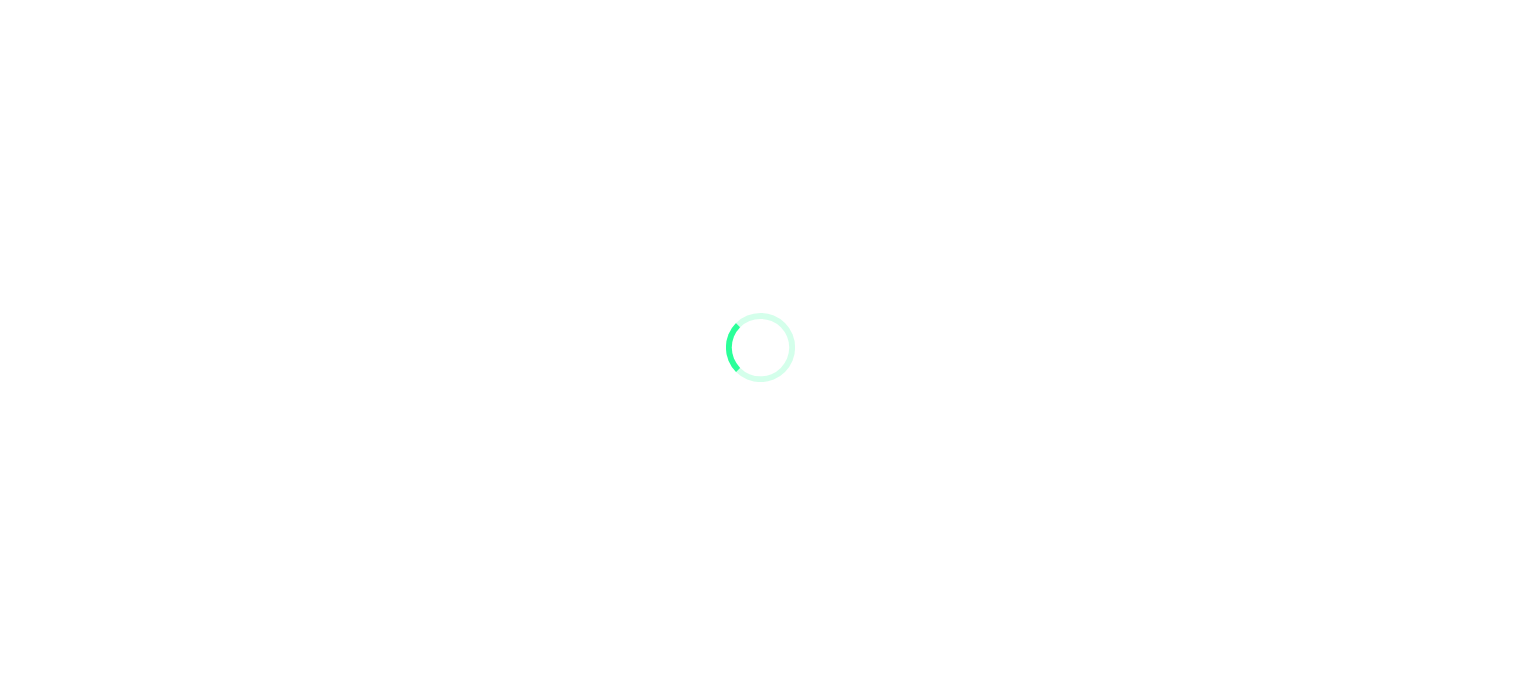 scroll, scrollTop: 0, scrollLeft: 0, axis: both 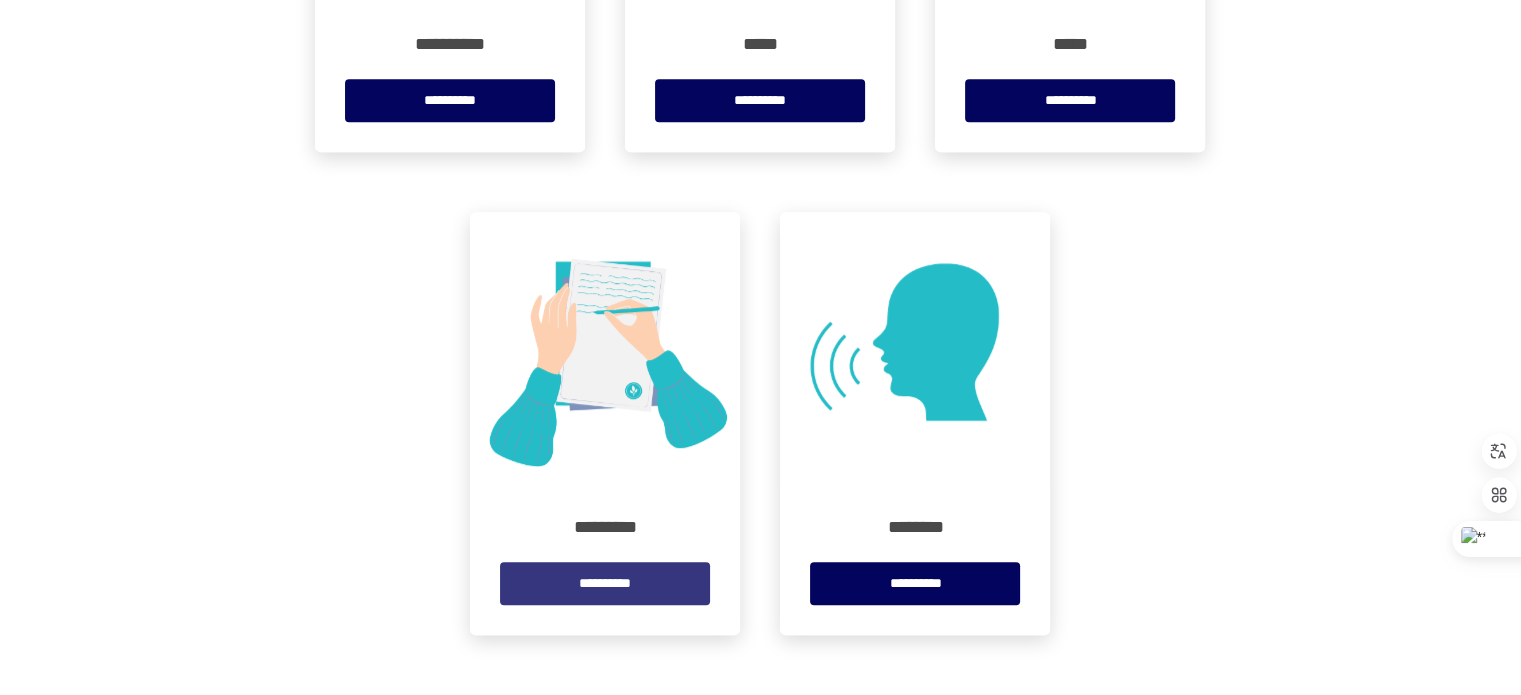 click on "**********" at bounding box center [605, 583] 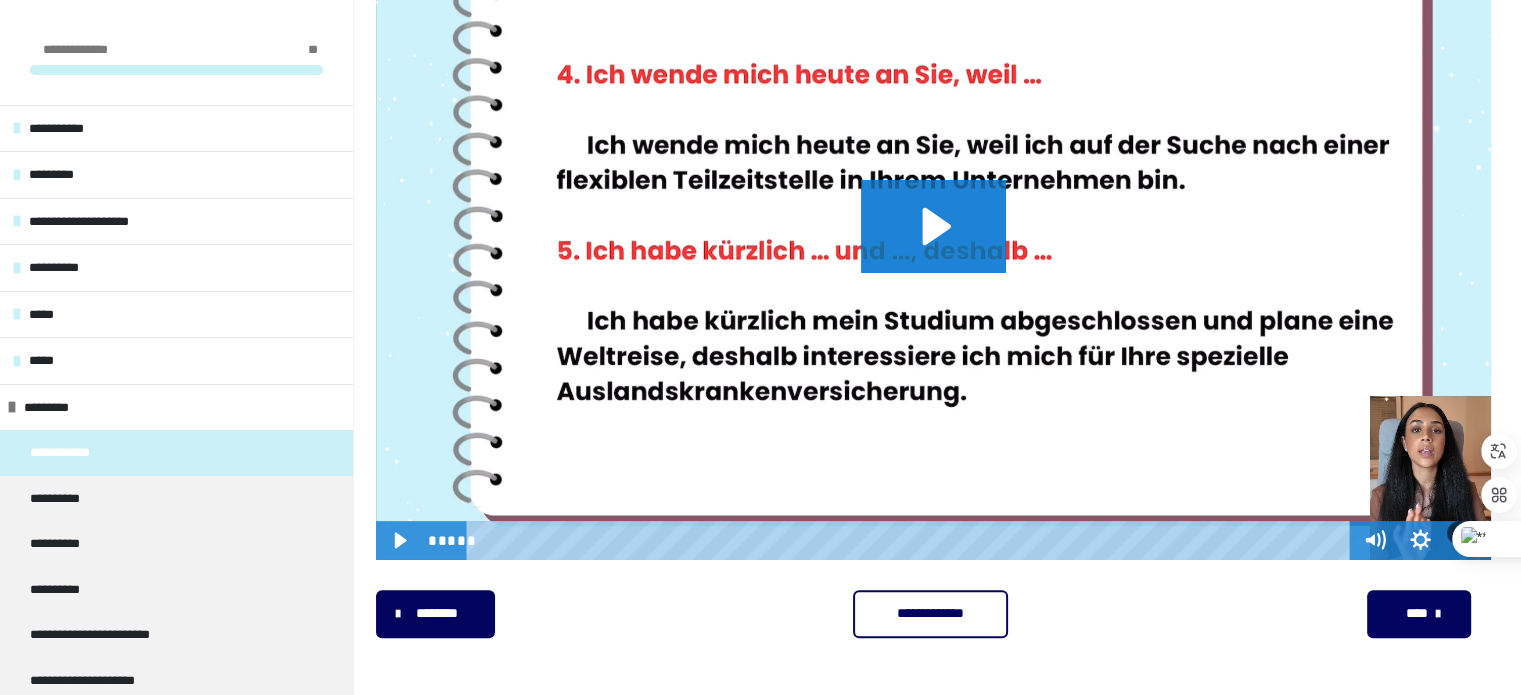 scroll, scrollTop: 392, scrollLeft: 0, axis: vertical 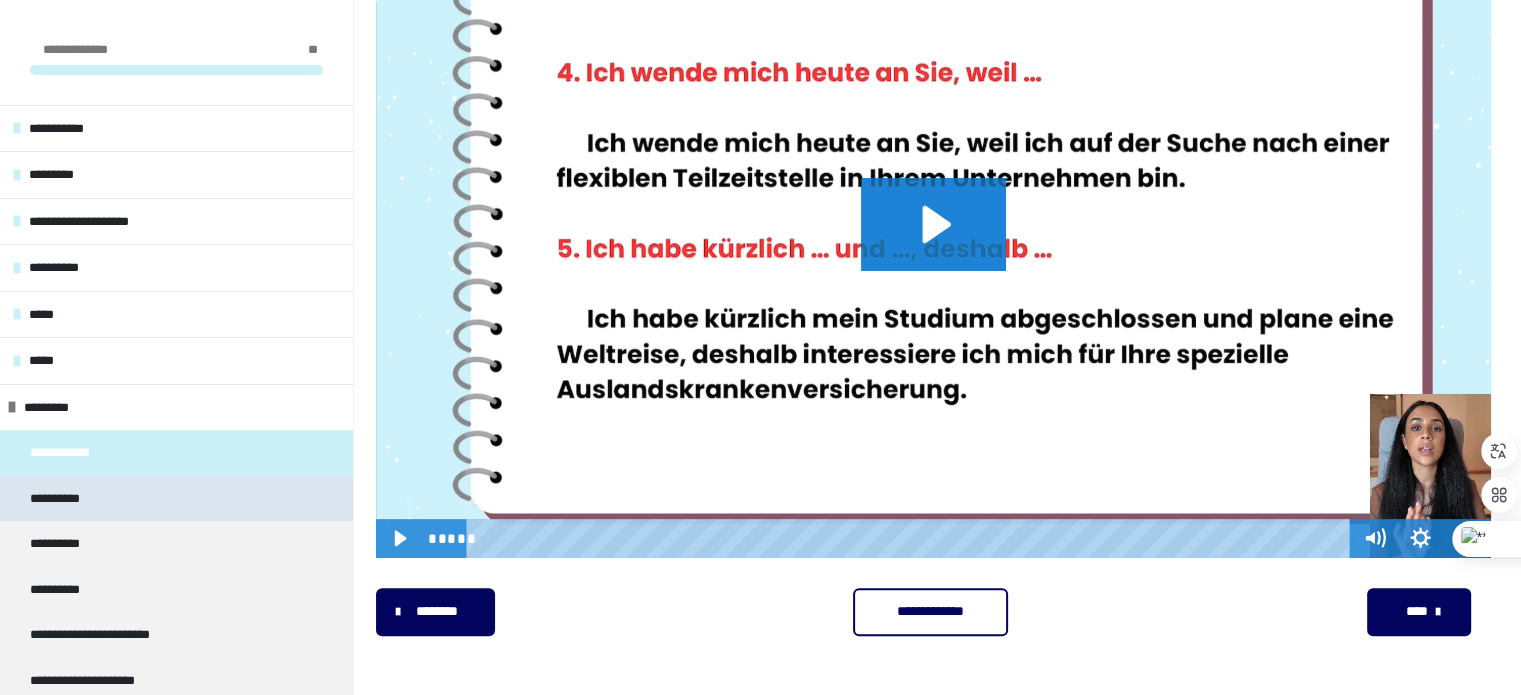 click on "**********" at bounding box center [59, 499] 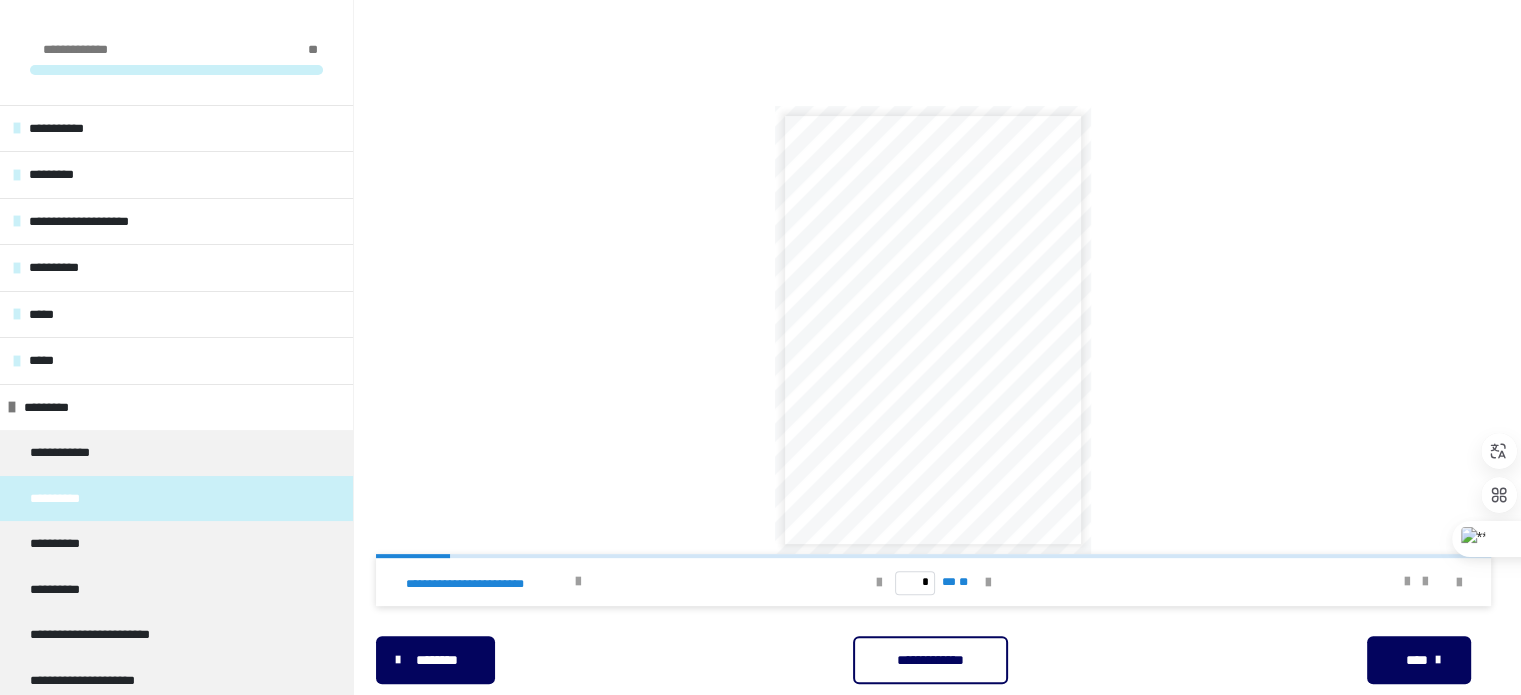 scroll, scrollTop: 644, scrollLeft: 0, axis: vertical 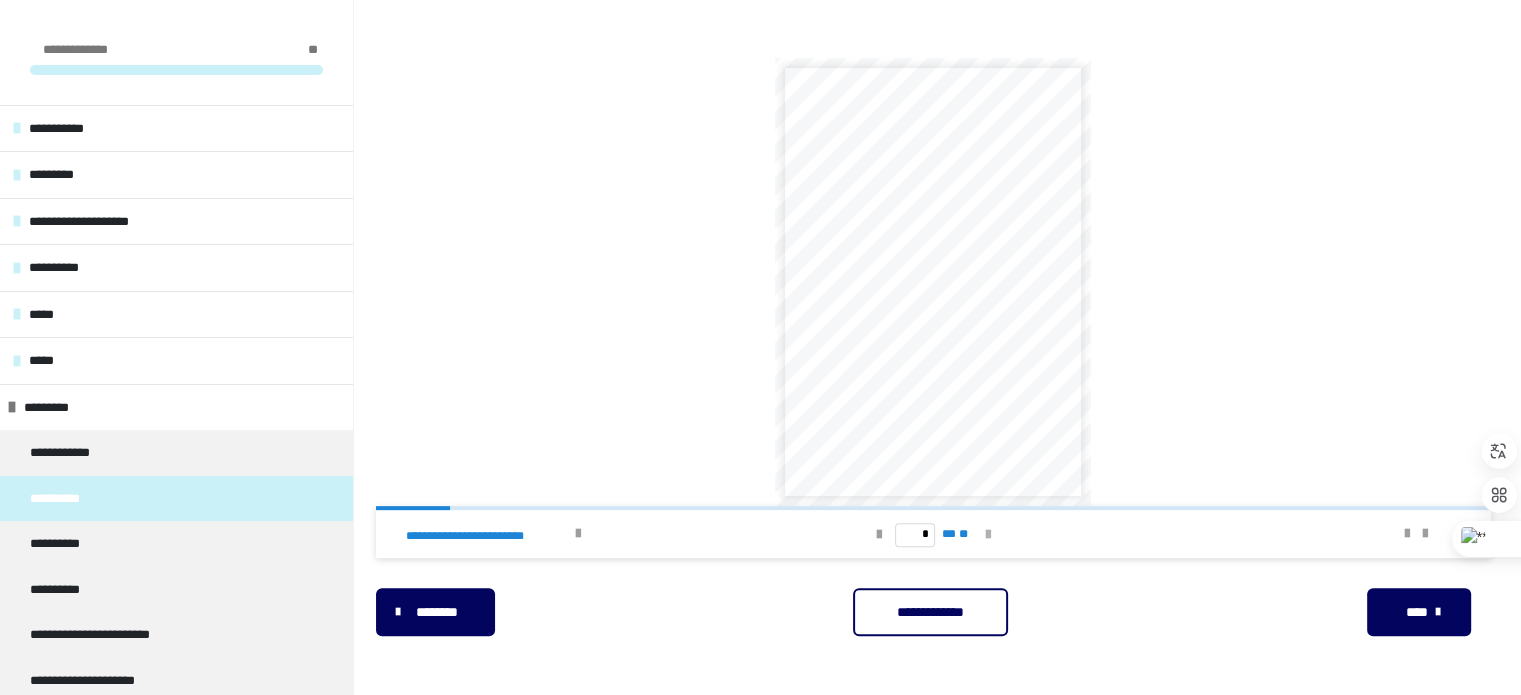 click at bounding box center [988, 535] 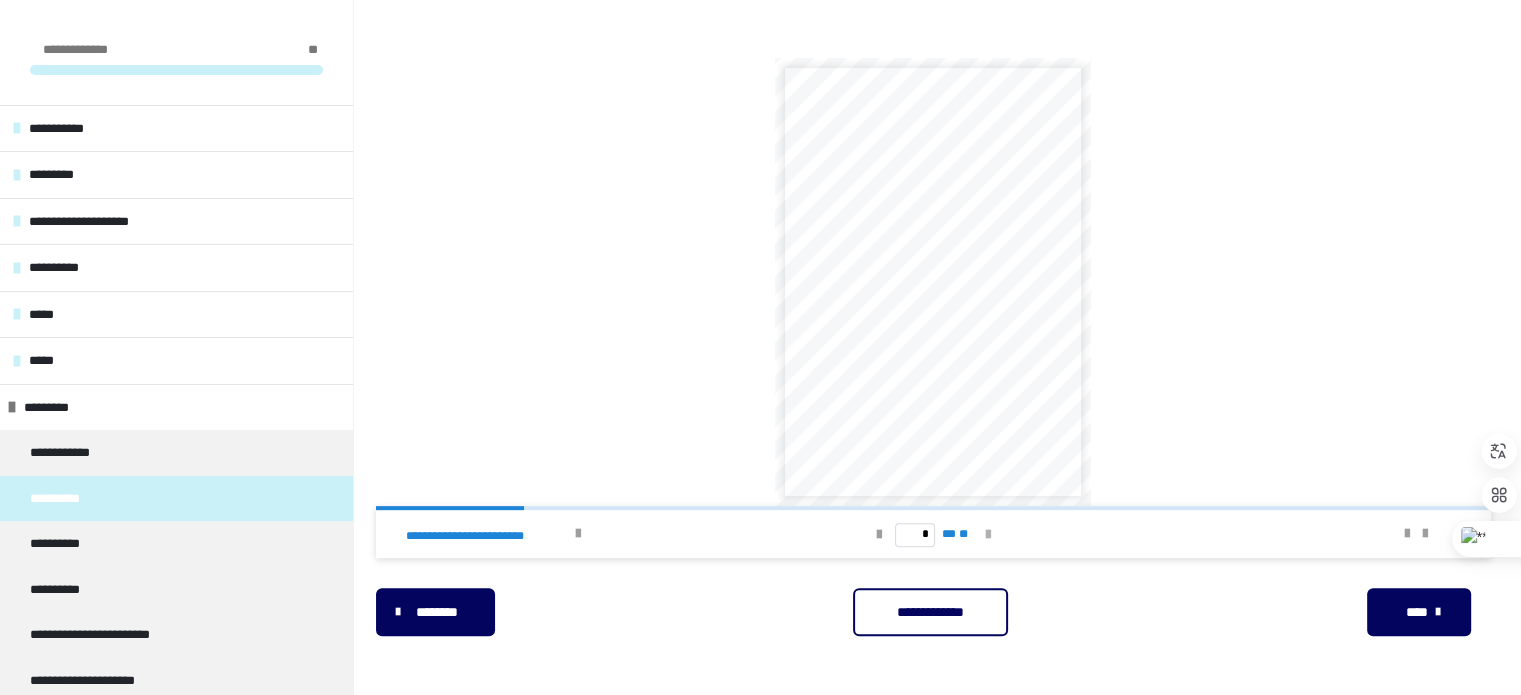 click at bounding box center (988, 535) 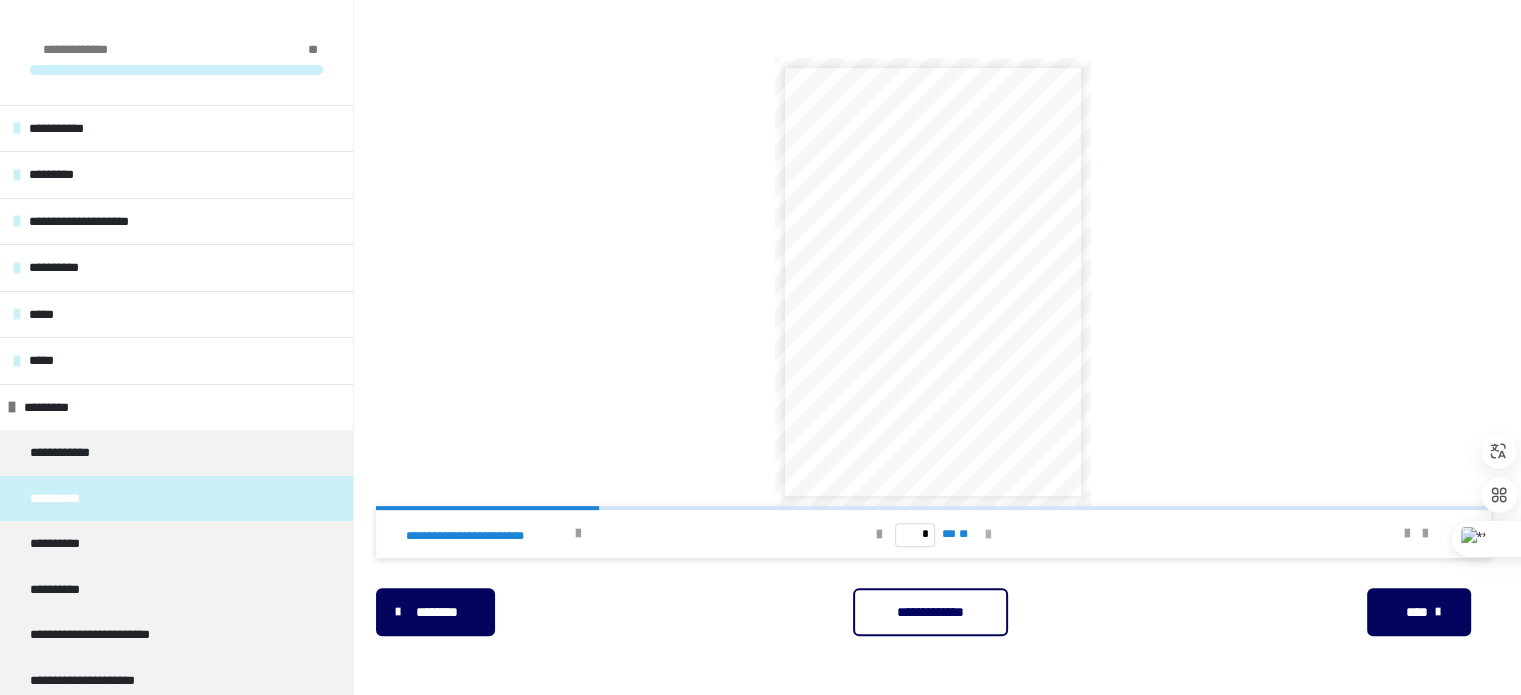 click at bounding box center [988, 535] 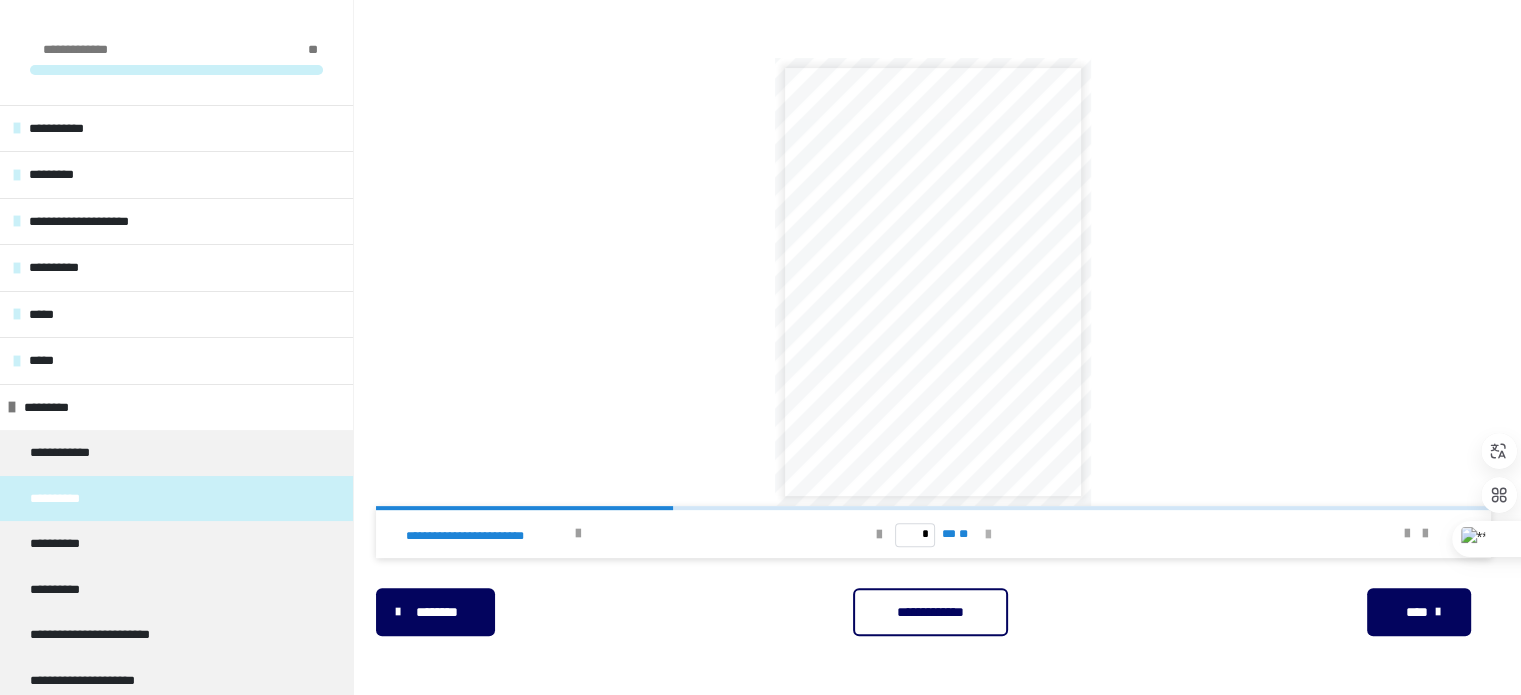 click at bounding box center (988, 535) 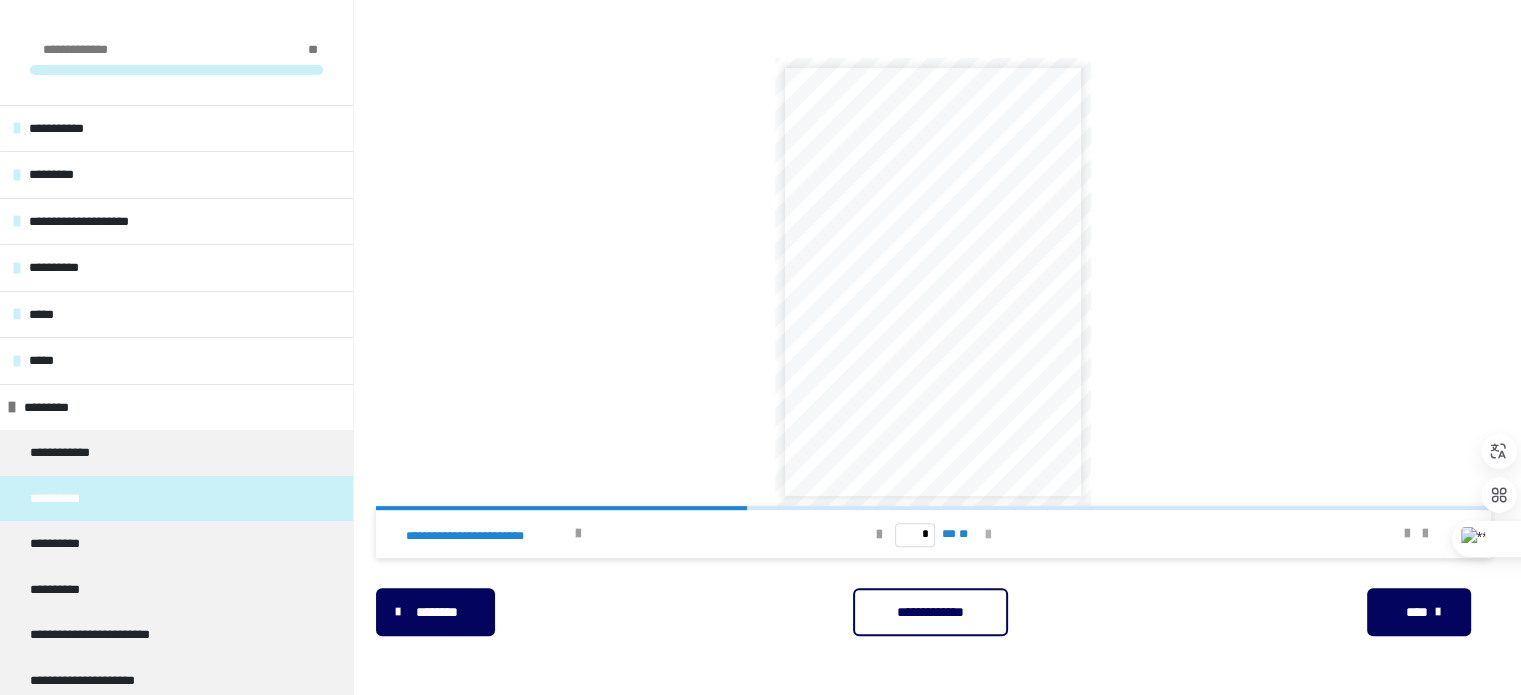 click at bounding box center [988, 535] 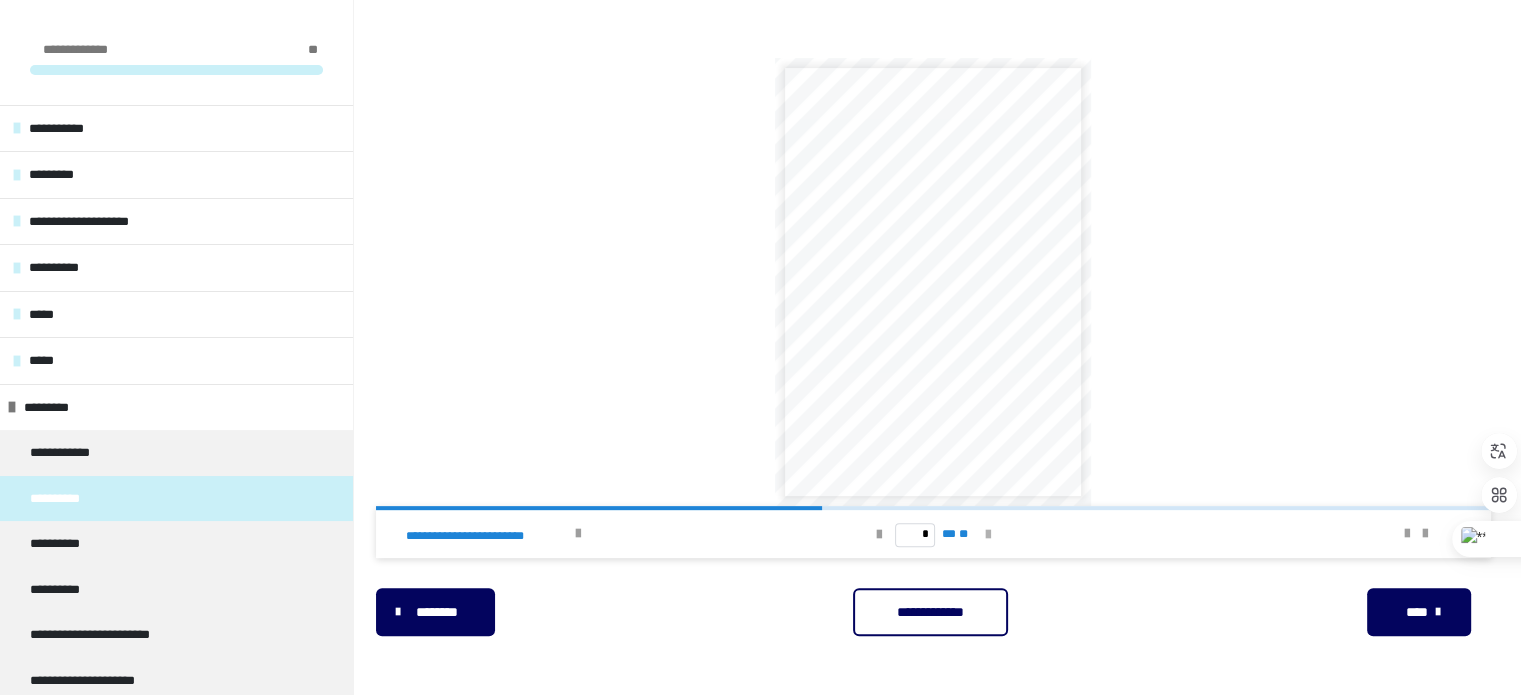 click at bounding box center (988, 535) 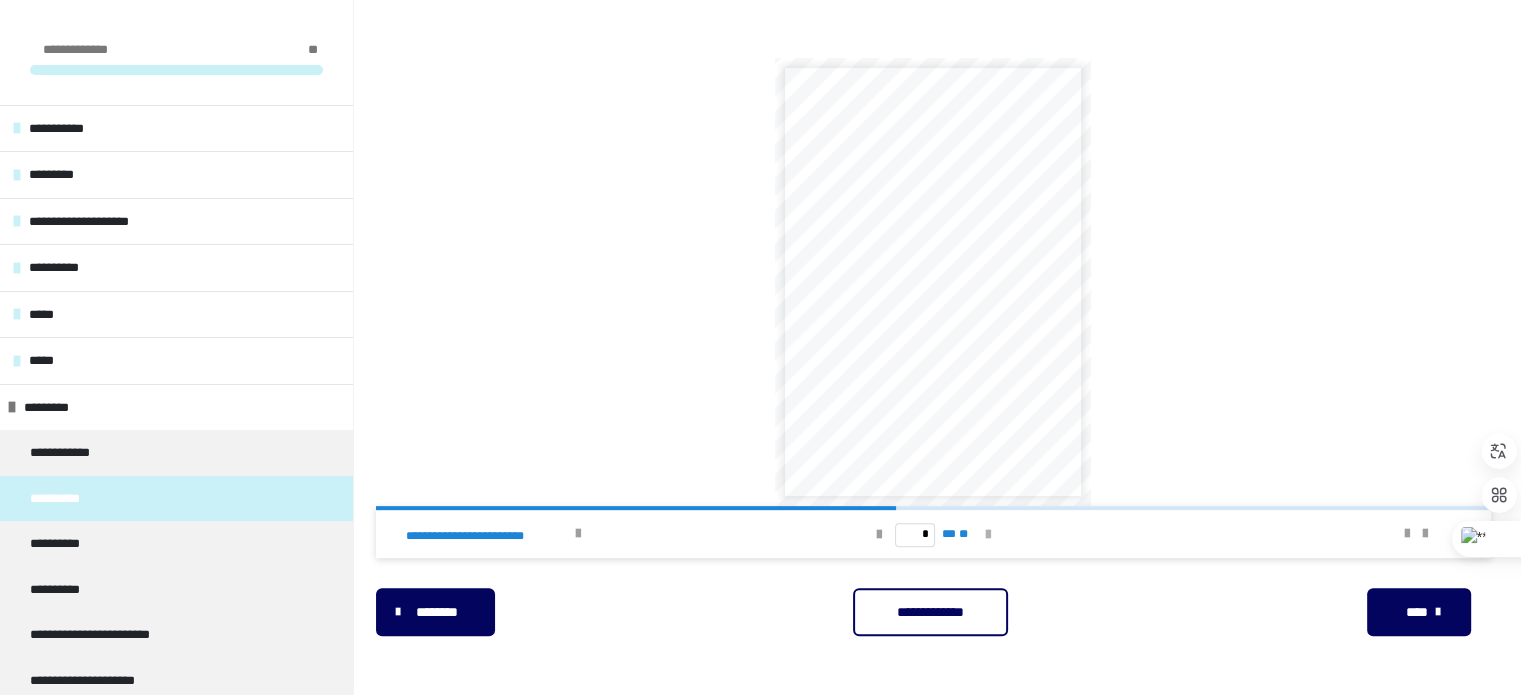 click at bounding box center [988, 535] 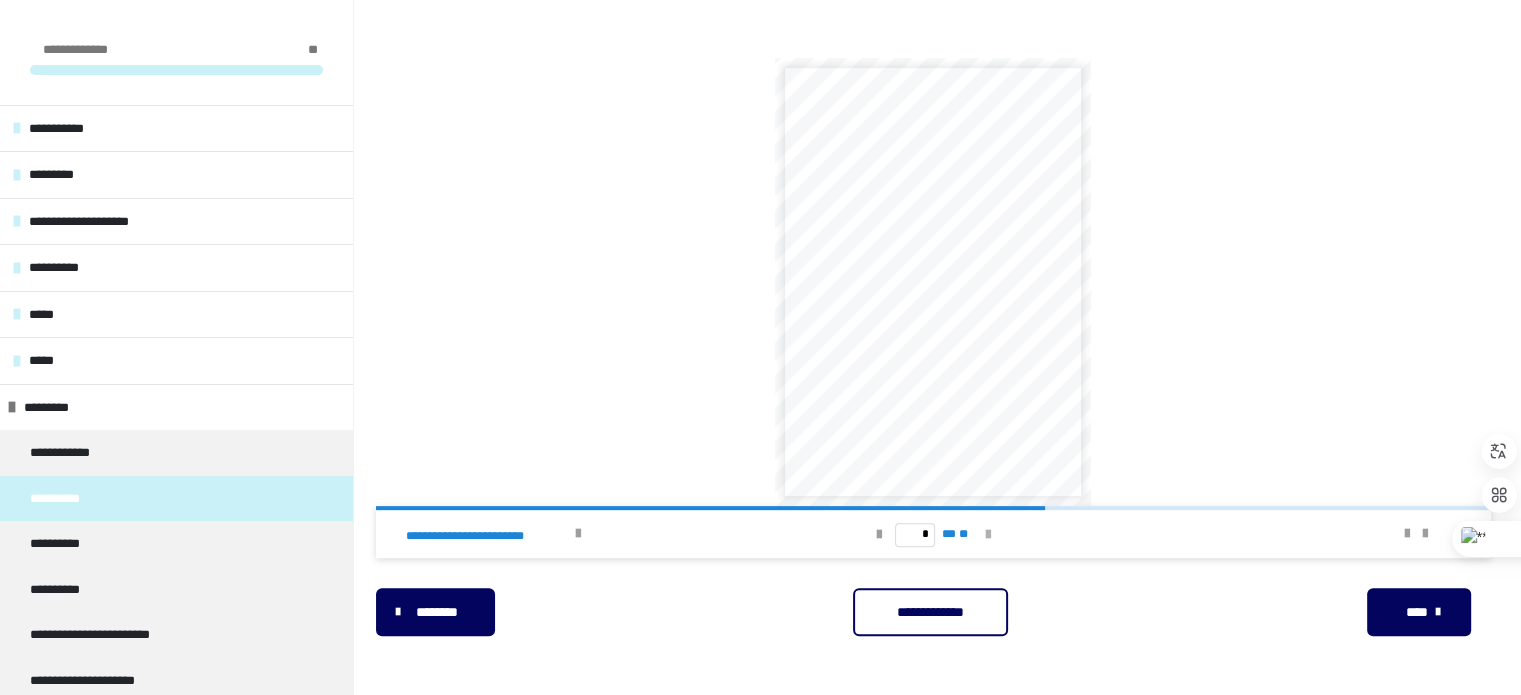 click at bounding box center [988, 535] 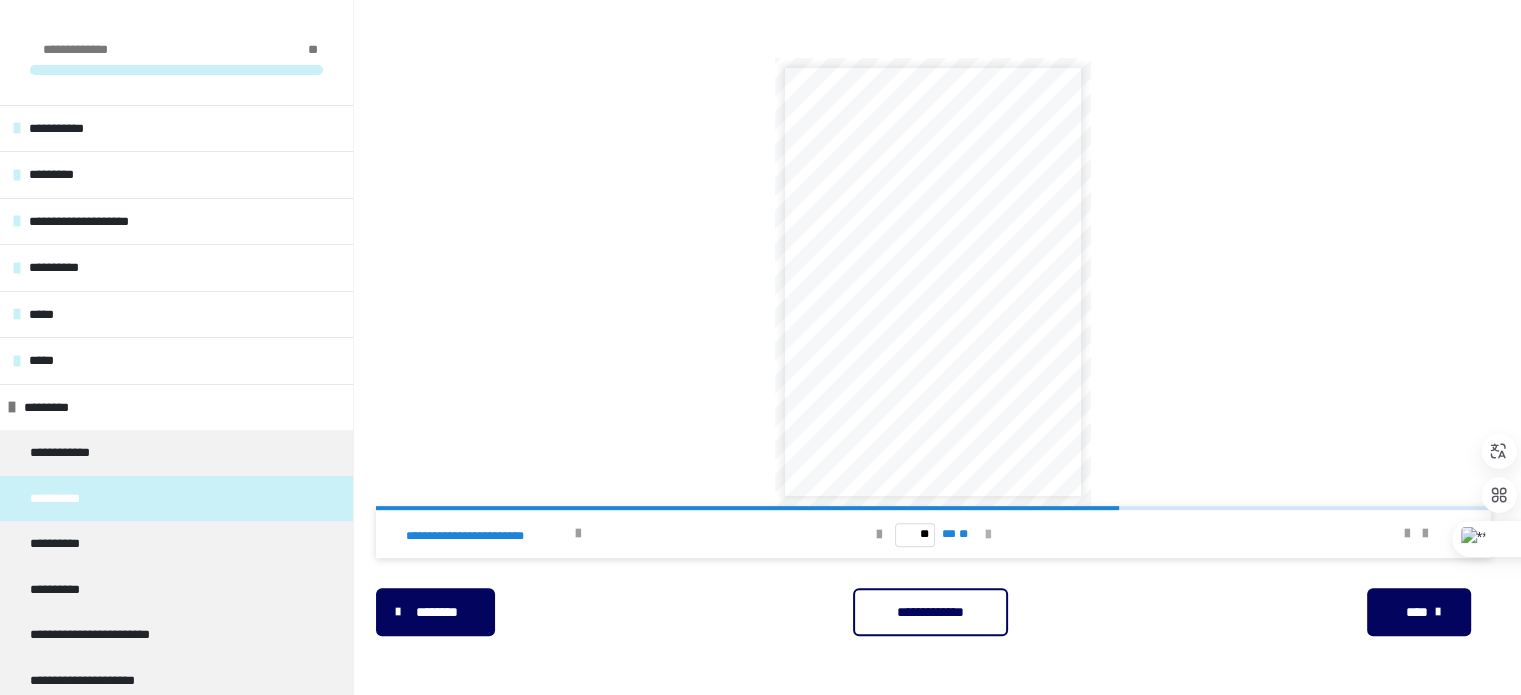 click at bounding box center [988, 535] 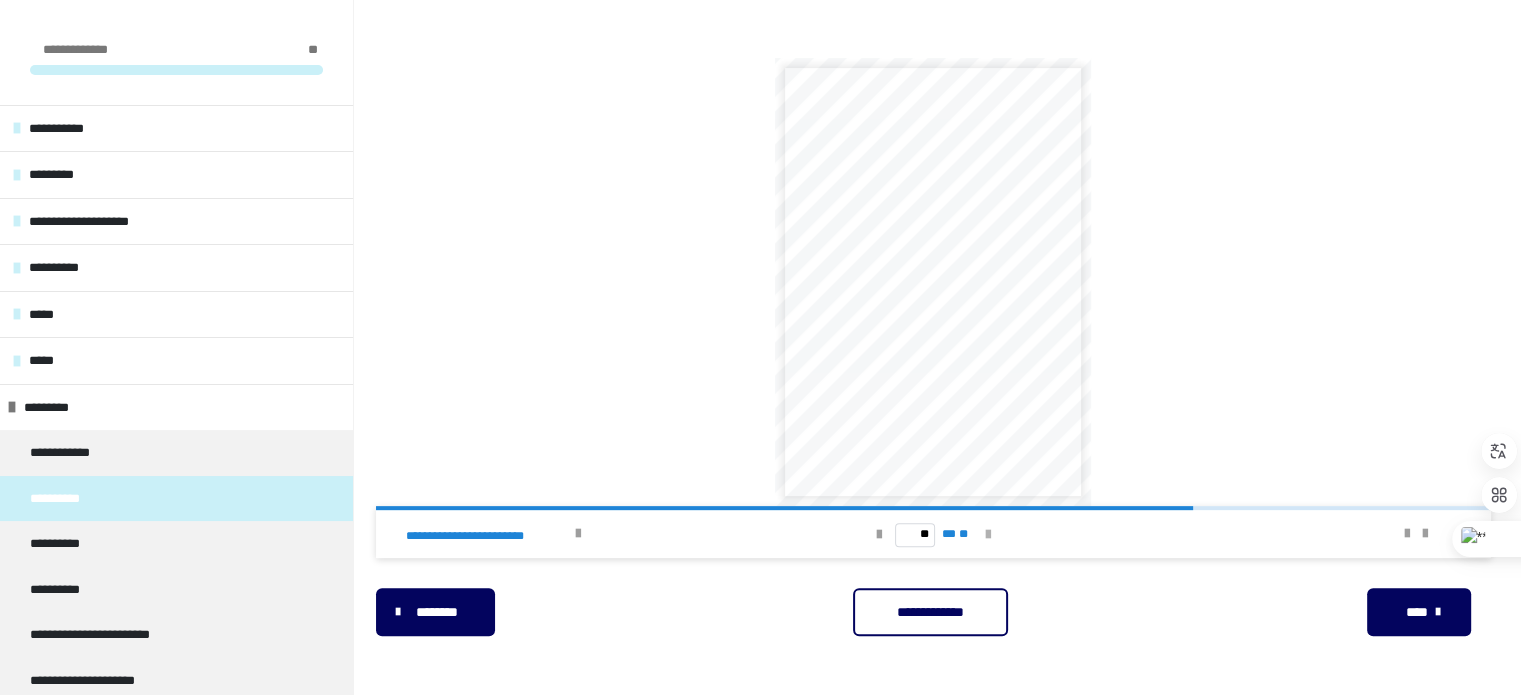 click at bounding box center (988, 535) 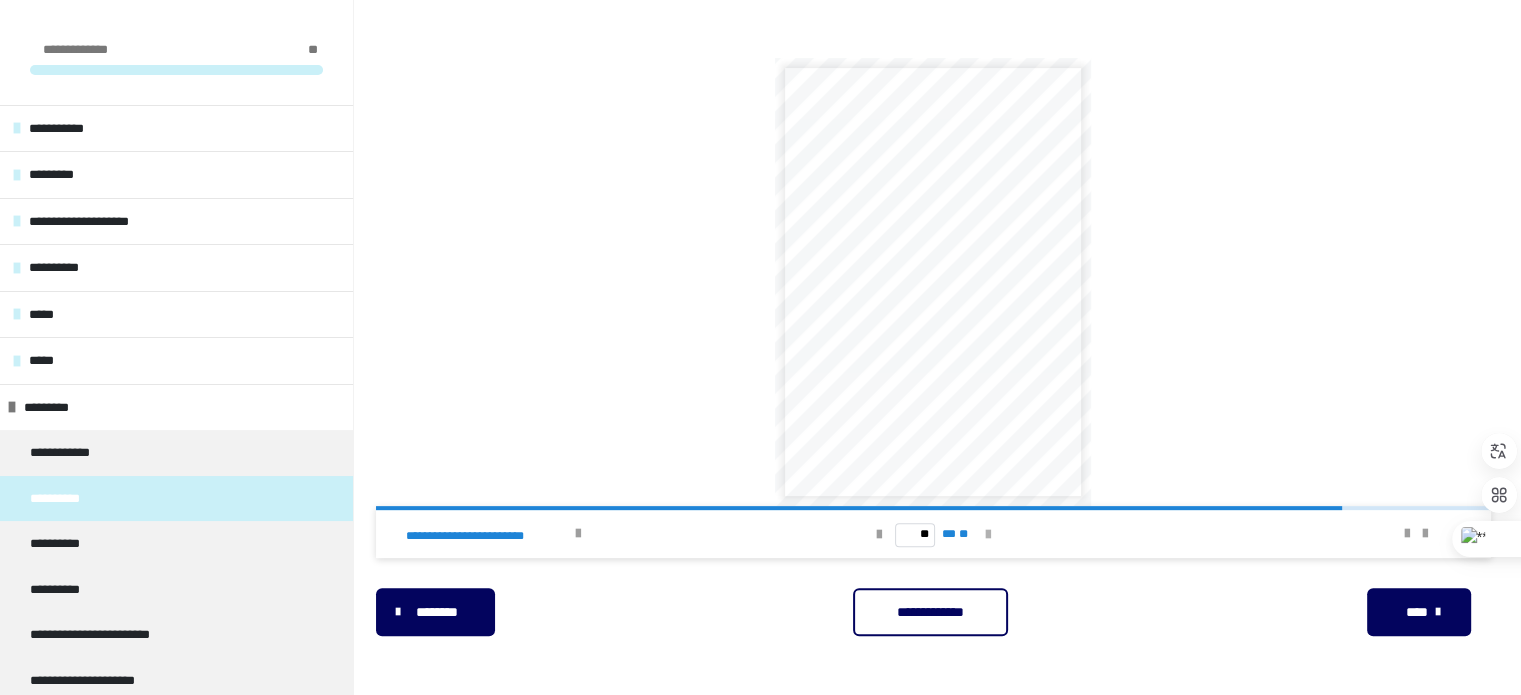 click at bounding box center (988, 535) 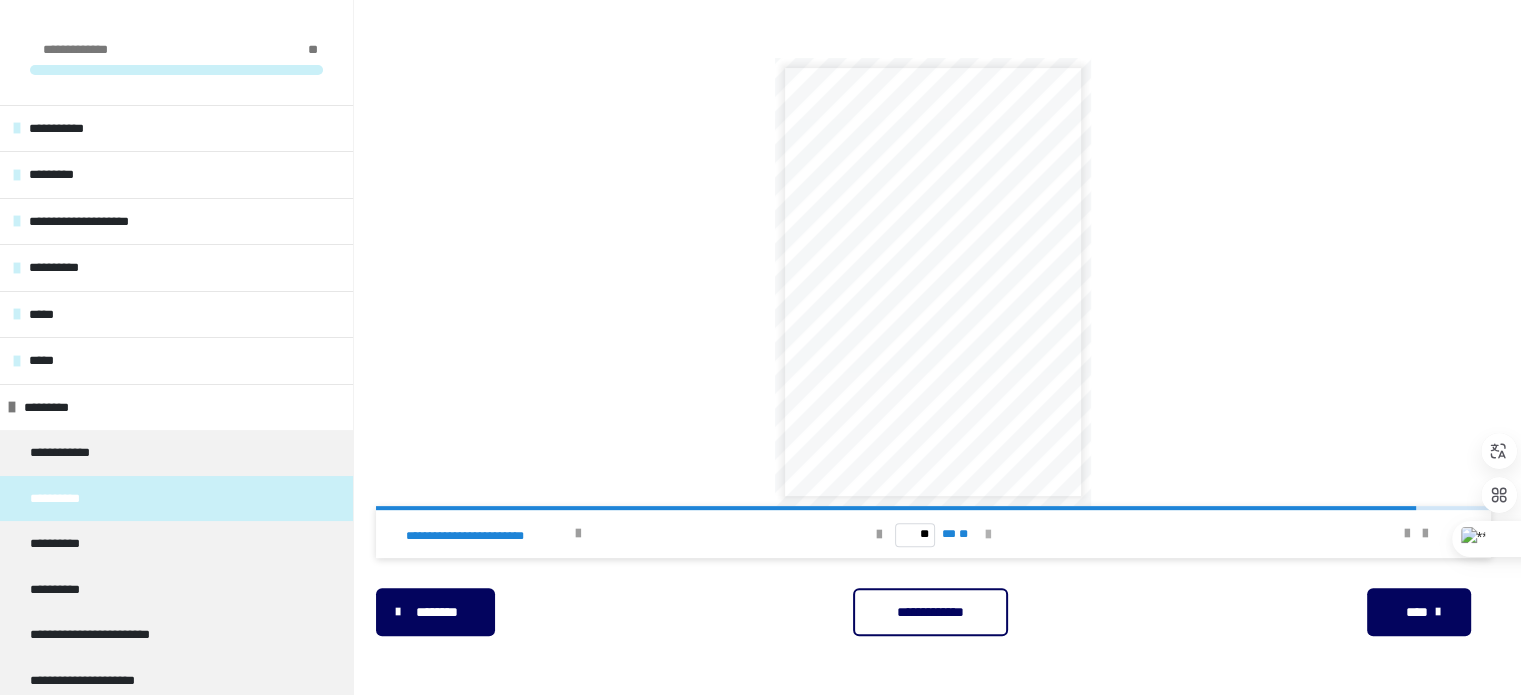 click at bounding box center (988, 535) 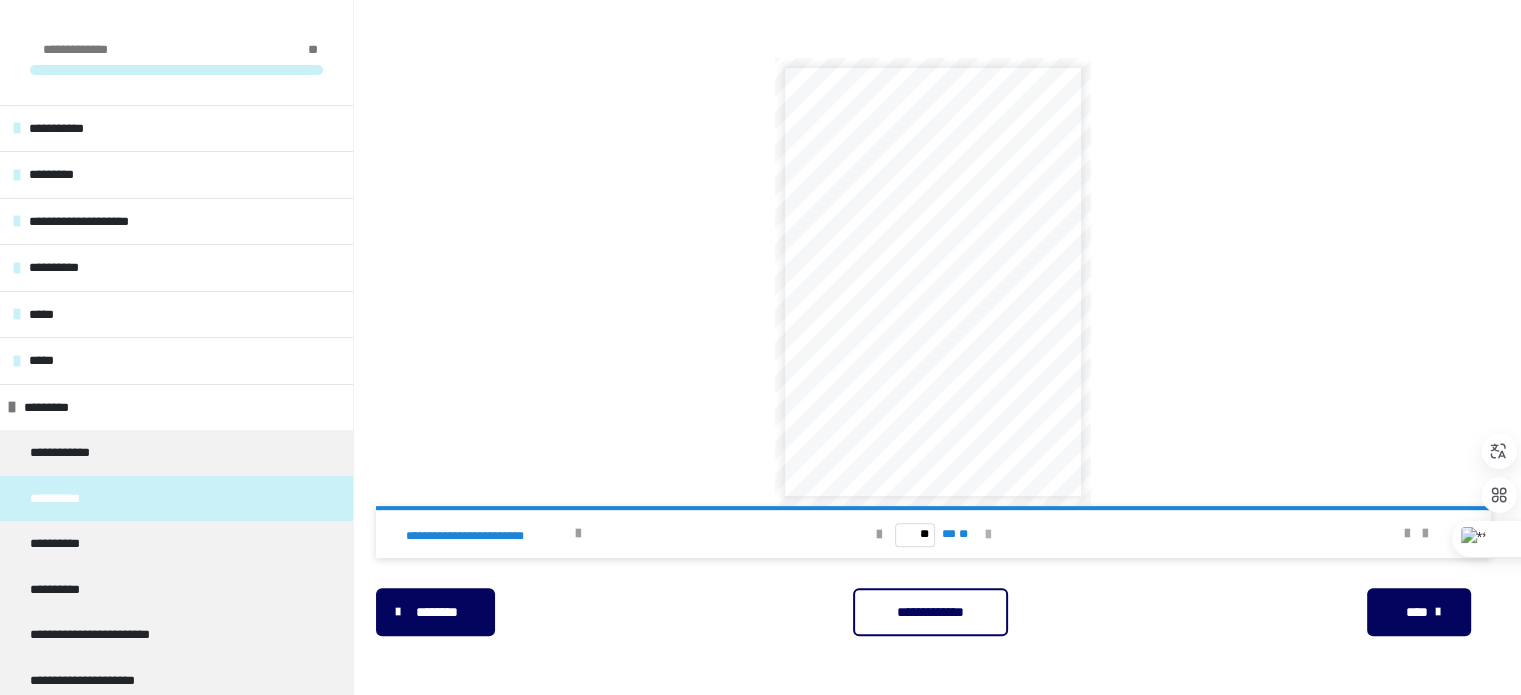 click on "** ** **" at bounding box center [933, 534] 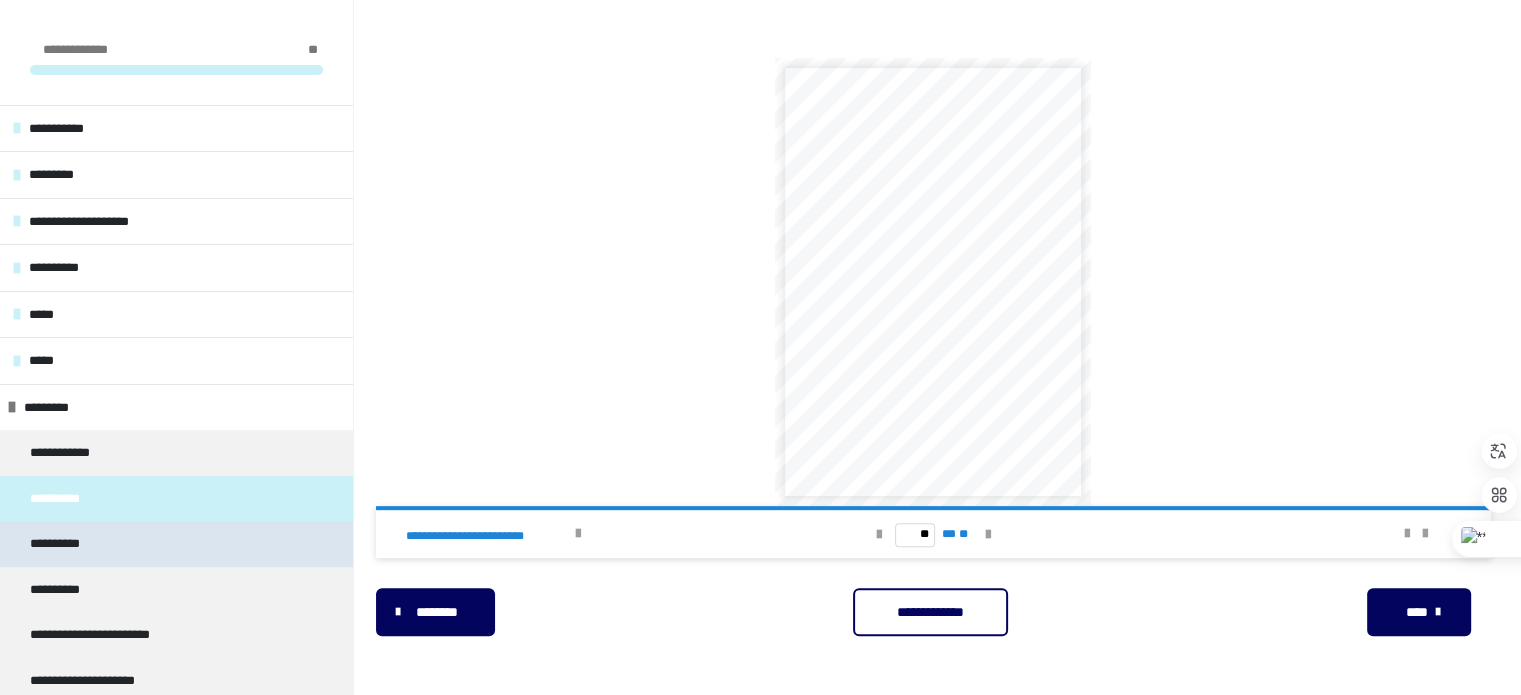 click on "**********" at bounding box center (61, 544) 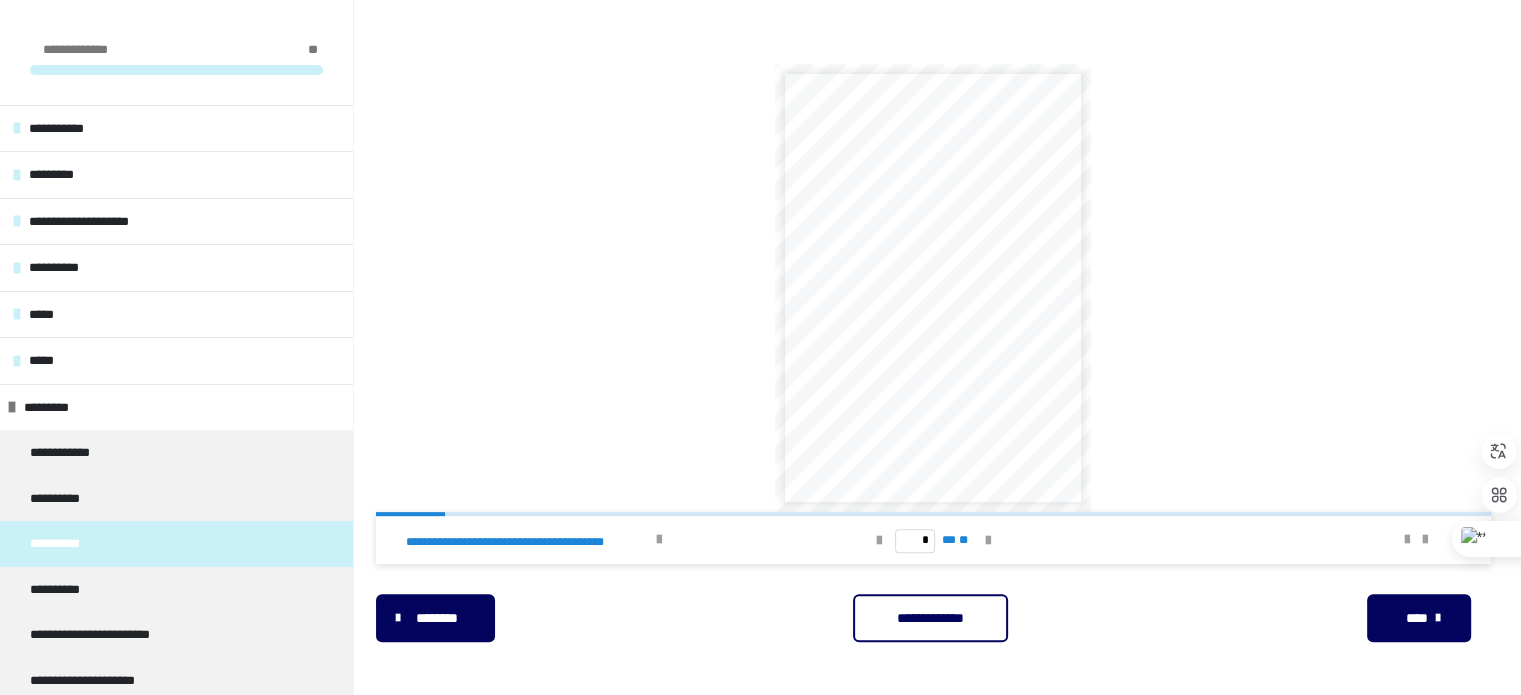 scroll, scrollTop: 644, scrollLeft: 0, axis: vertical 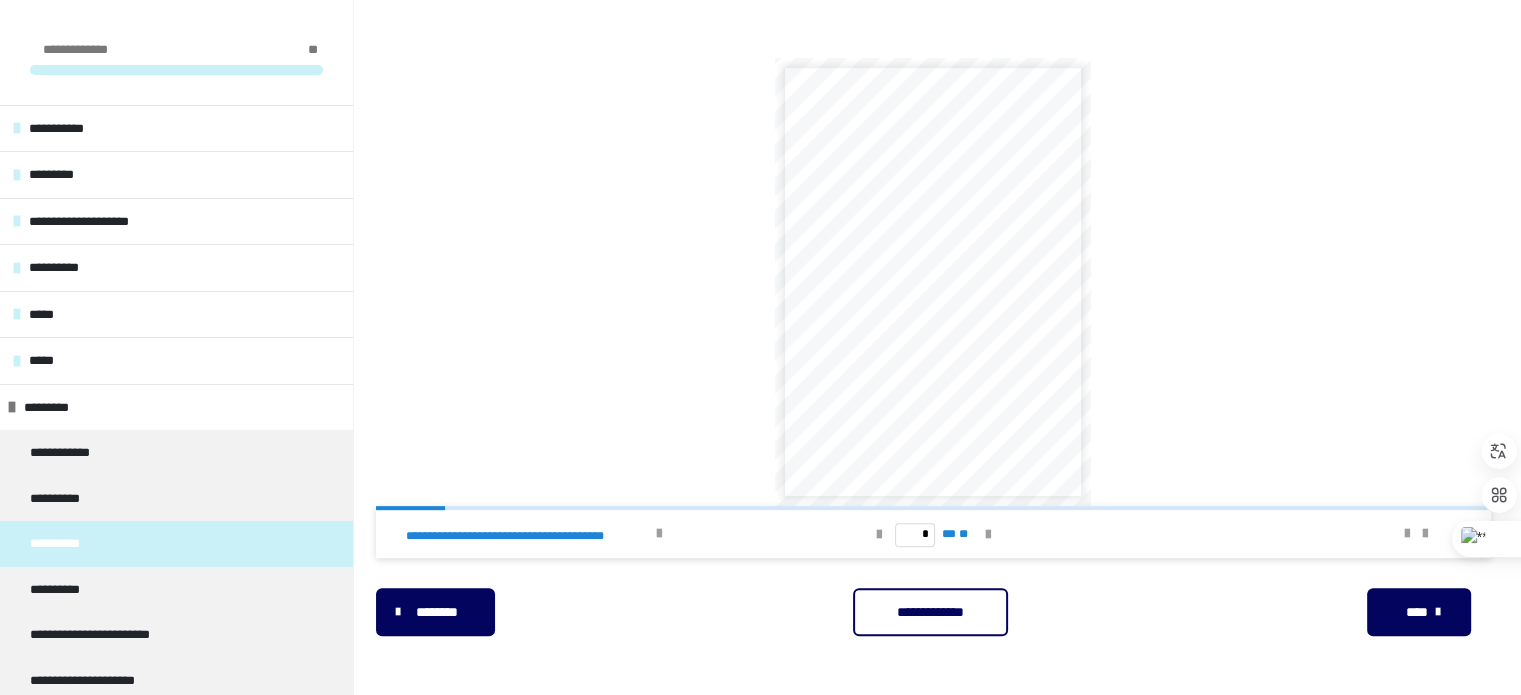 click on "**********" at bounding box center (848, 214) 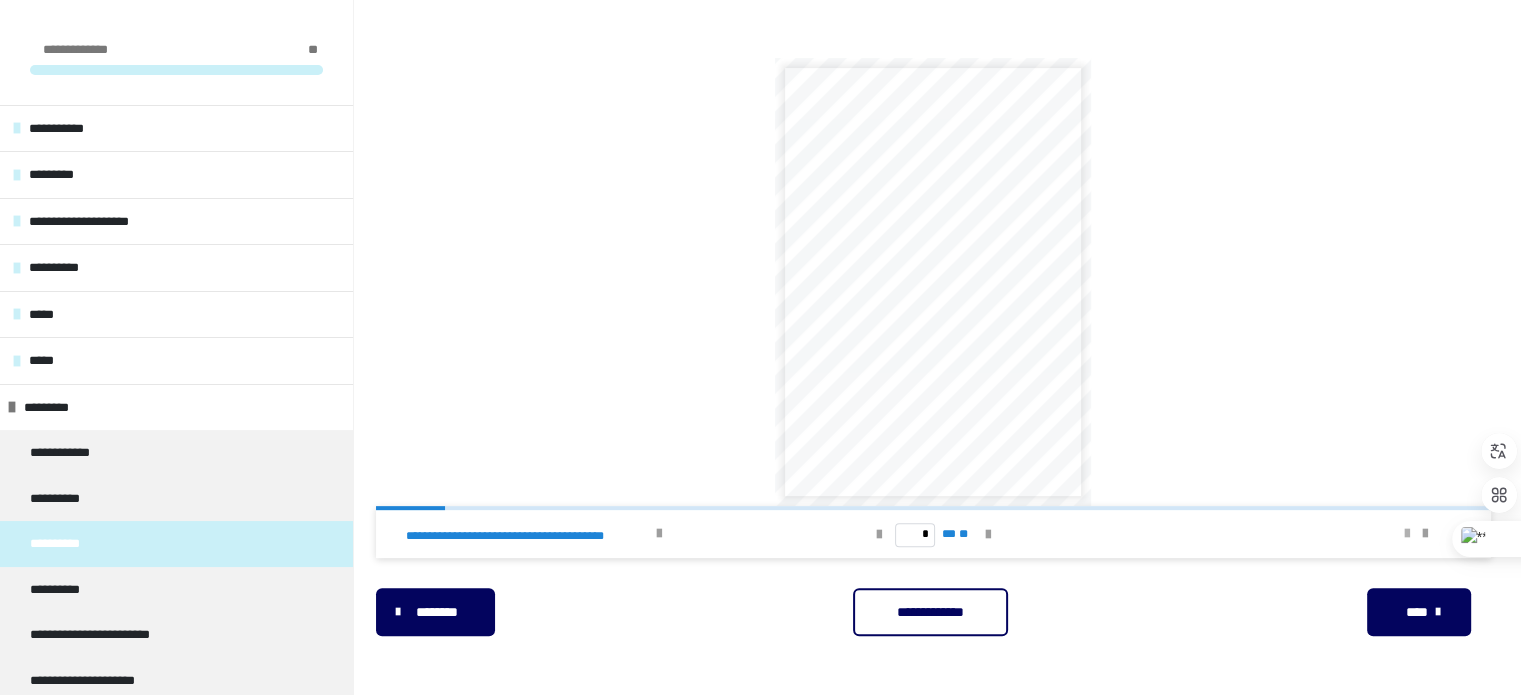 click at bounding box center [1407, 534] 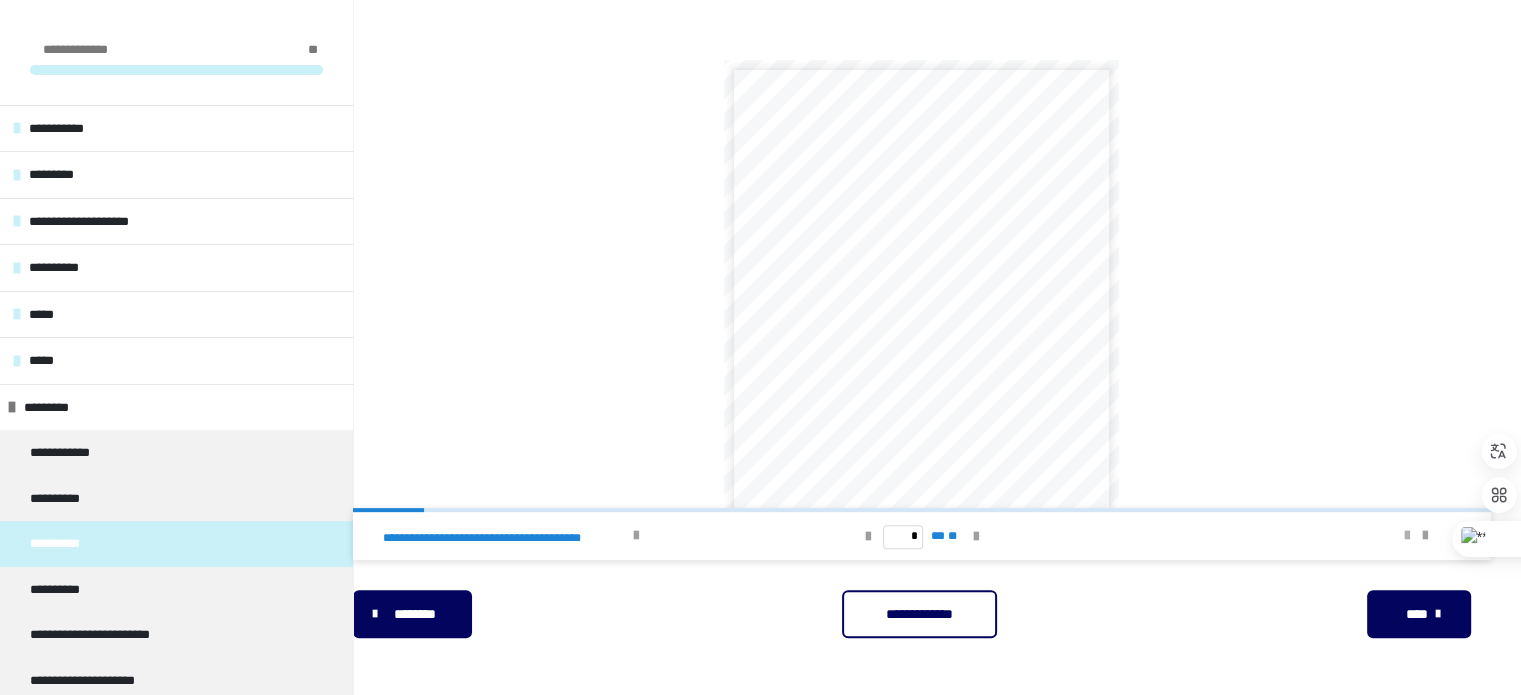click at bounding box center [1407, 536] 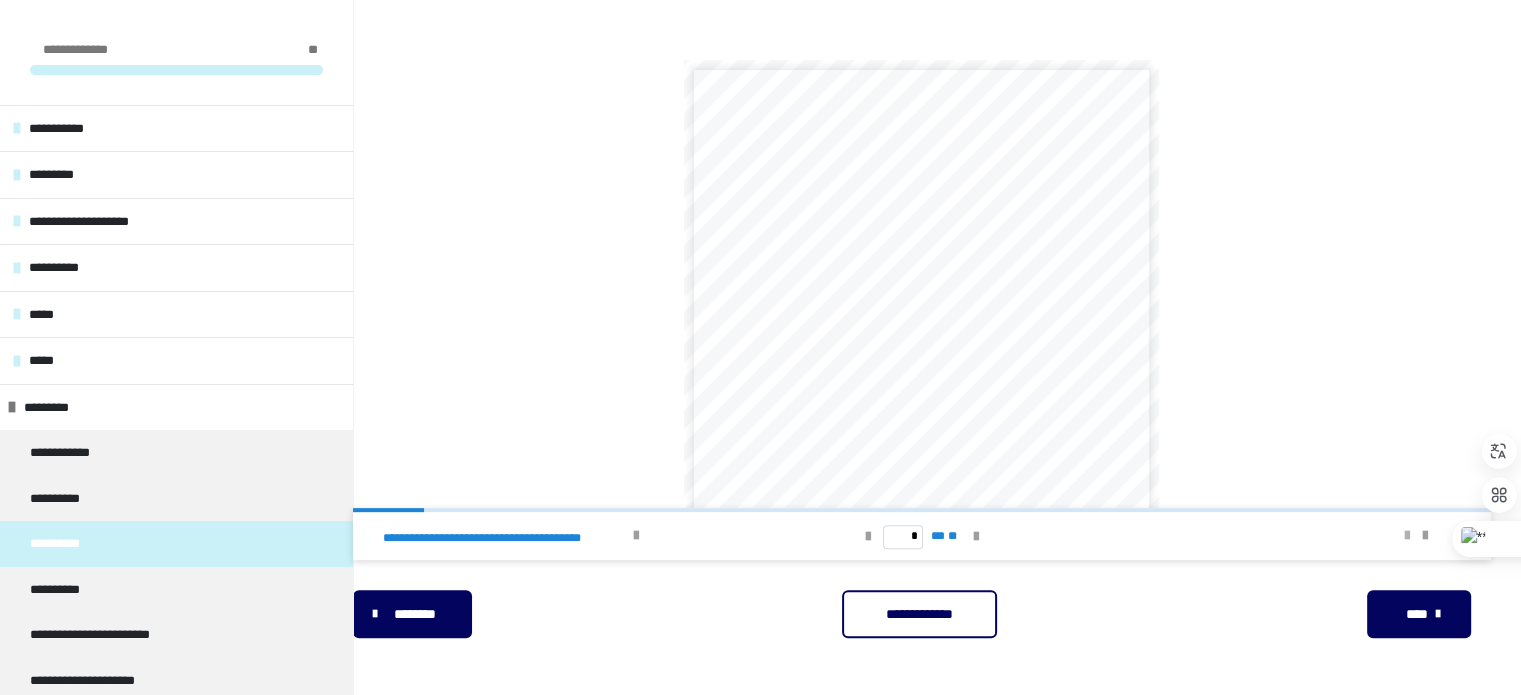 click at bounding box center [1407, 536] 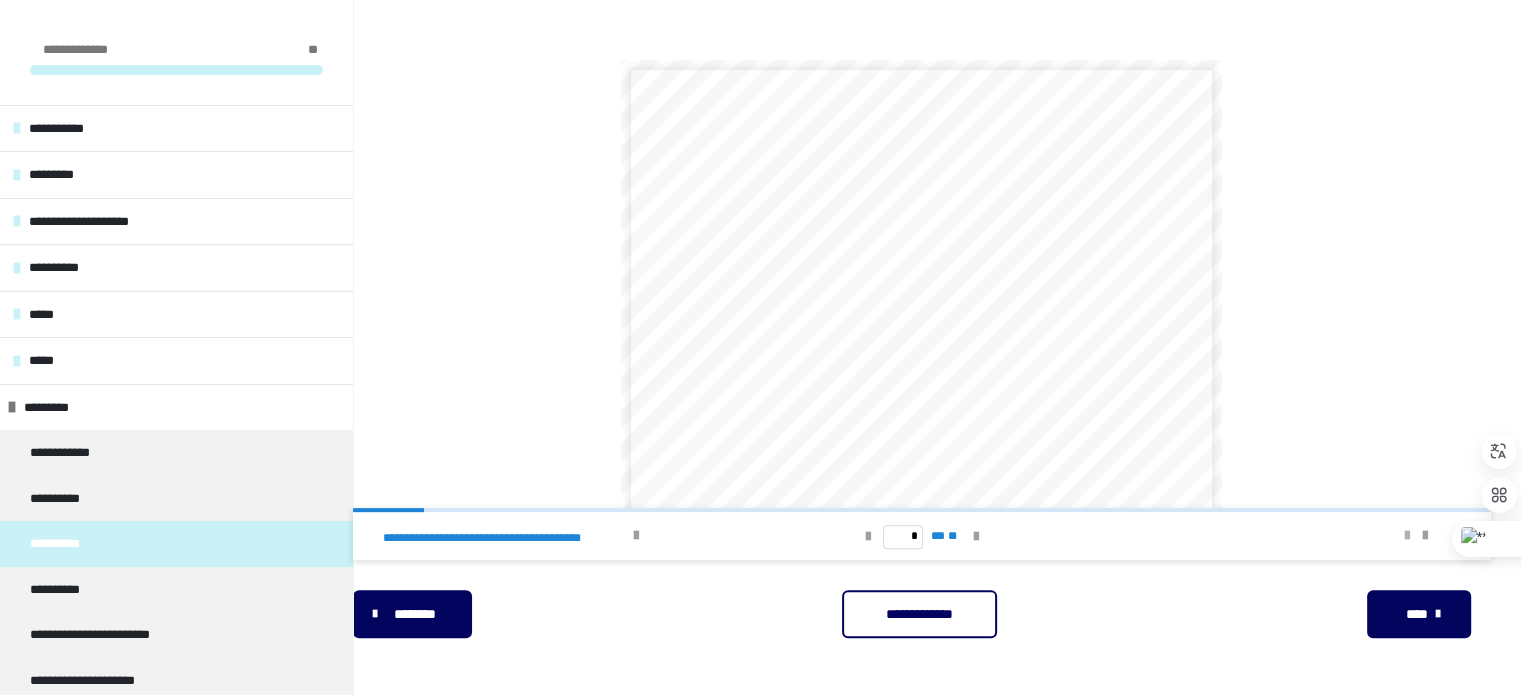 click at bounding box center [1407, 536] 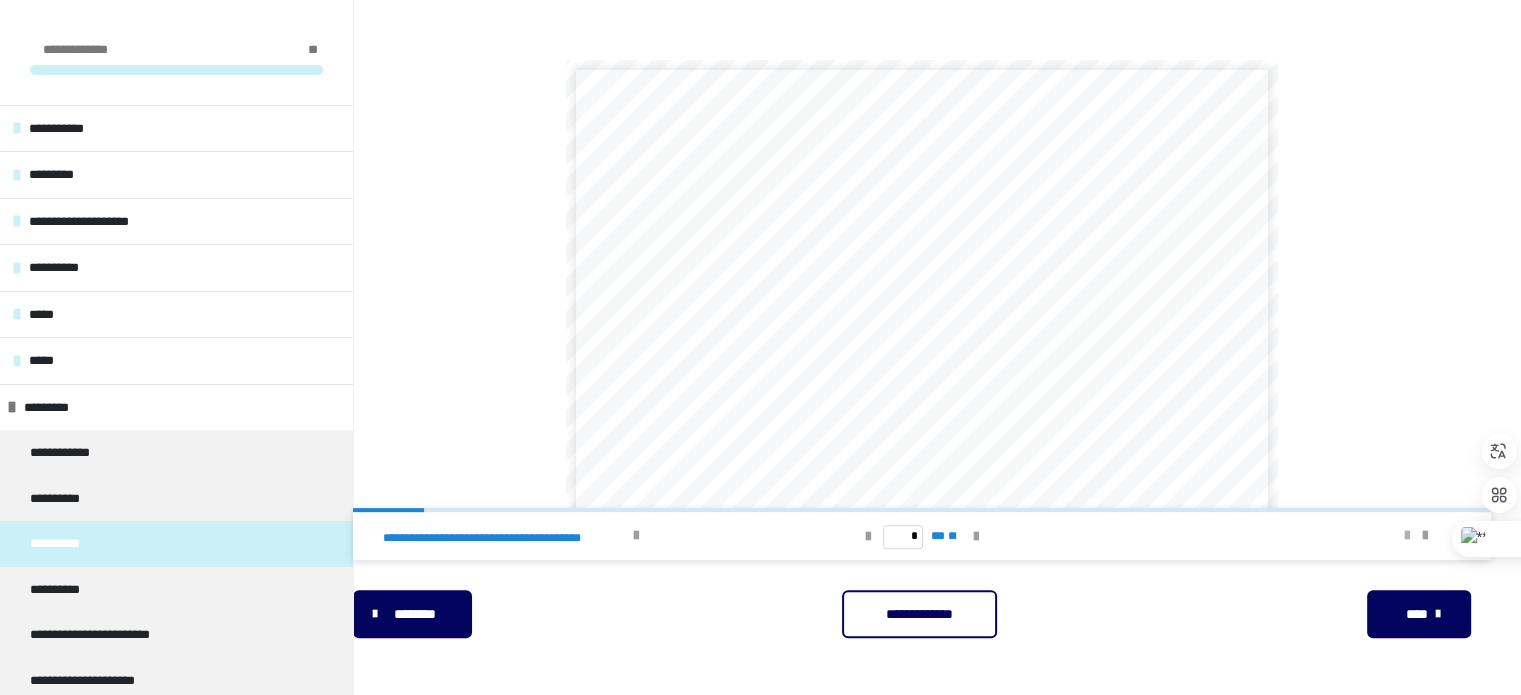 click at bounding box center (1407, 536) 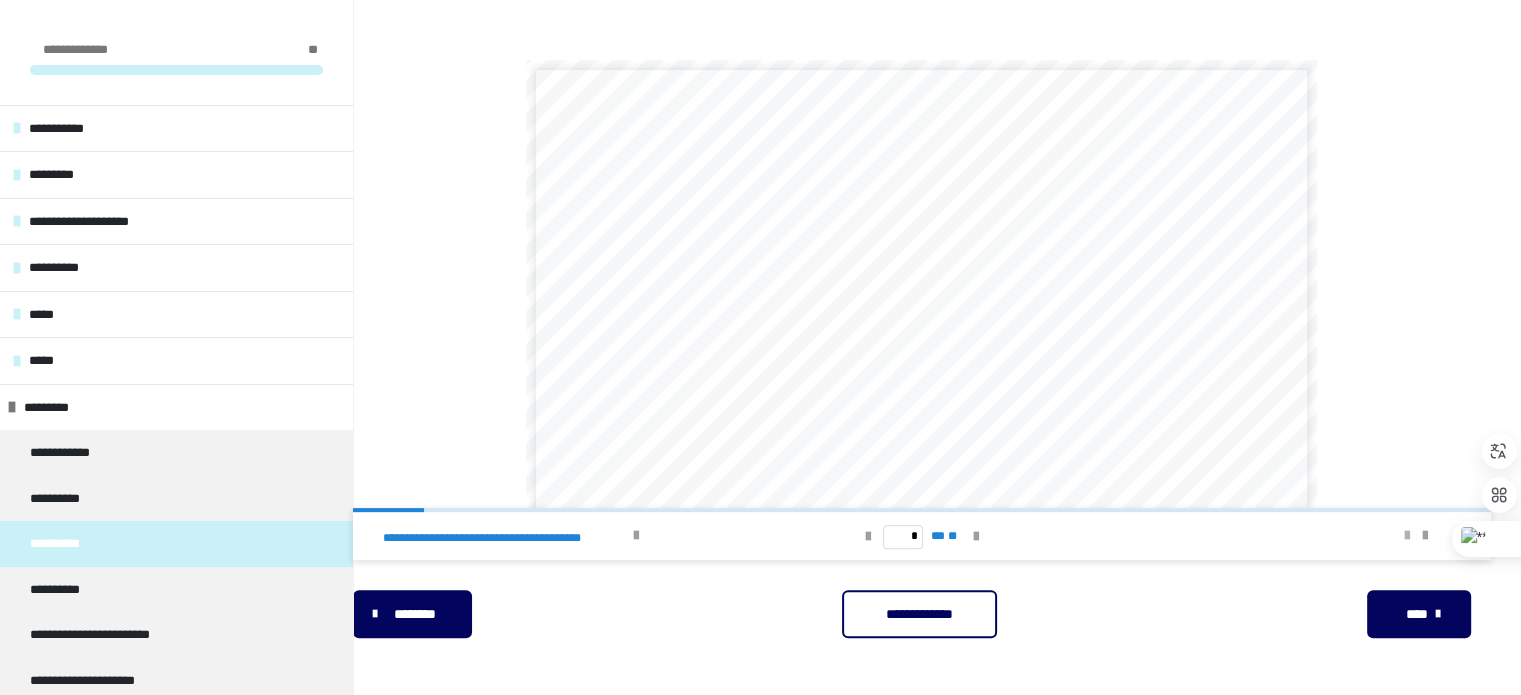 click at bounding box center (1407, 536) 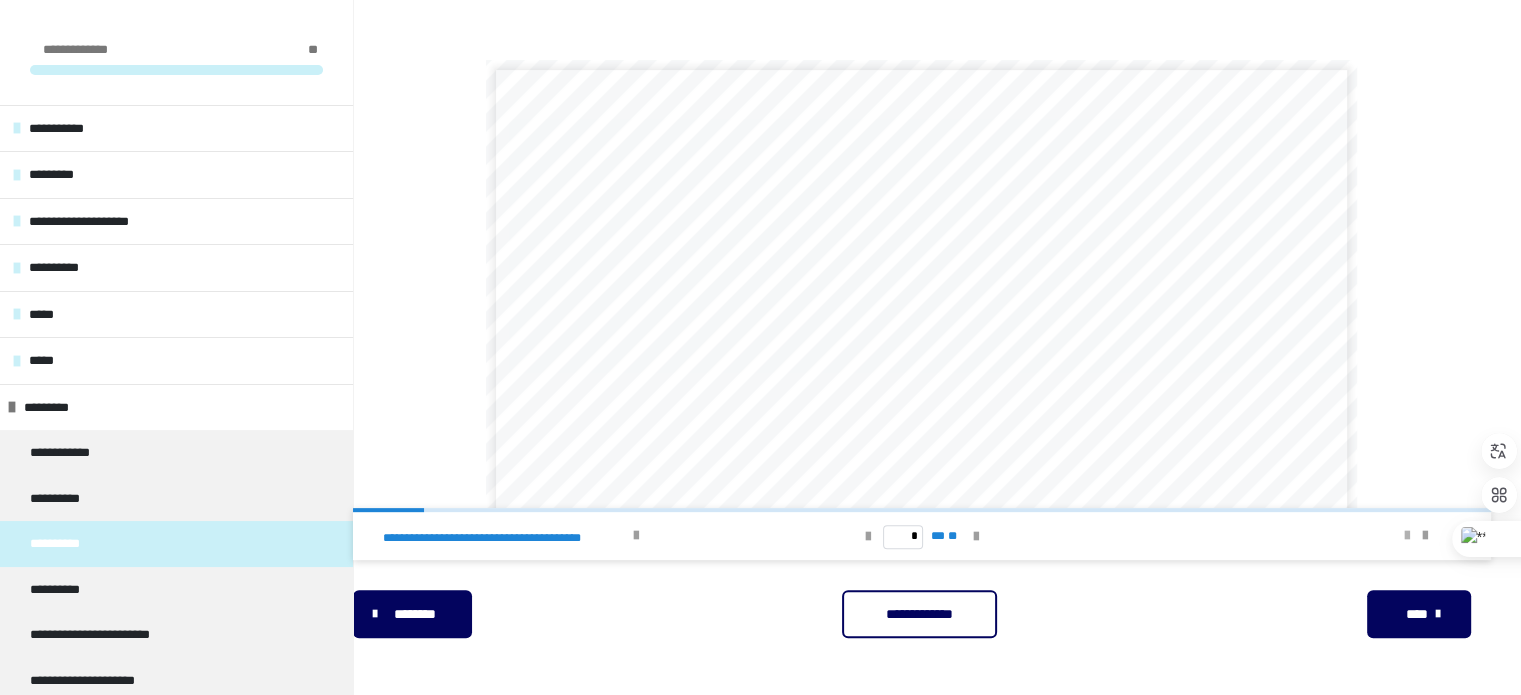 click at bounding box center [1407, 536] 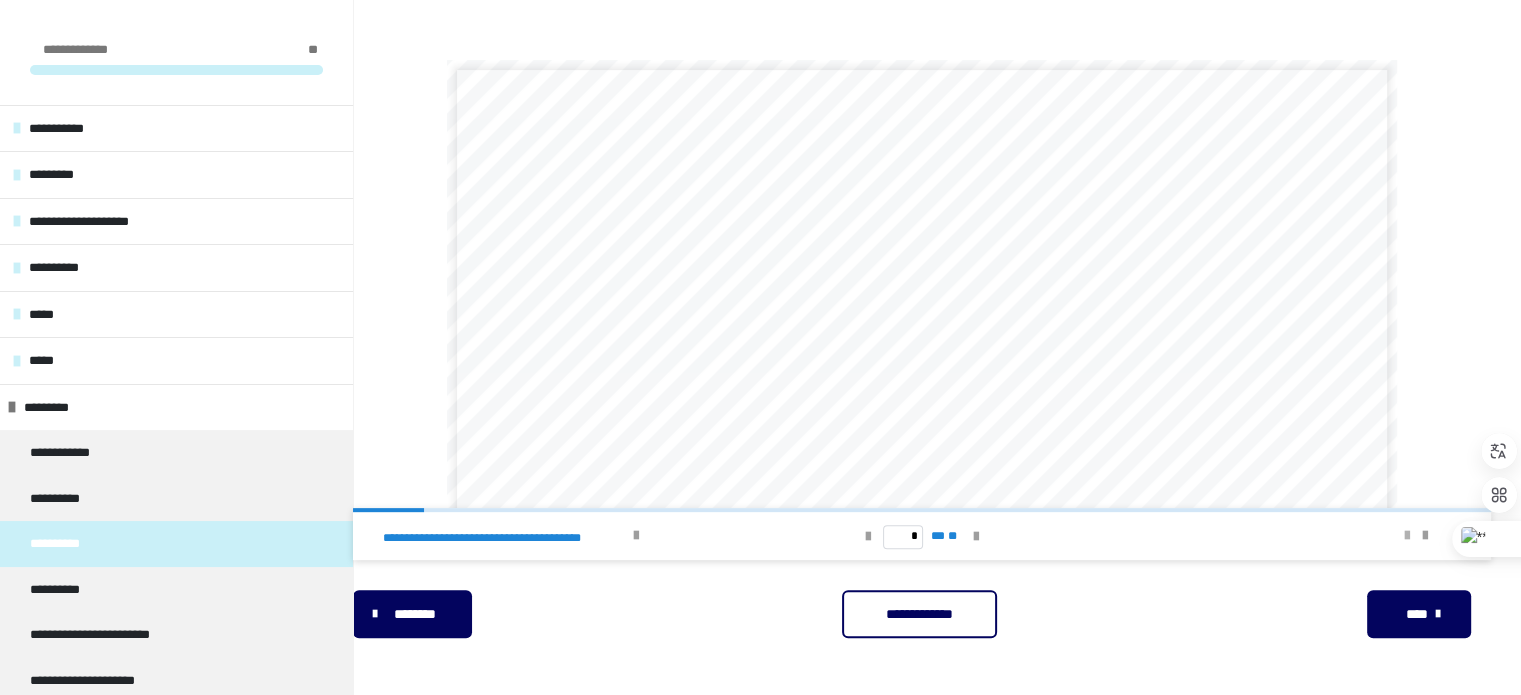 click at bounding box center (1407, 536) 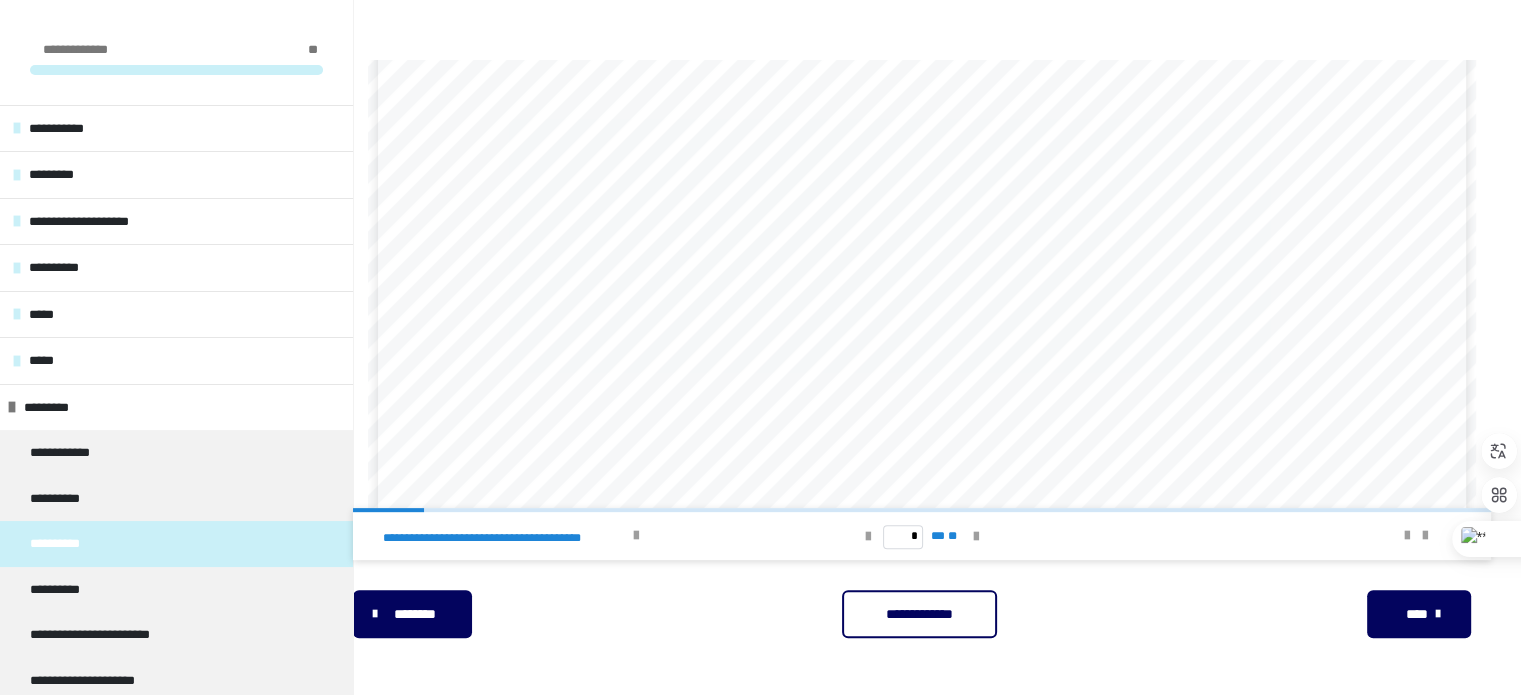 scroll, scrollTop: 1120, scrollLeft: 0, axis: vertical 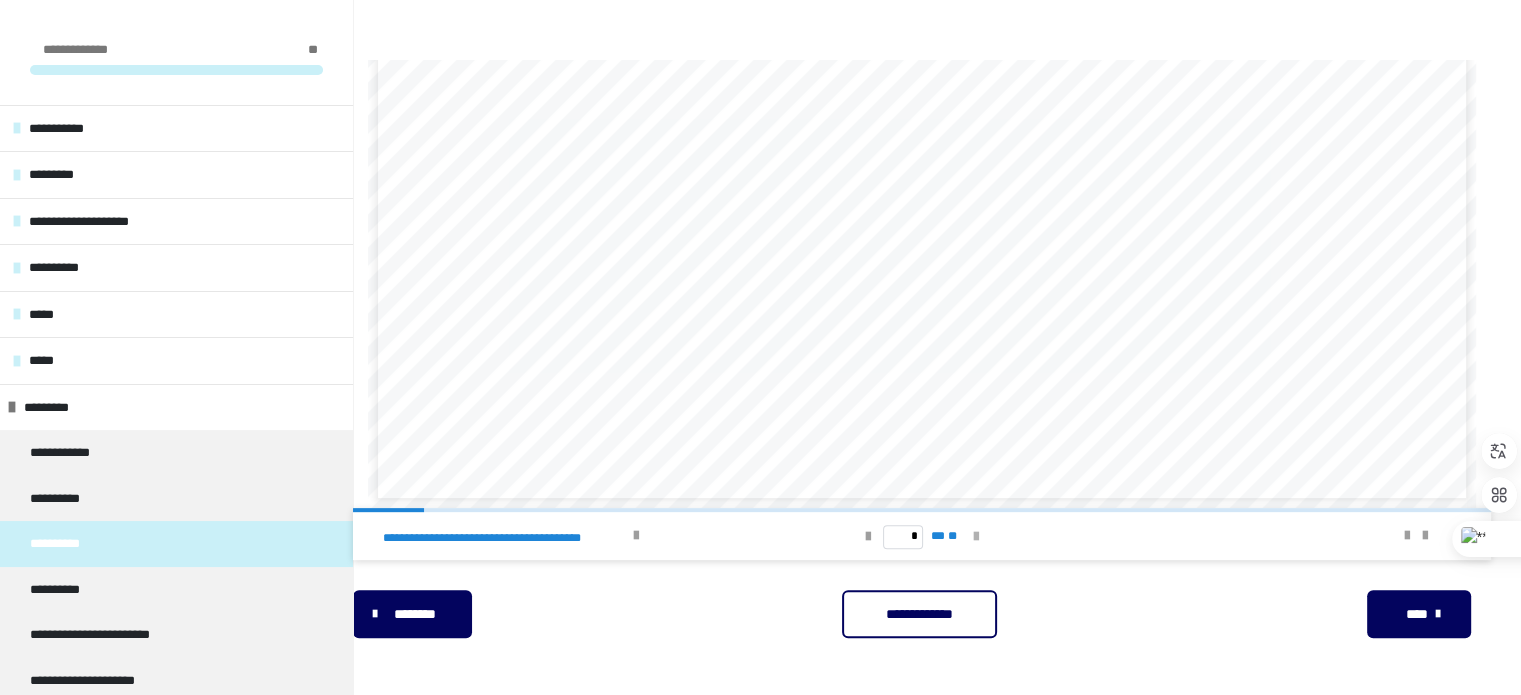click at bounding box center [976, 537] 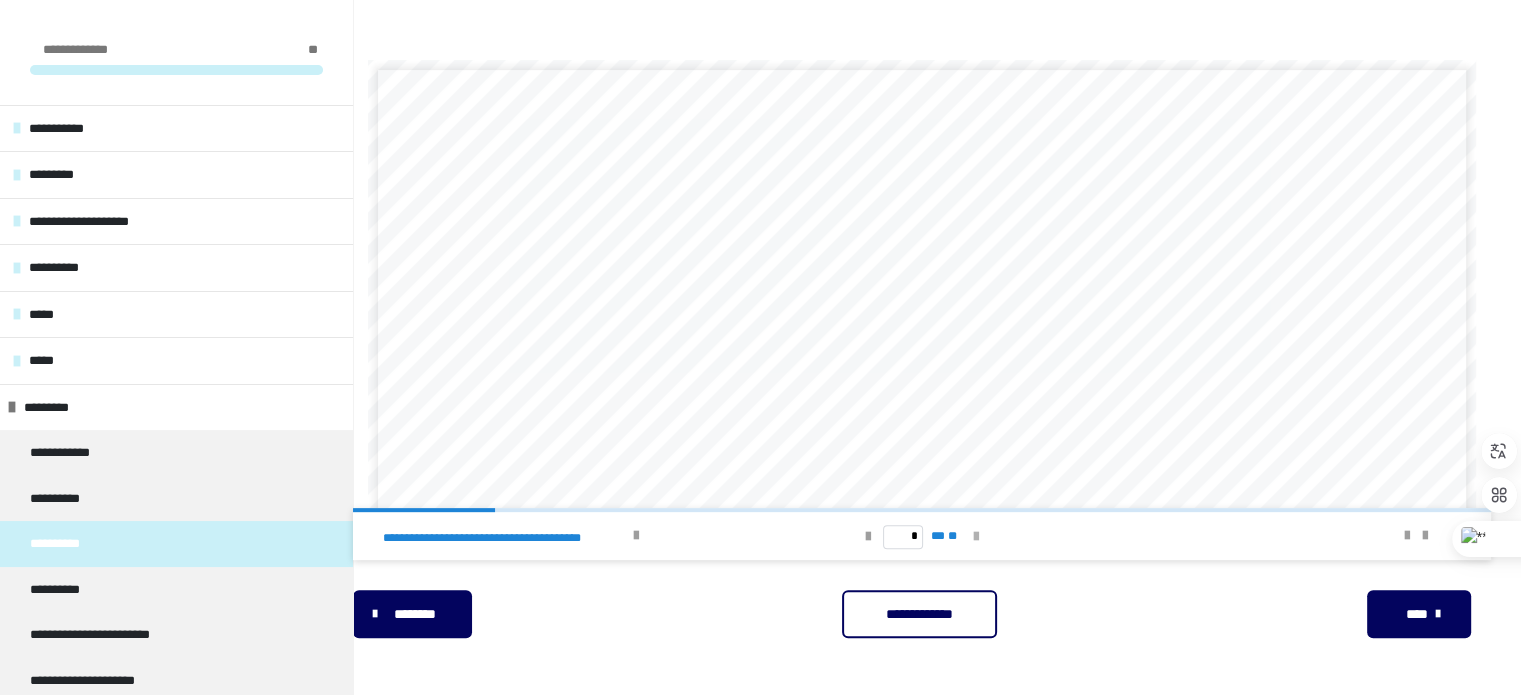 click at bounding box center [976, 537] 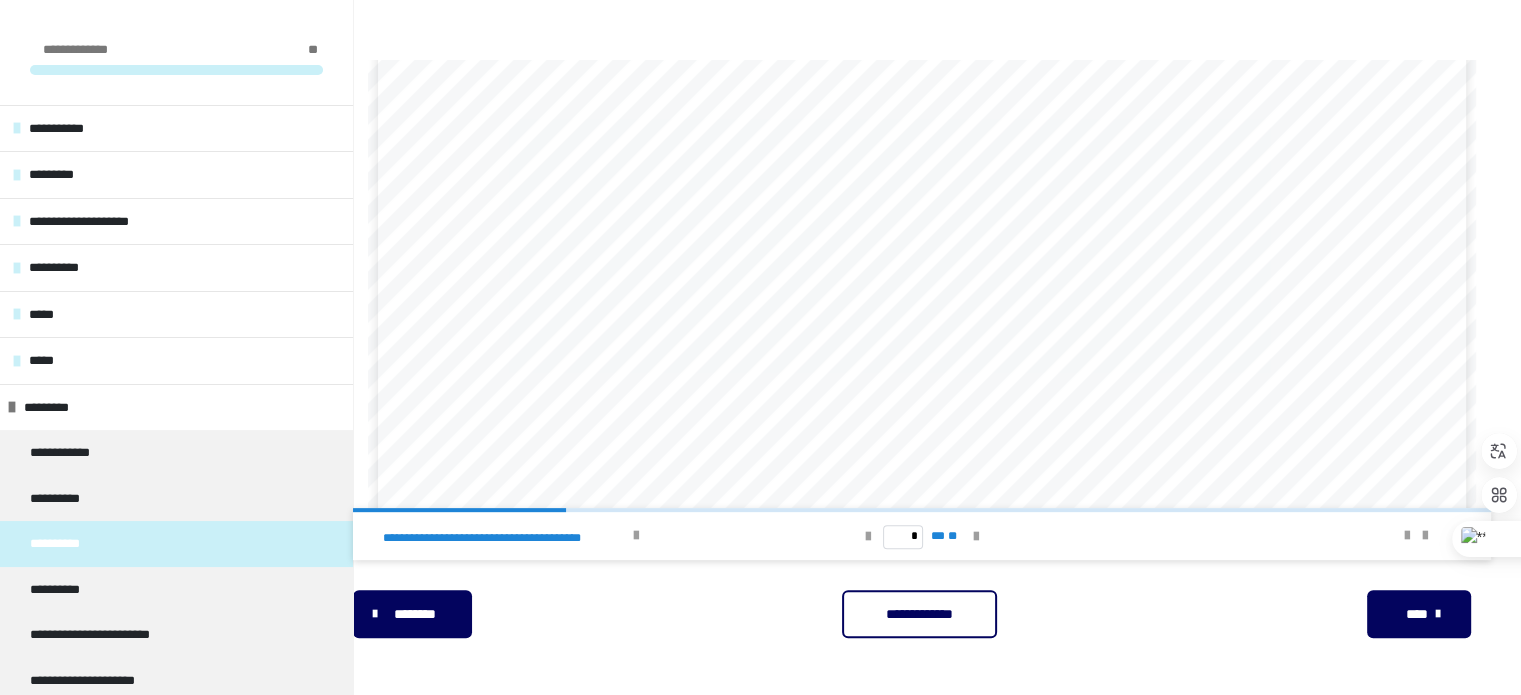 scroll, scrollTop: 1120, scrollLeft: 0, axis: vertical 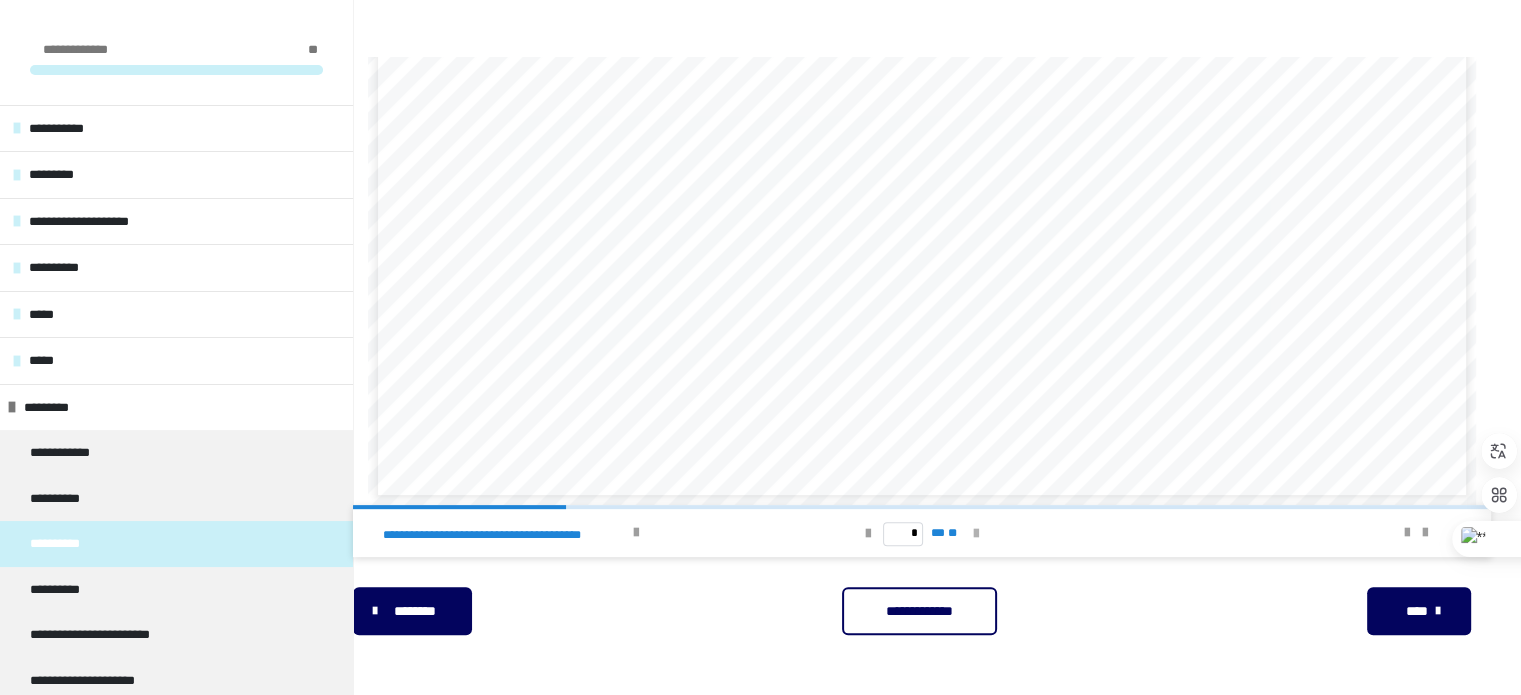 click at bounding box center [976, 534] 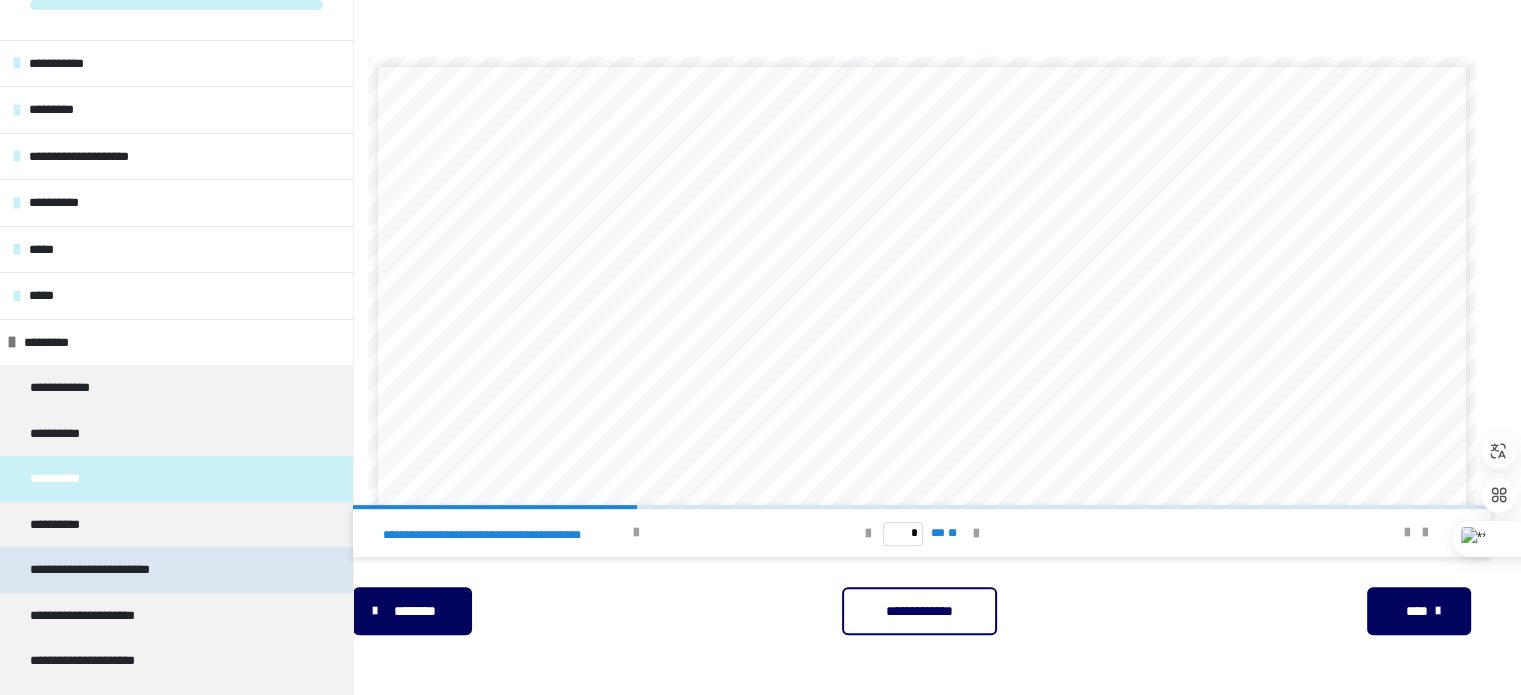 scroll, scrollTop: 100, scrollLeft: 0, axis: vertical 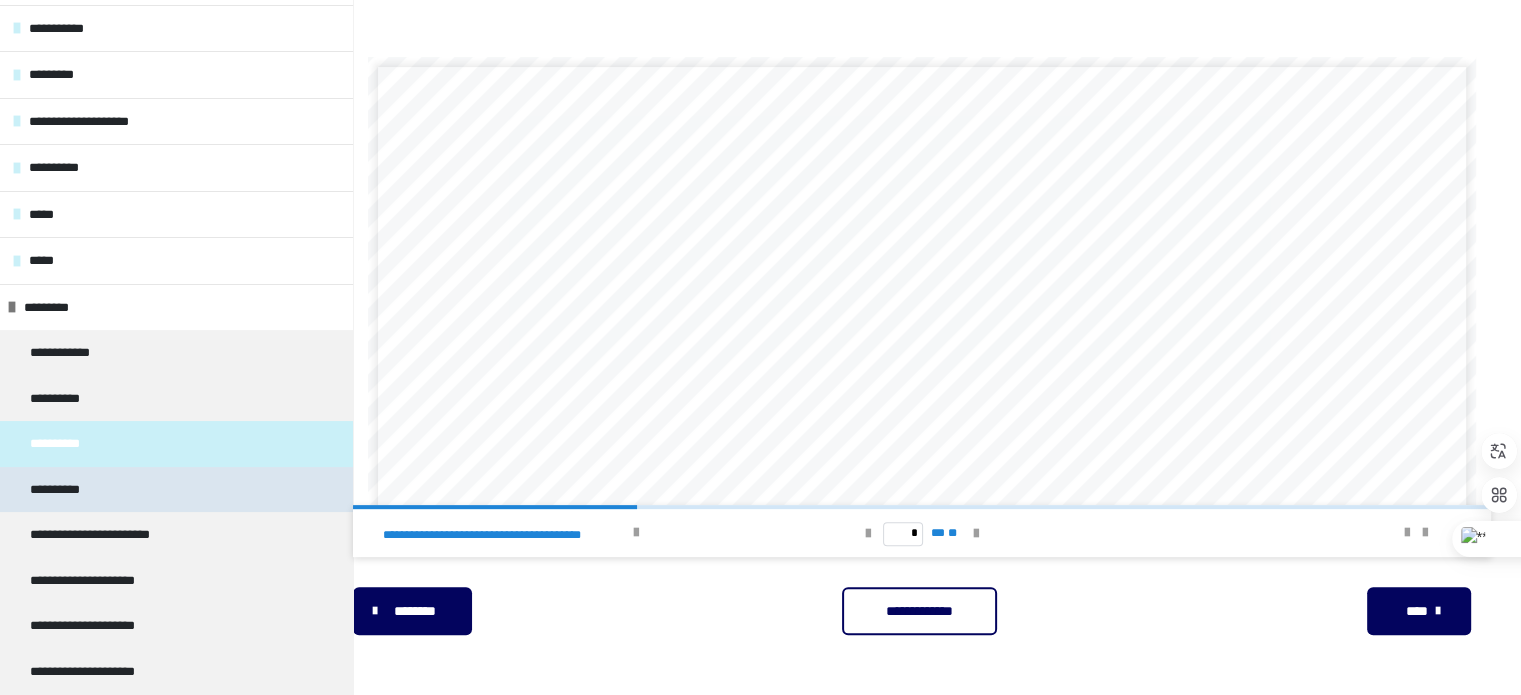 click on "**********" at bounding box center (176, 490) 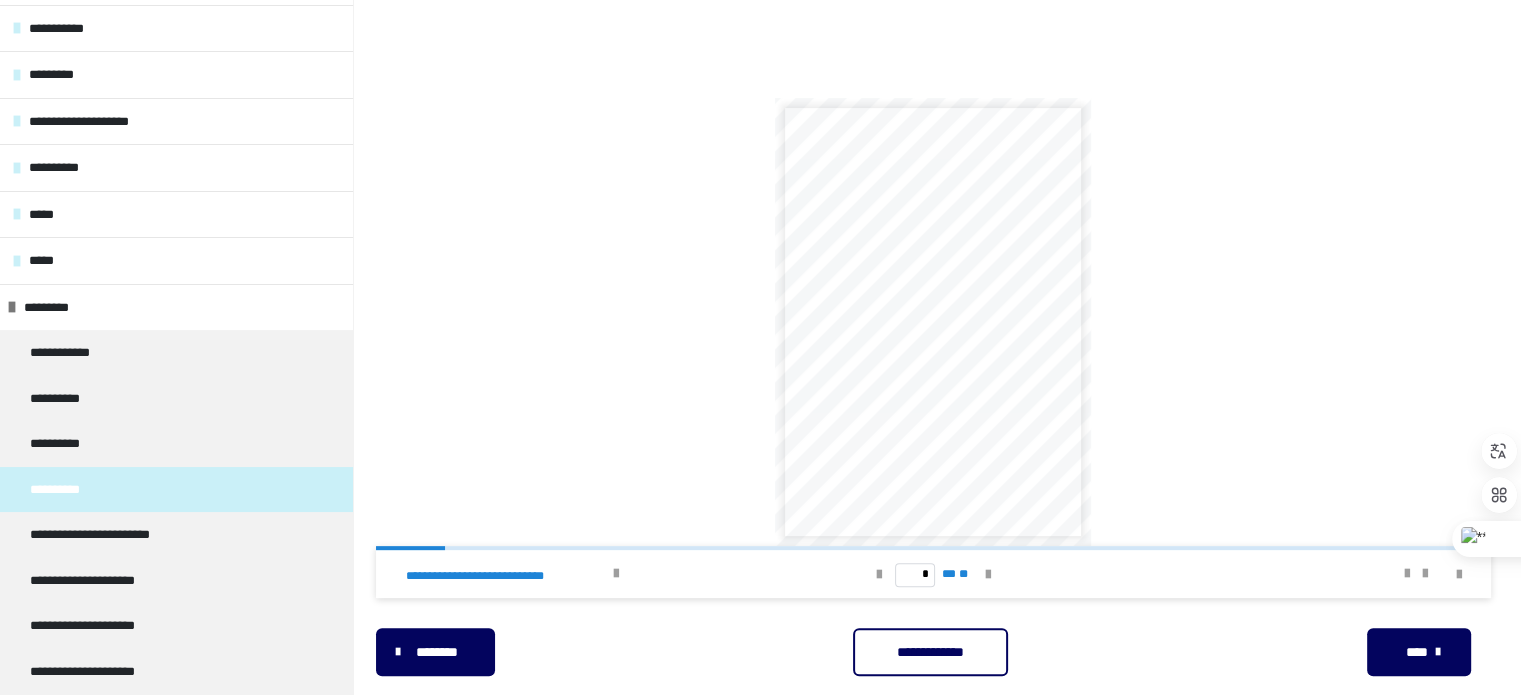 scroll, scrollTop: 644, scrollLeft: 0, axis: vertical 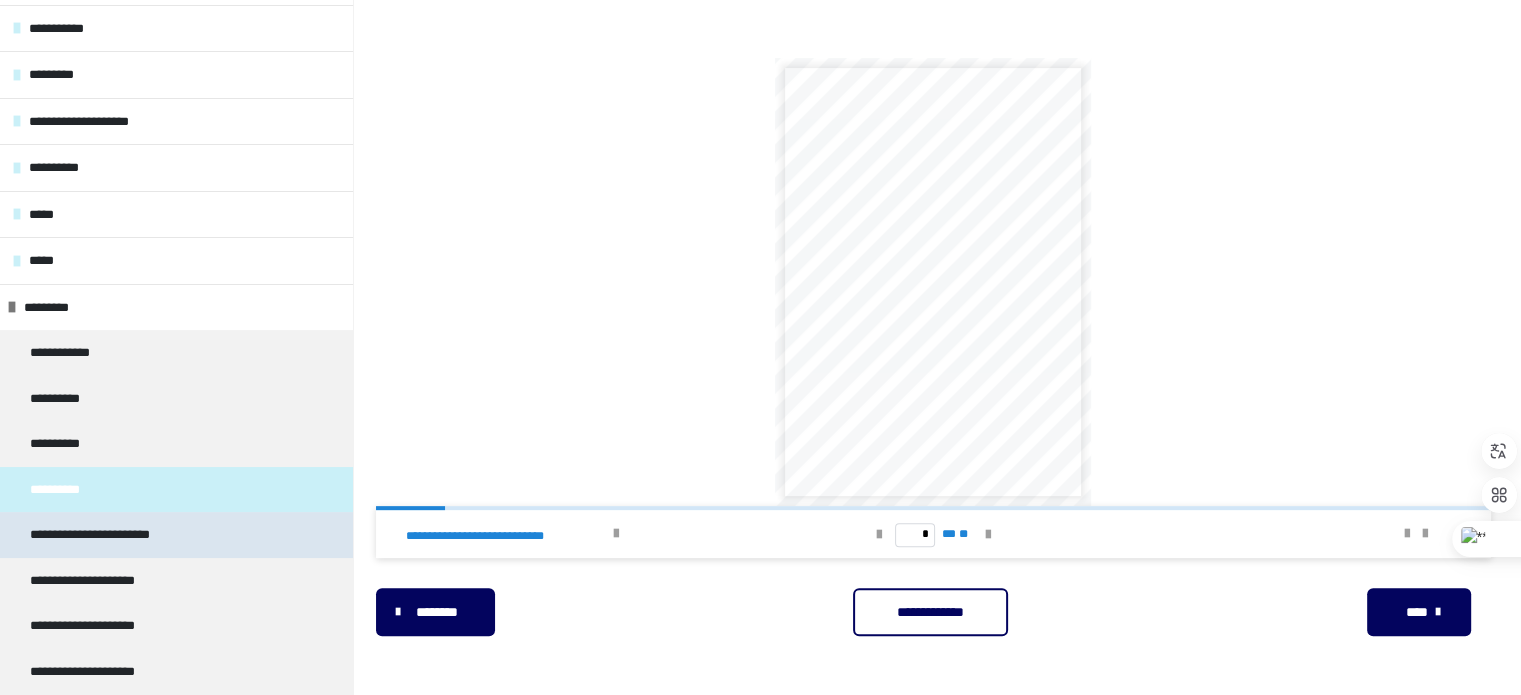 click on "**********" at bounding box center [119, 535] 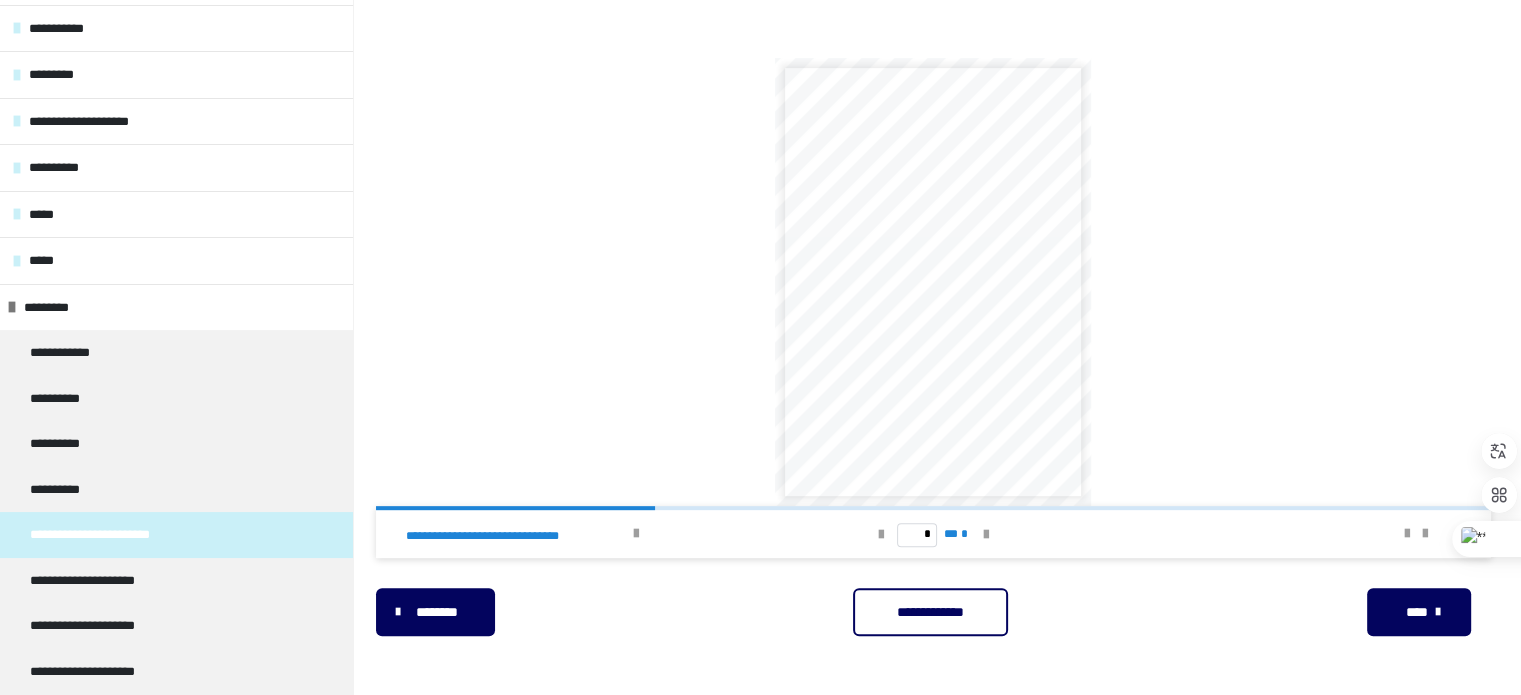 scroll, scrollTop: 780, scrollLeft: 0, axis: vertical 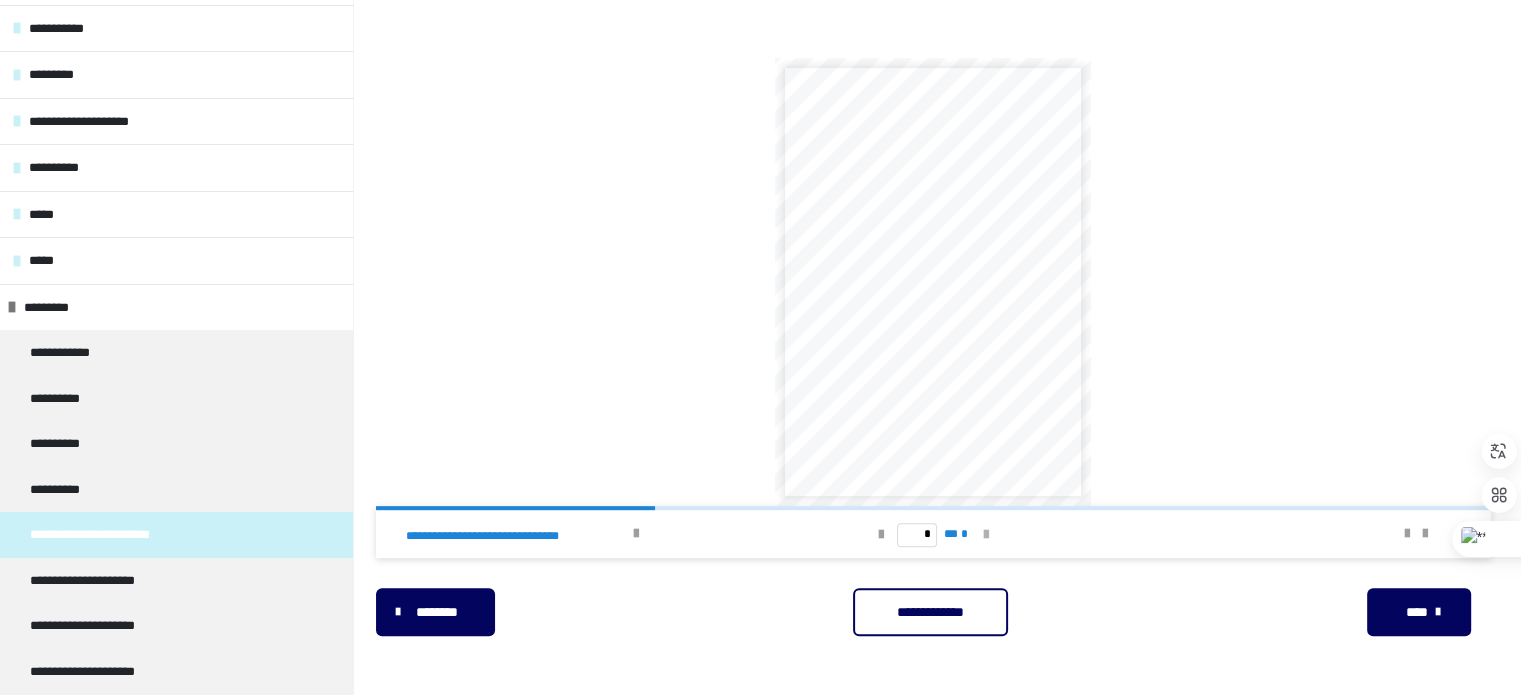 click at bounding box center (986, 535) 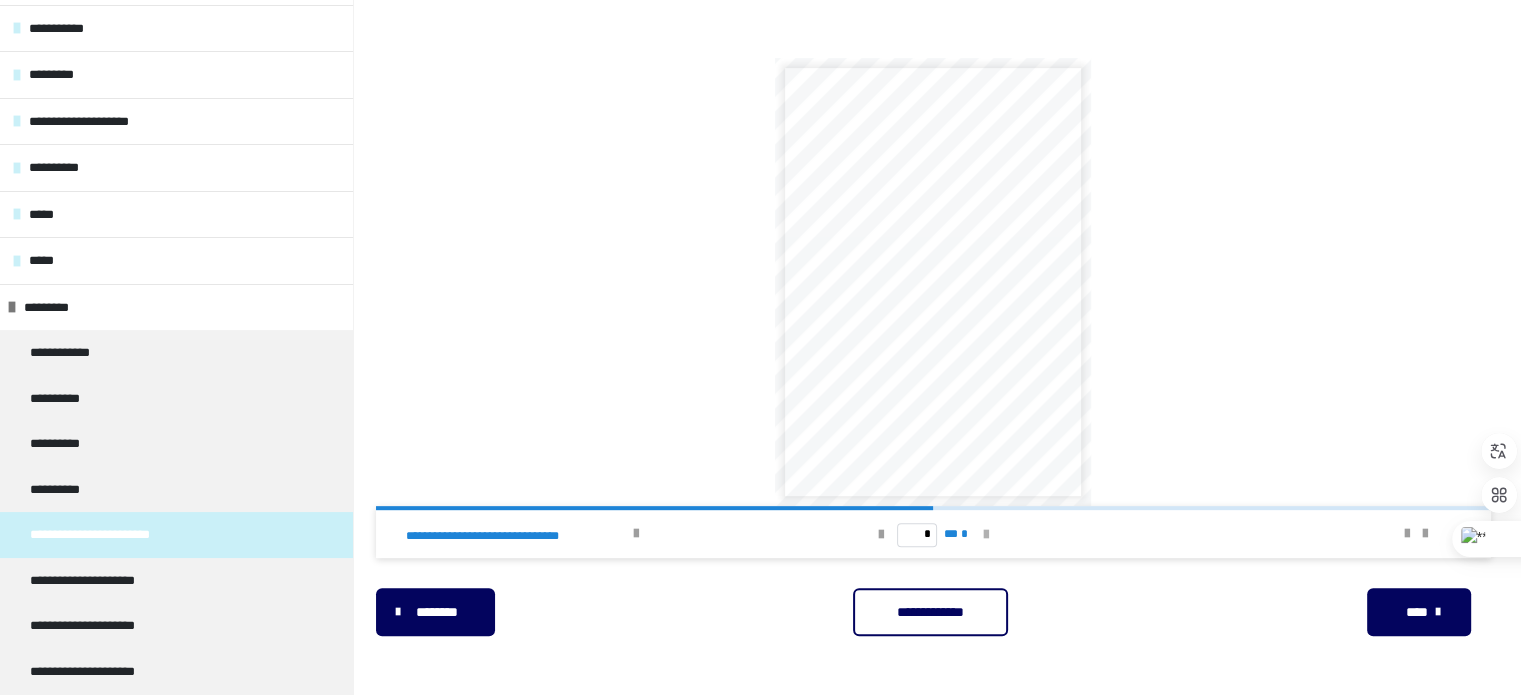 click at bounding box center [986, 535] 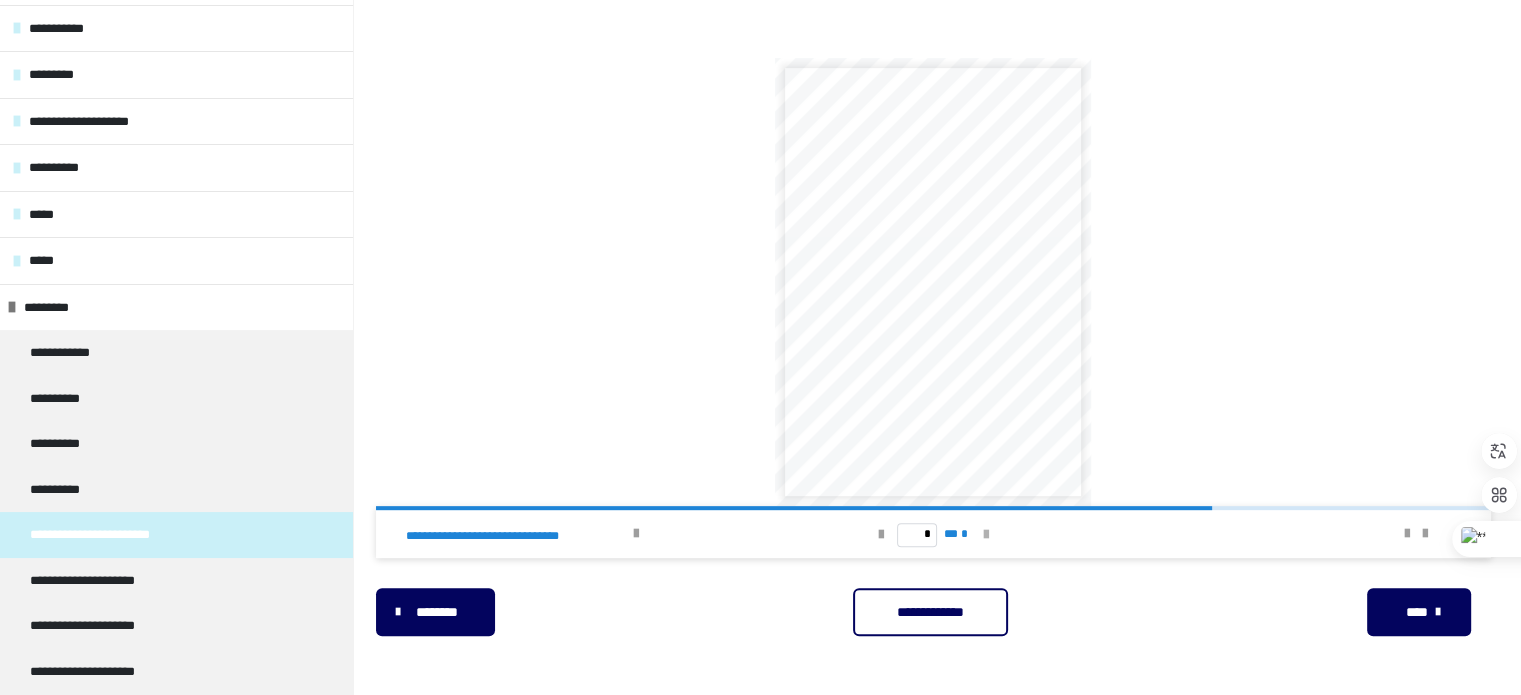 click at bounding box center [986, 535] 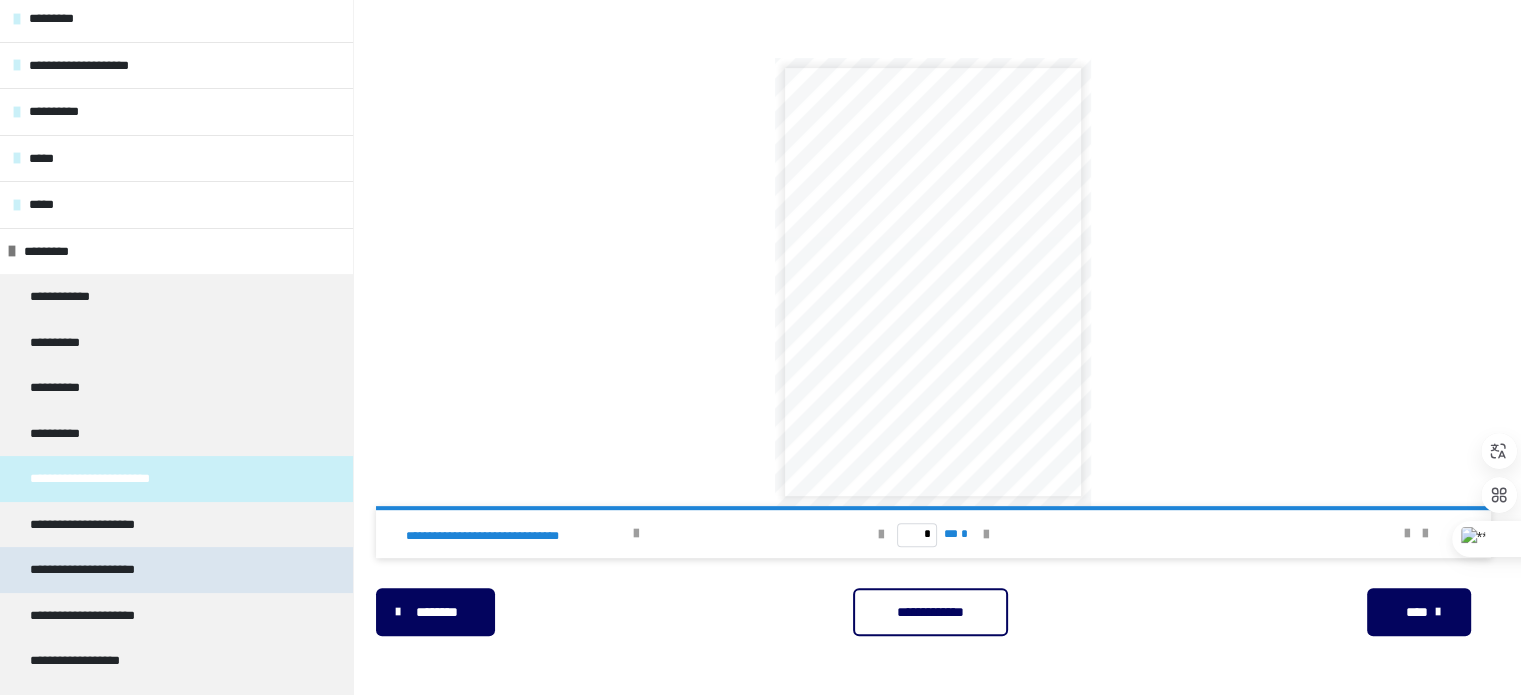 scroll, scrollTop: 200, scrollLeft: 0, axis: vertical 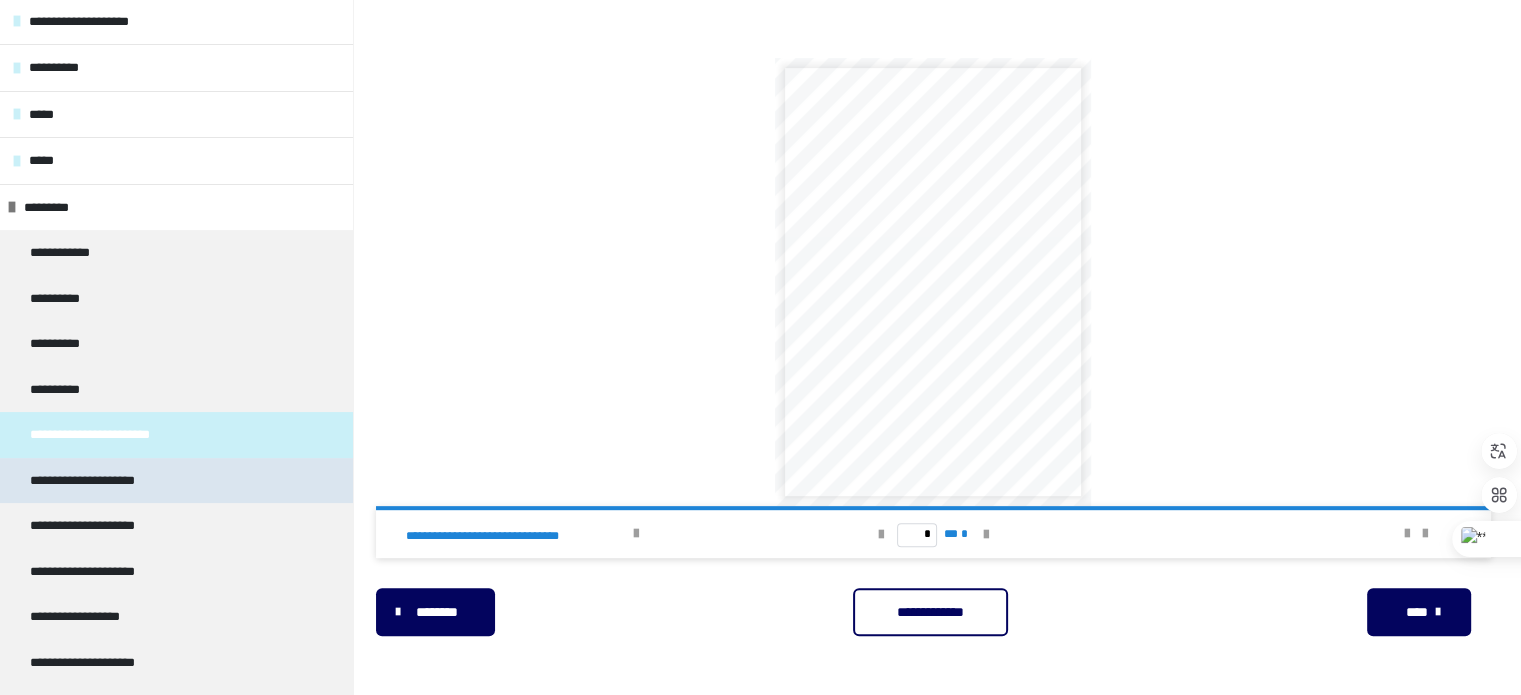 click on "**********" at bounding box center [176, 481] 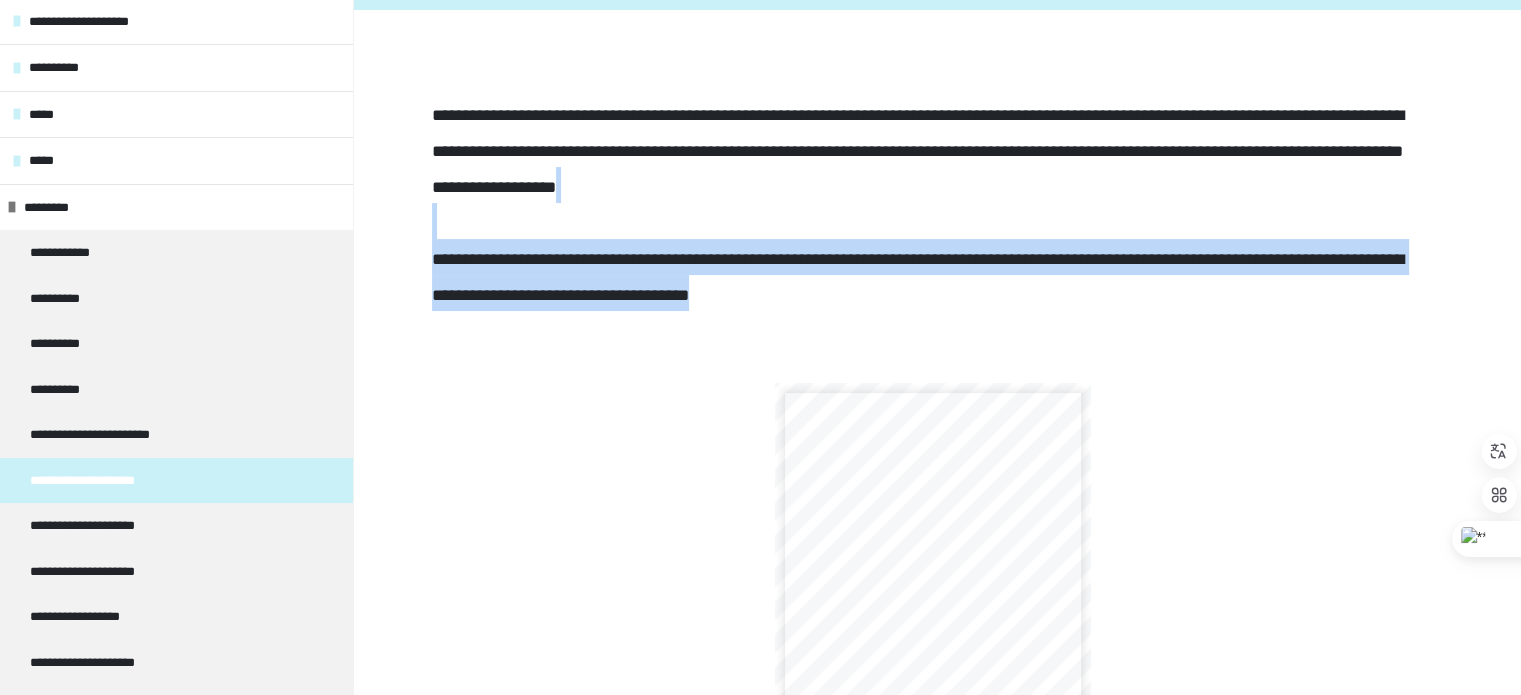 drag, startPoint x: 612, startPoint y: 236, endPoint x: 1256, endPoint y: 282, distance: 645.64075 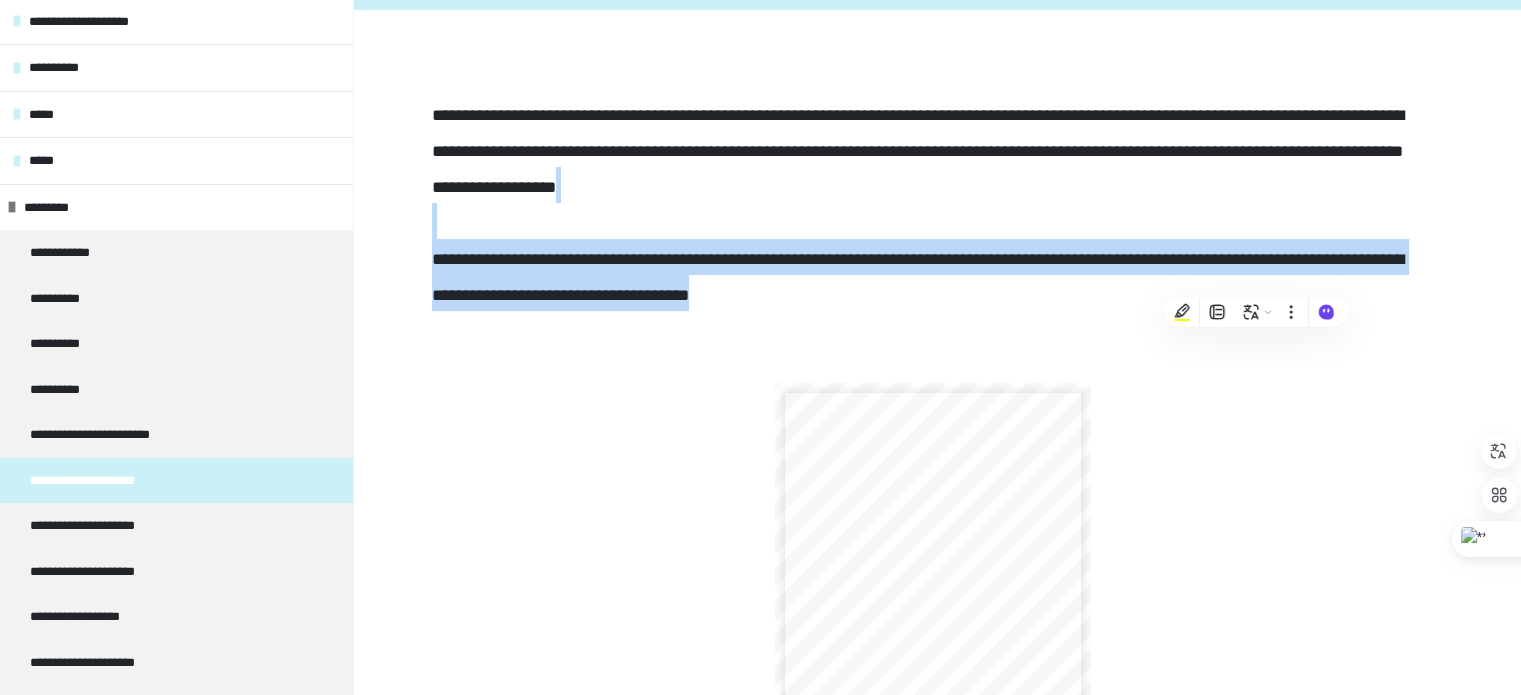 click on "**********" at bounding box center [933, 212] 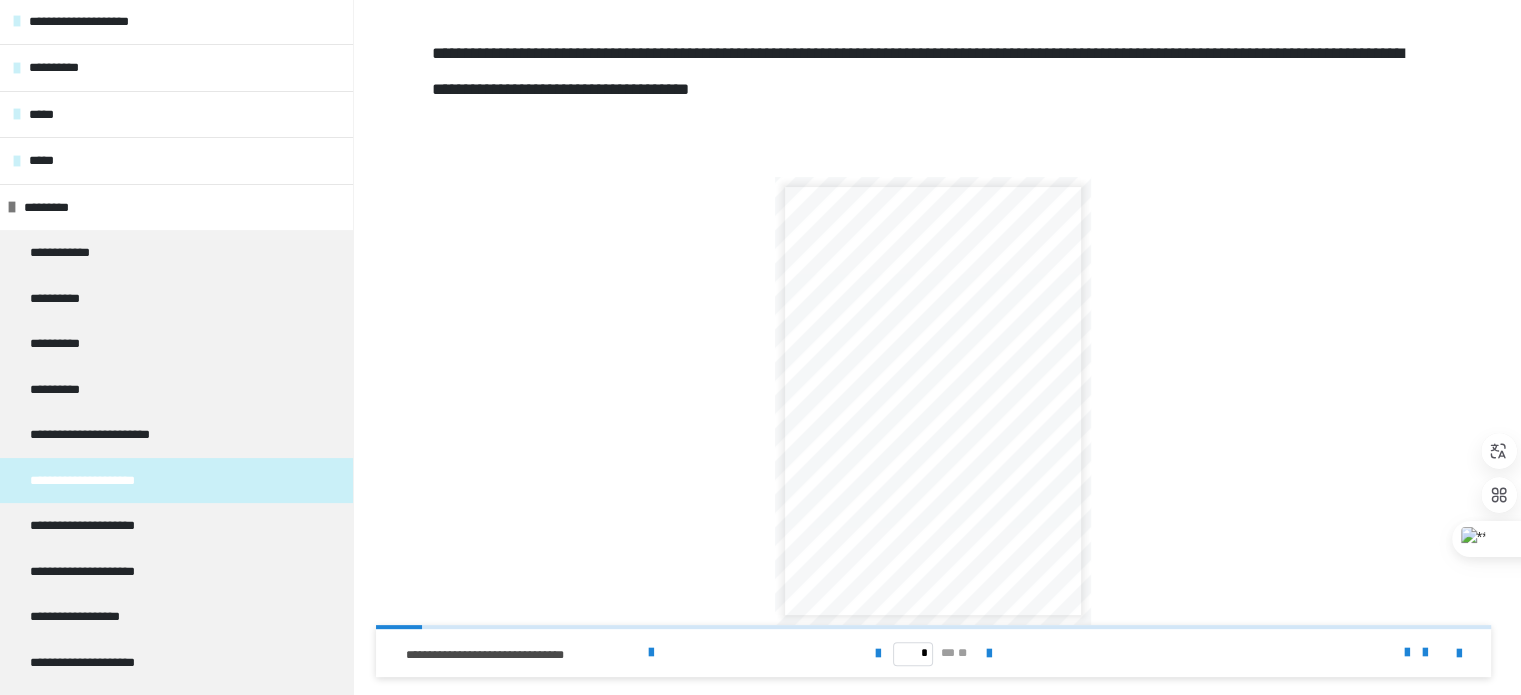 scroll, scrollTop: 583, scrollLeft: 0, axis: vertical 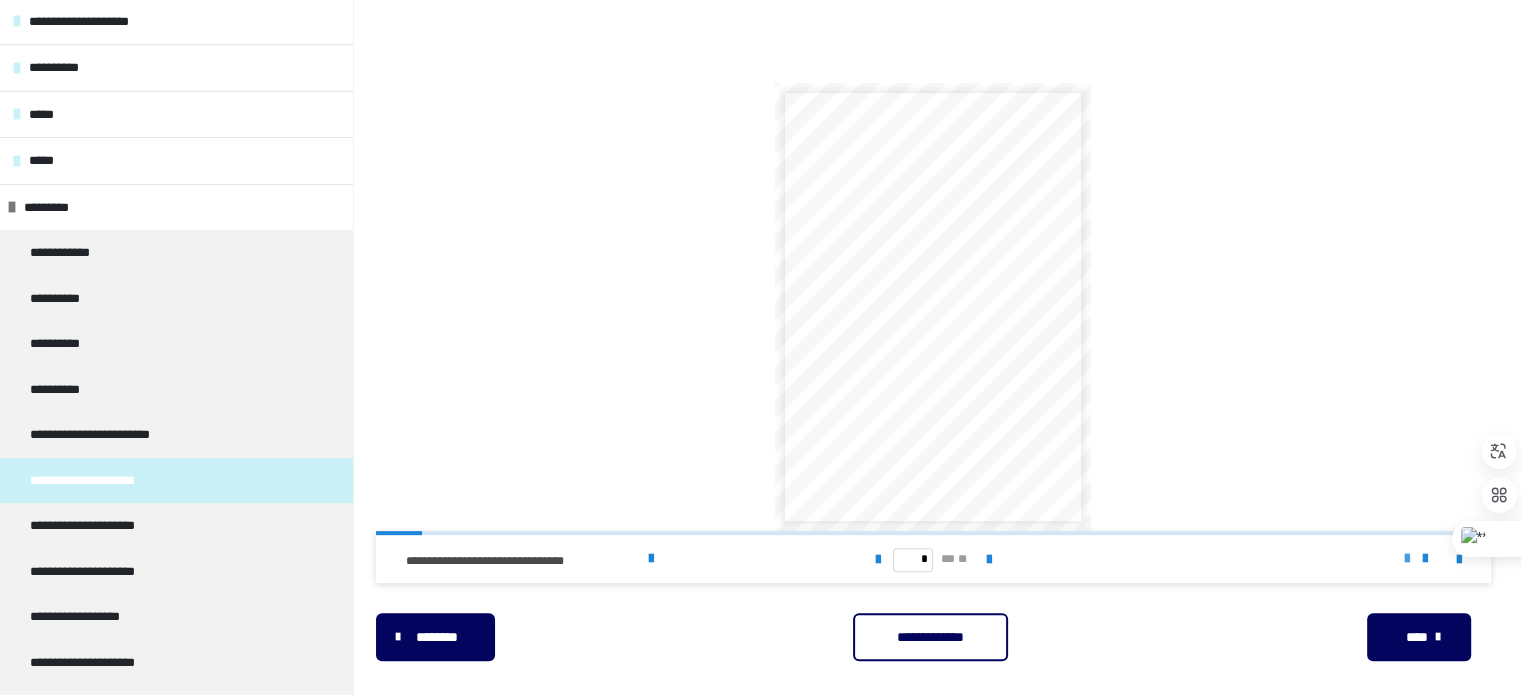 click at bounding box center (1407, 559) 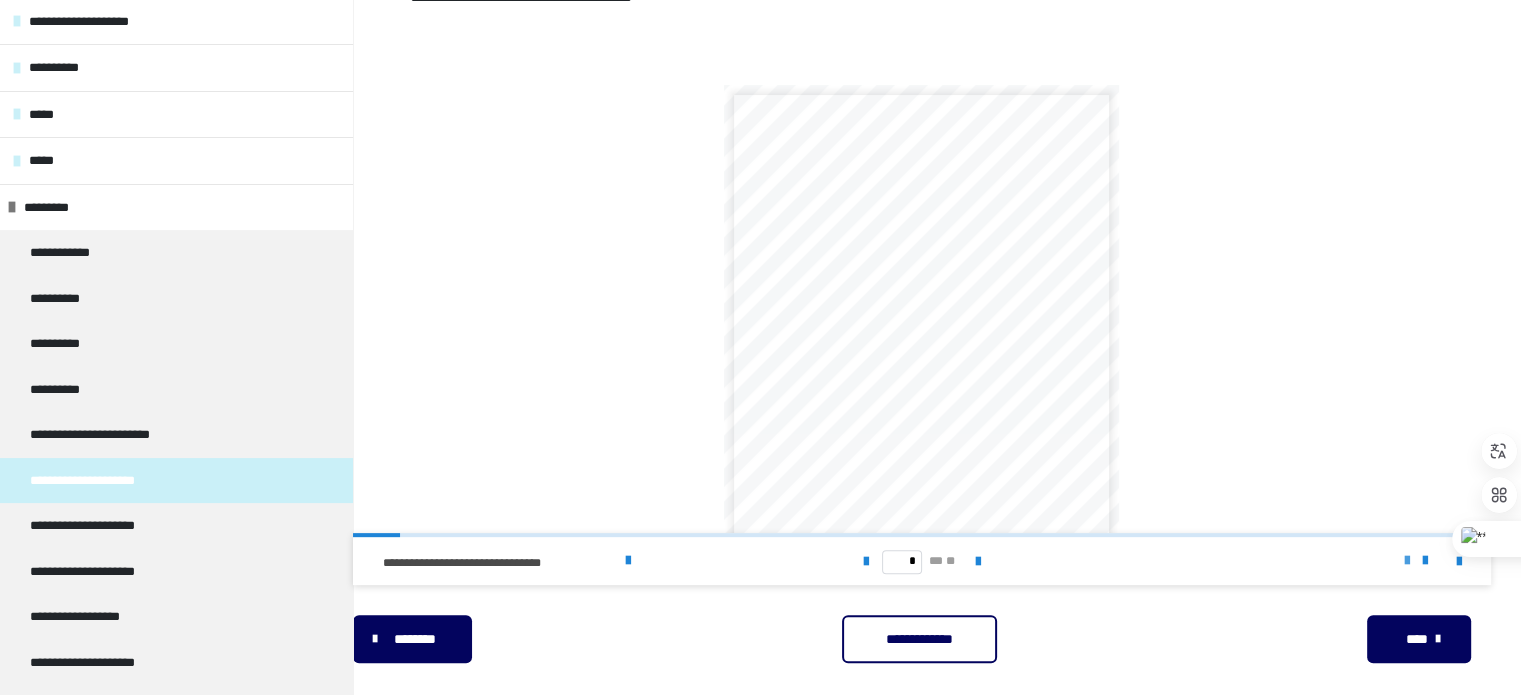 click at bounding box center [1407, 561] 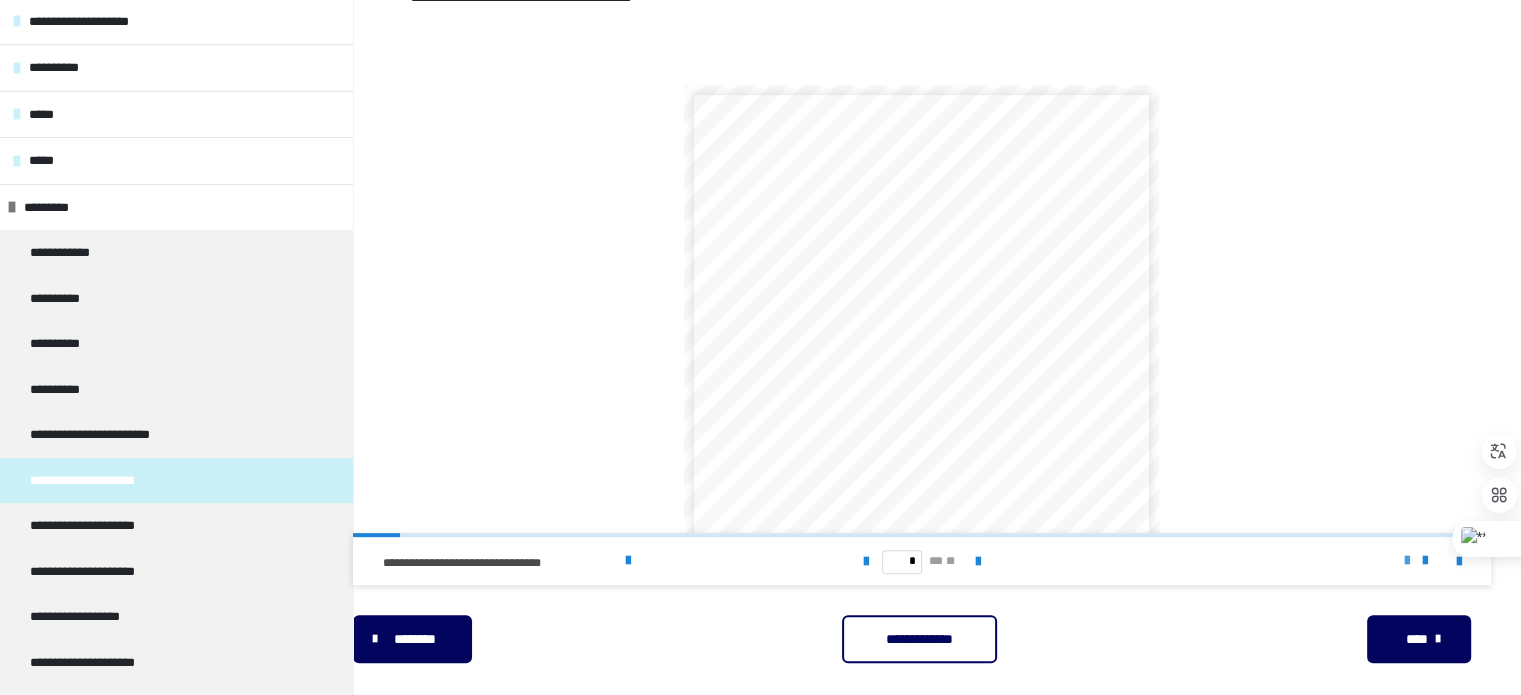 click at bounding box center (1407, 561) 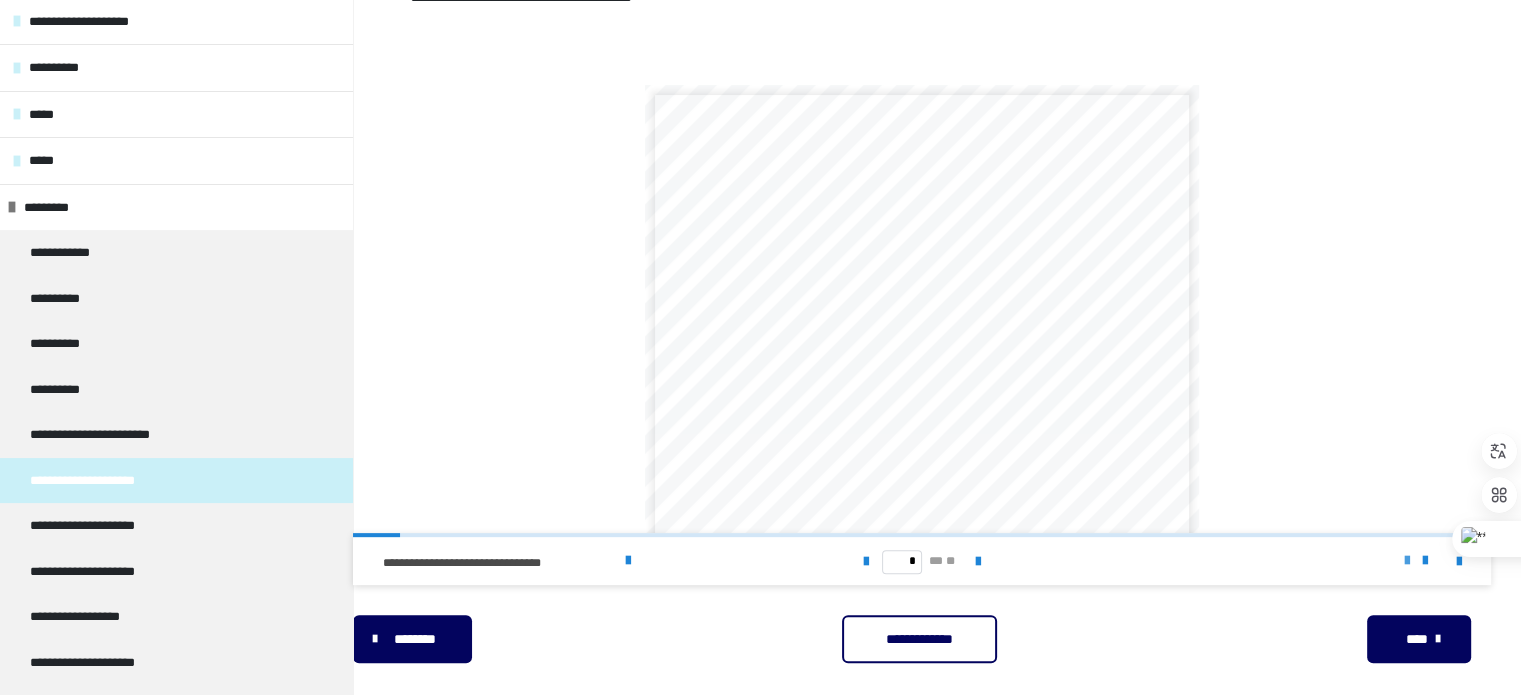 click at bounding box center (1407, 561) 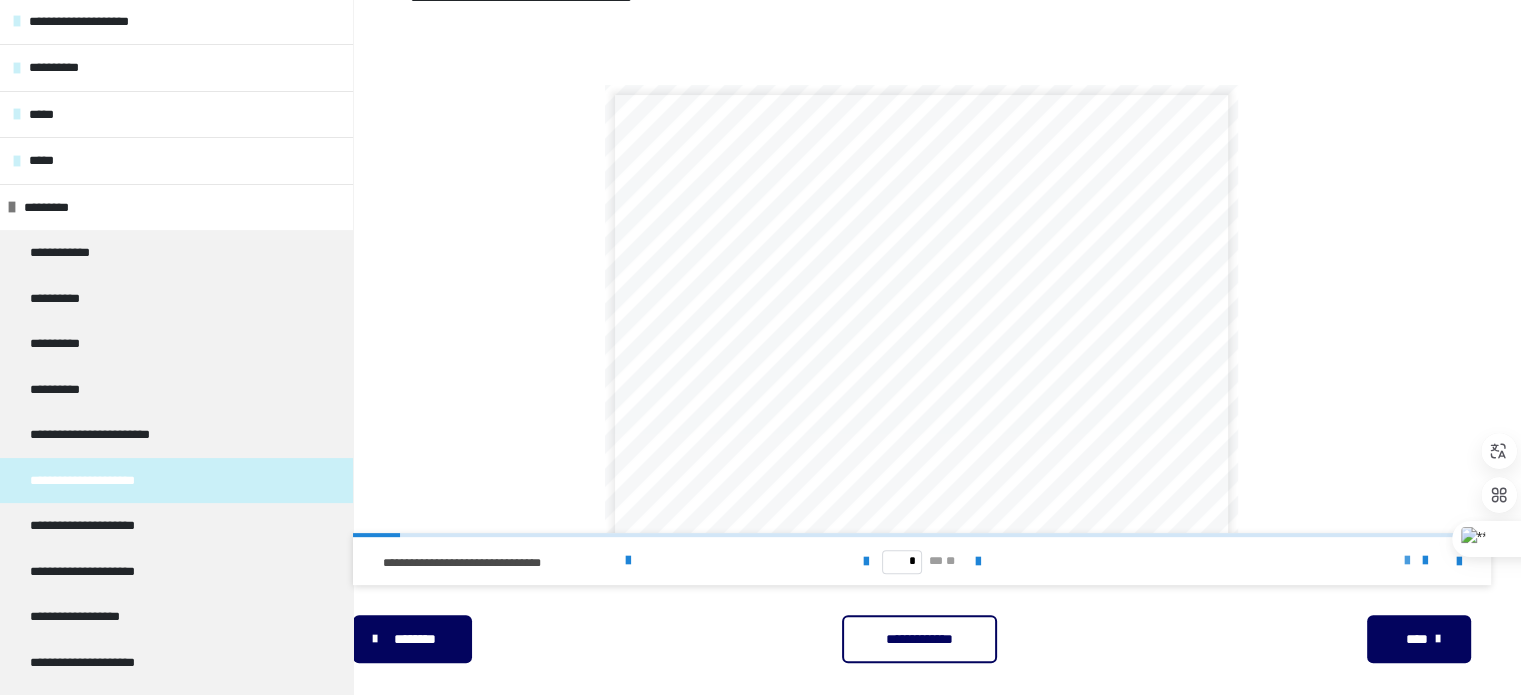 click at bounding box center (1407, 561) 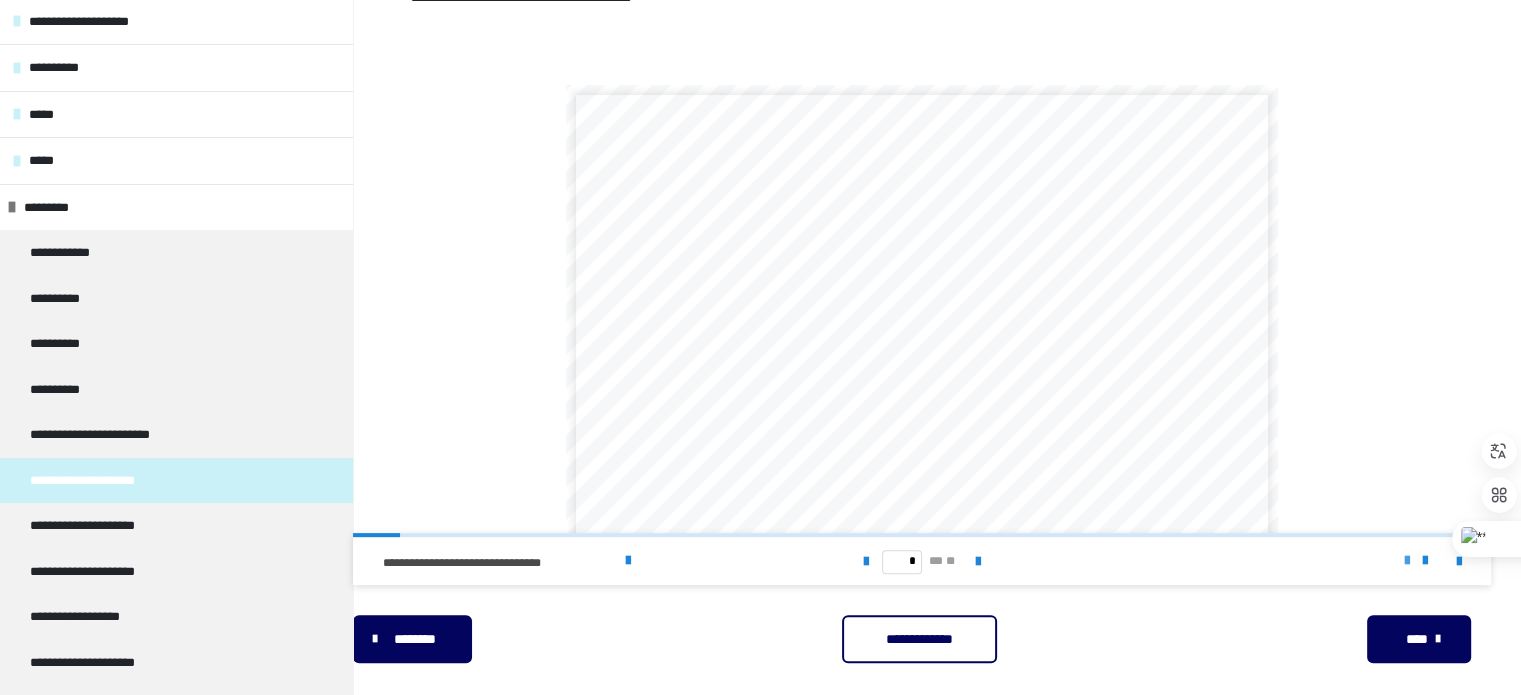 click at bounding box center (1407, 561) 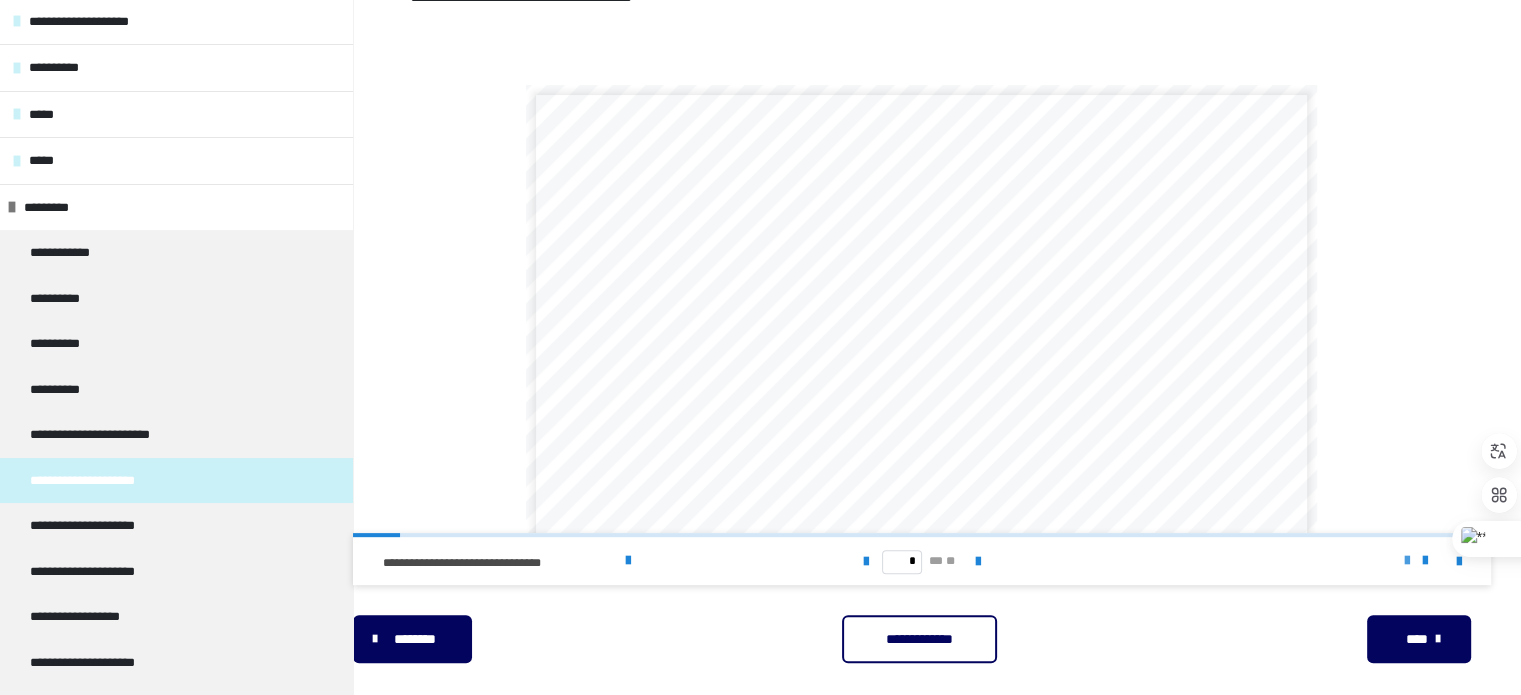 click at bounding box center [1407, 561] 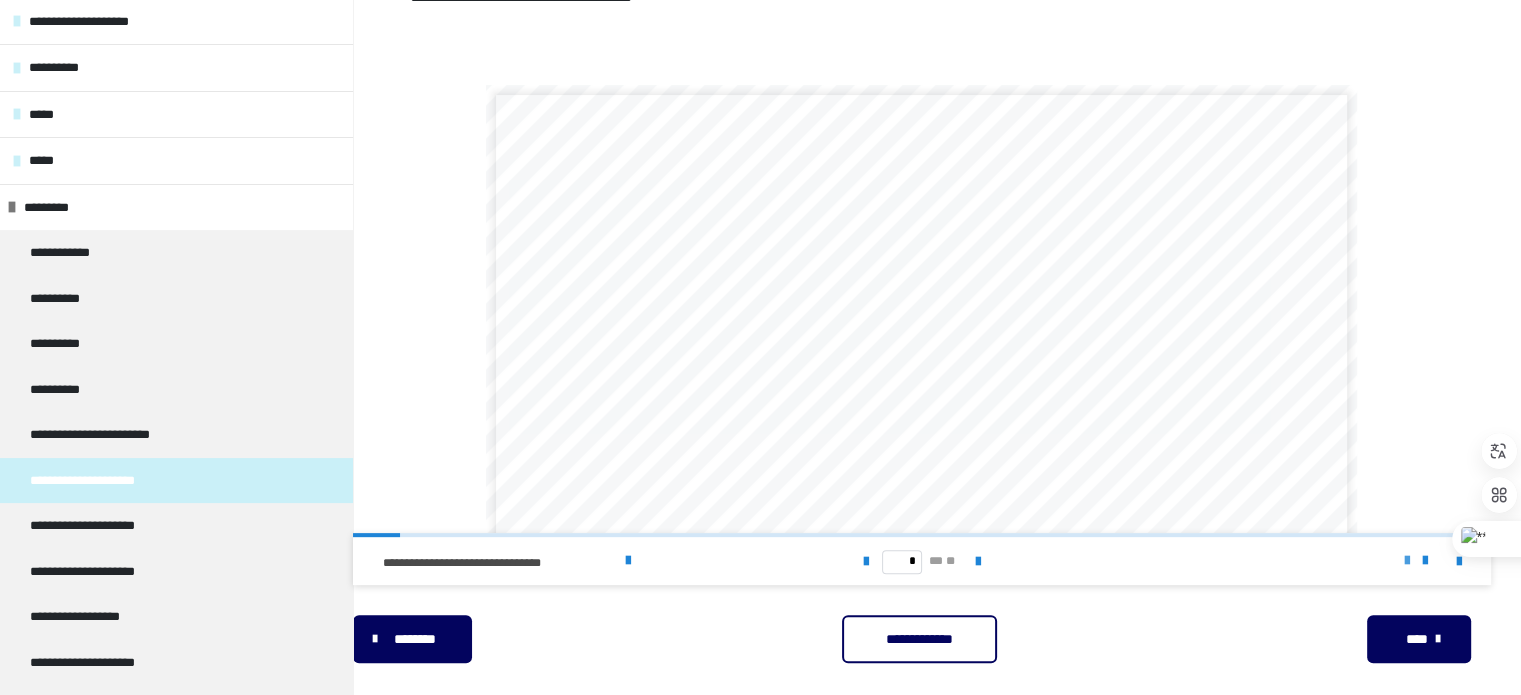 click at bounding box center (1407, 561) 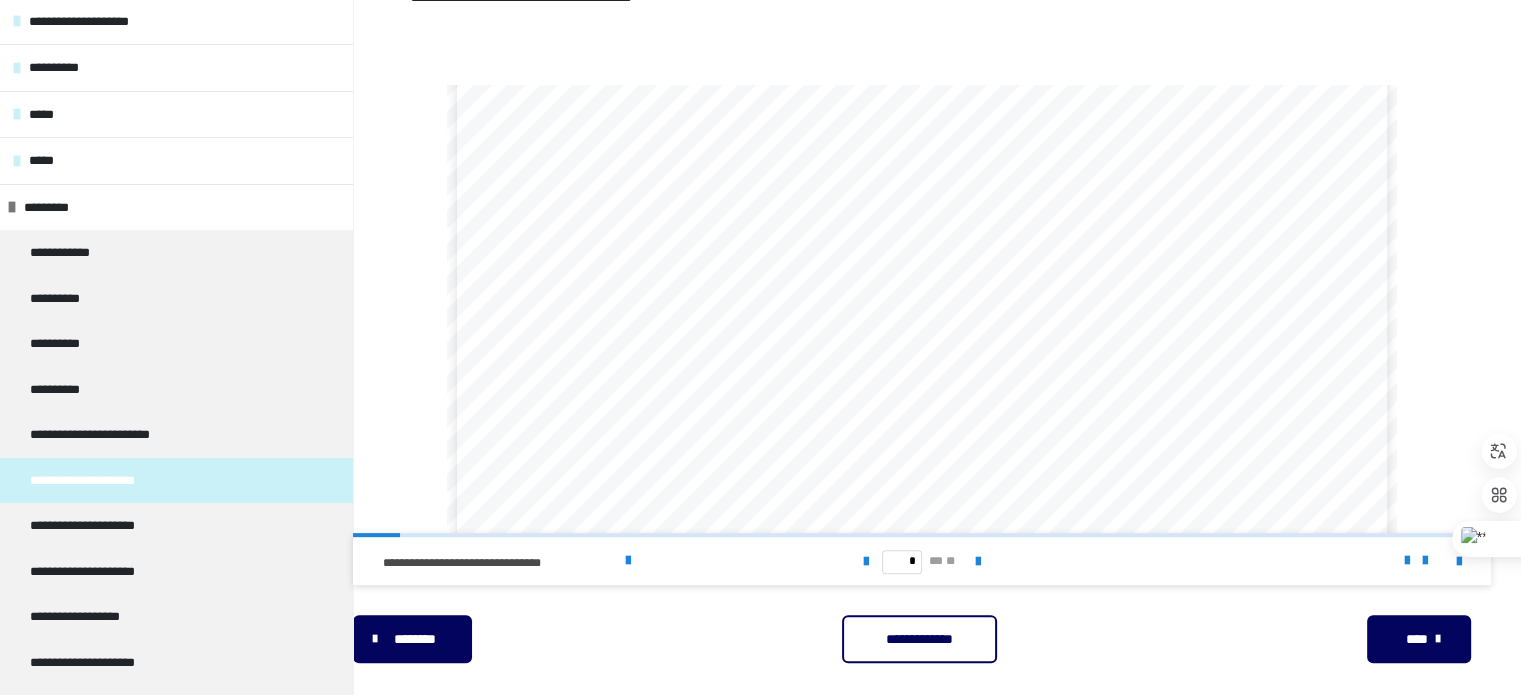 scroll, scrollTop: 896, scrollLeft: 0, axis: vertical 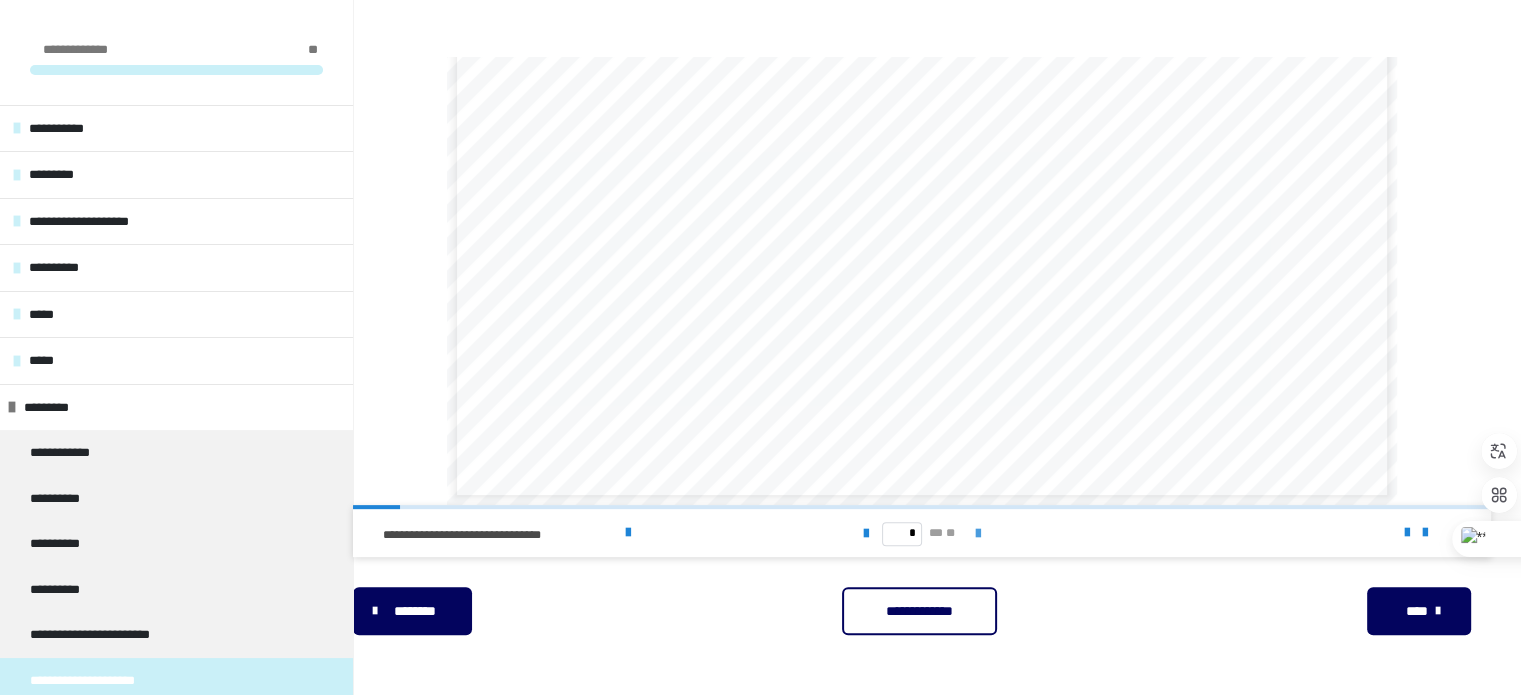 click at bounding box center [978, 534] 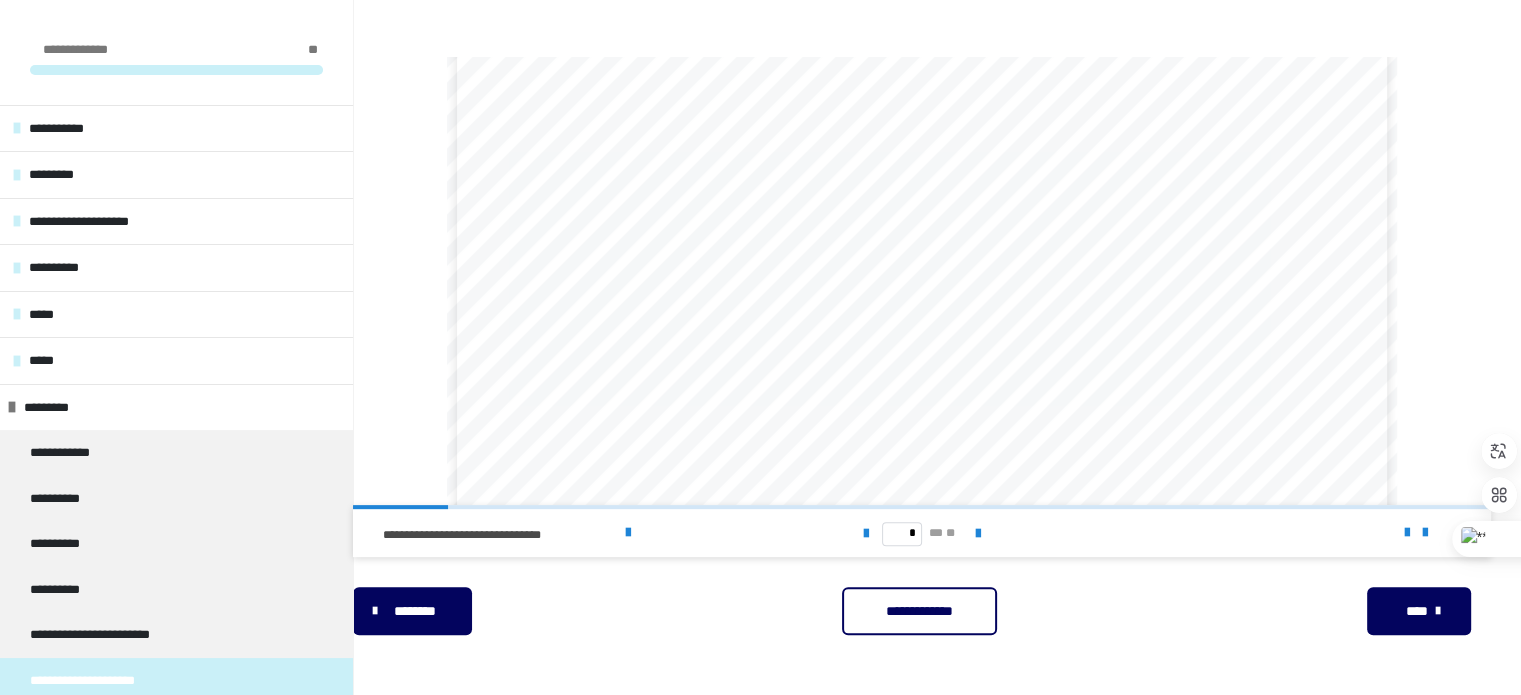 scroll, scrollTop: 896, scrollLeft: 0, axis: vertical 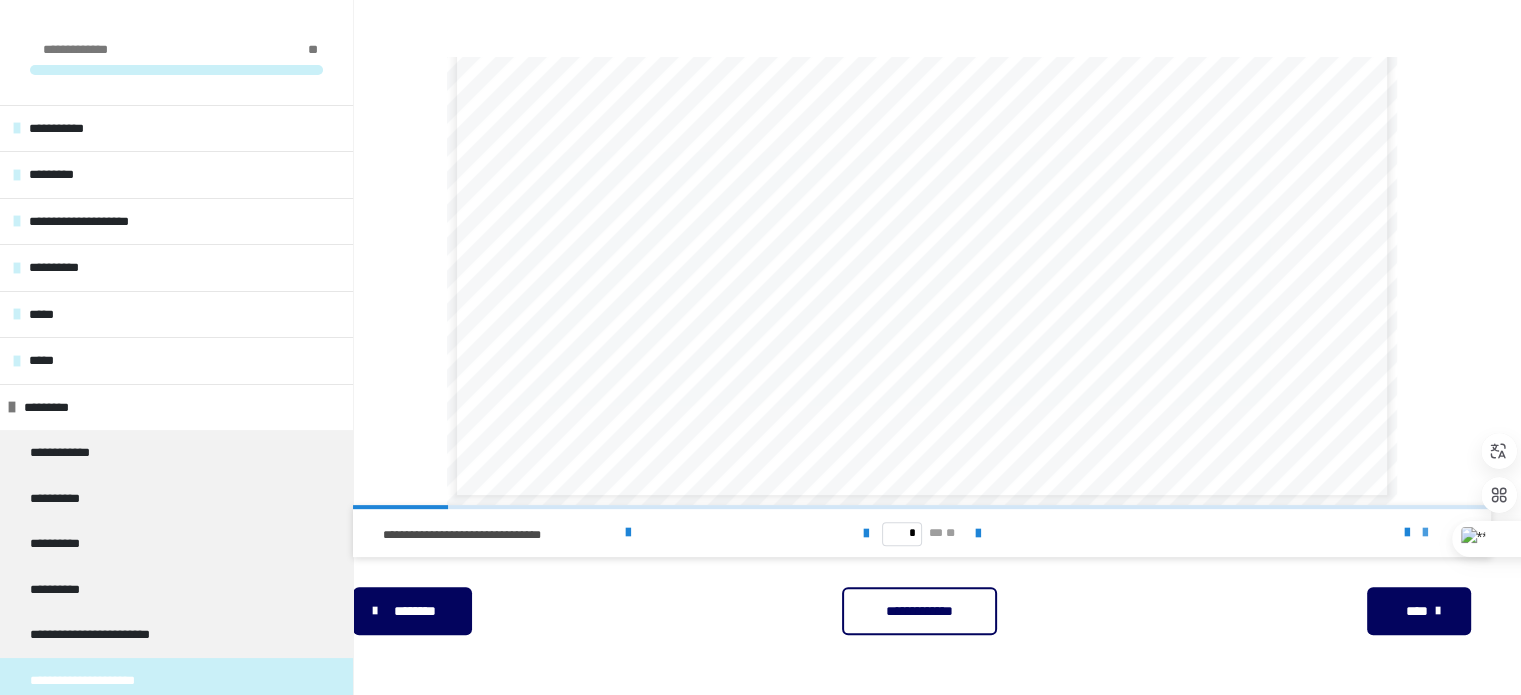 click at bounding box center (1425, 533) 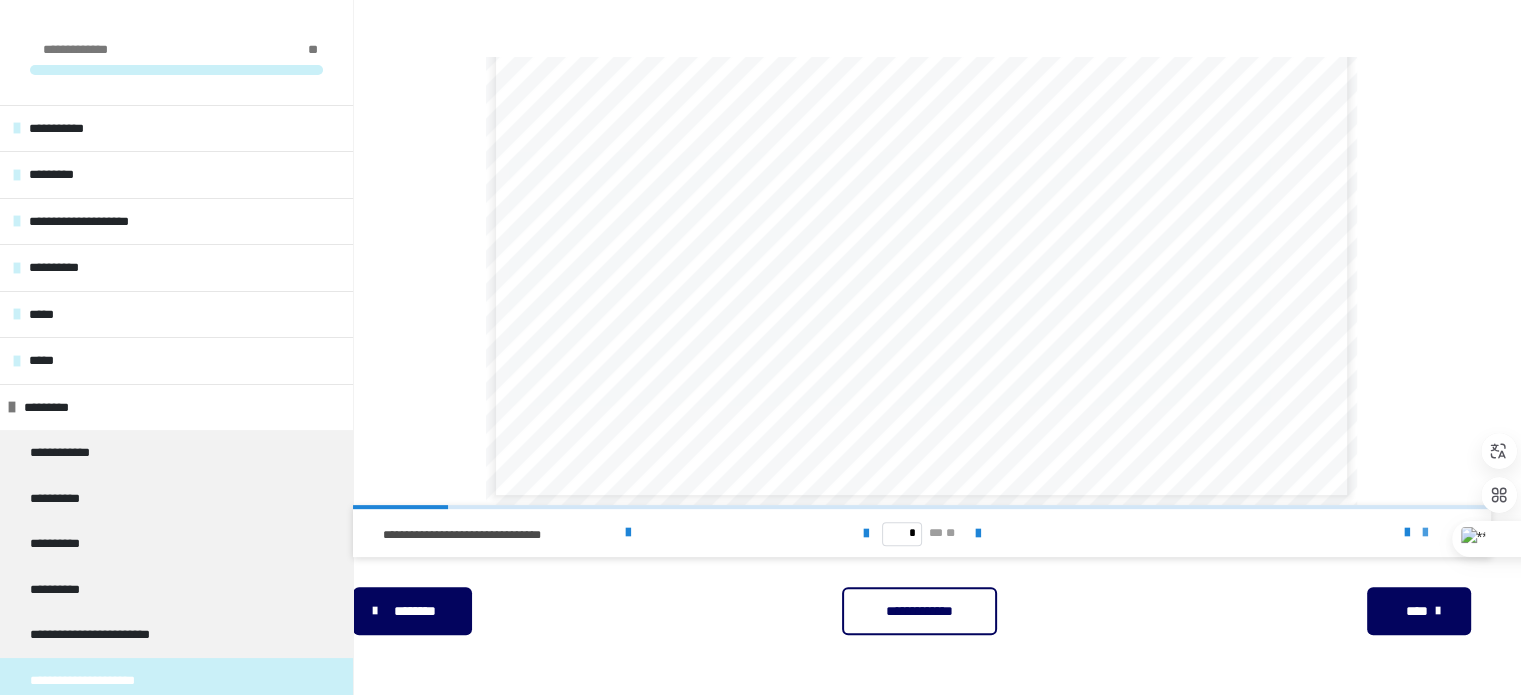 click at bounding box center [1425, 533] 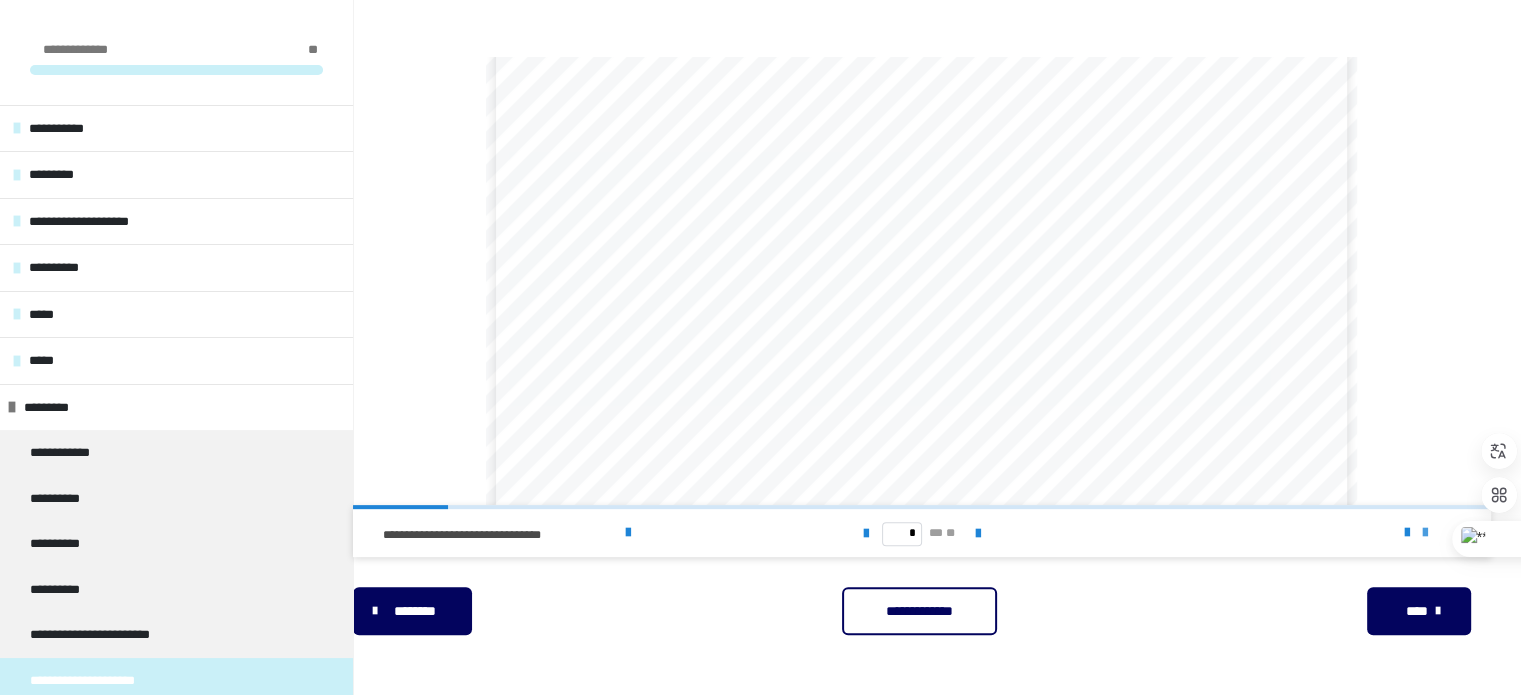 click at bounding box center [1425, 533] 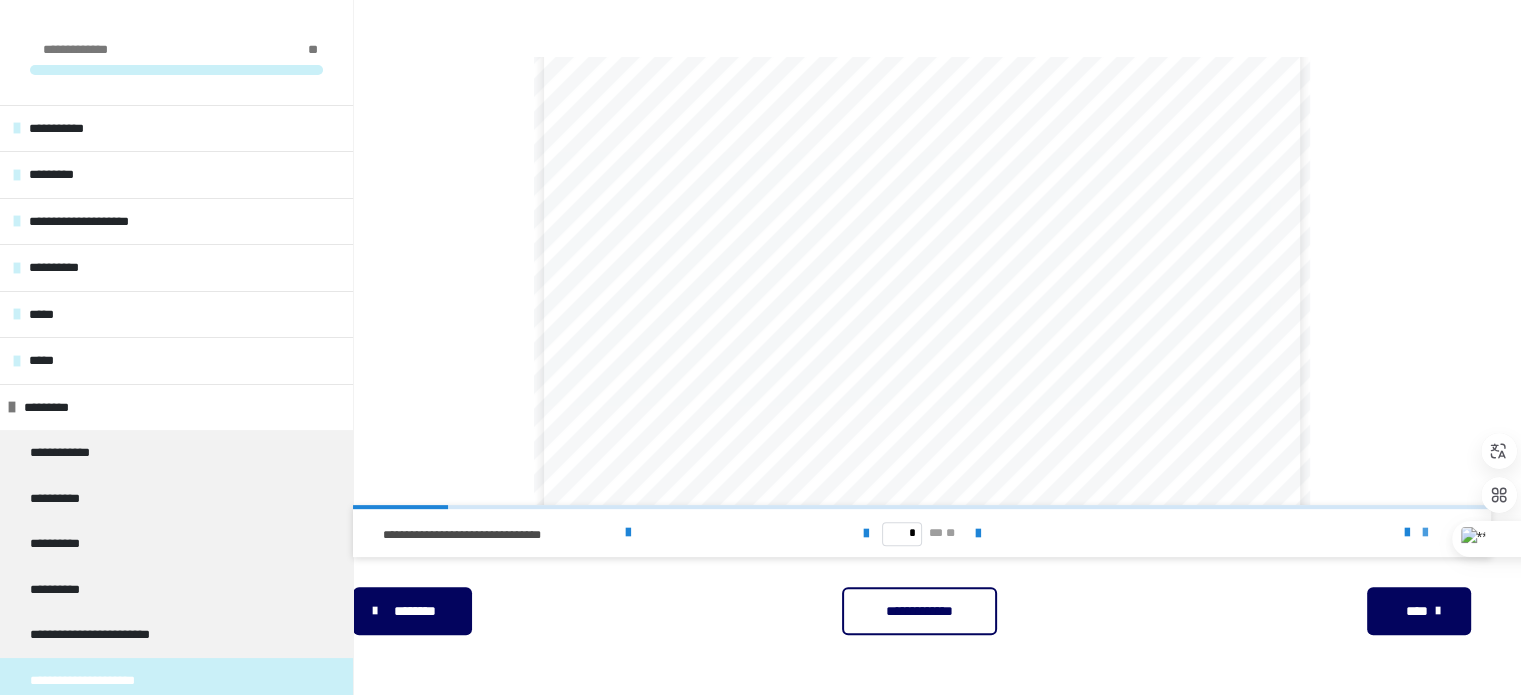 click at bounding box center (1425, 533) 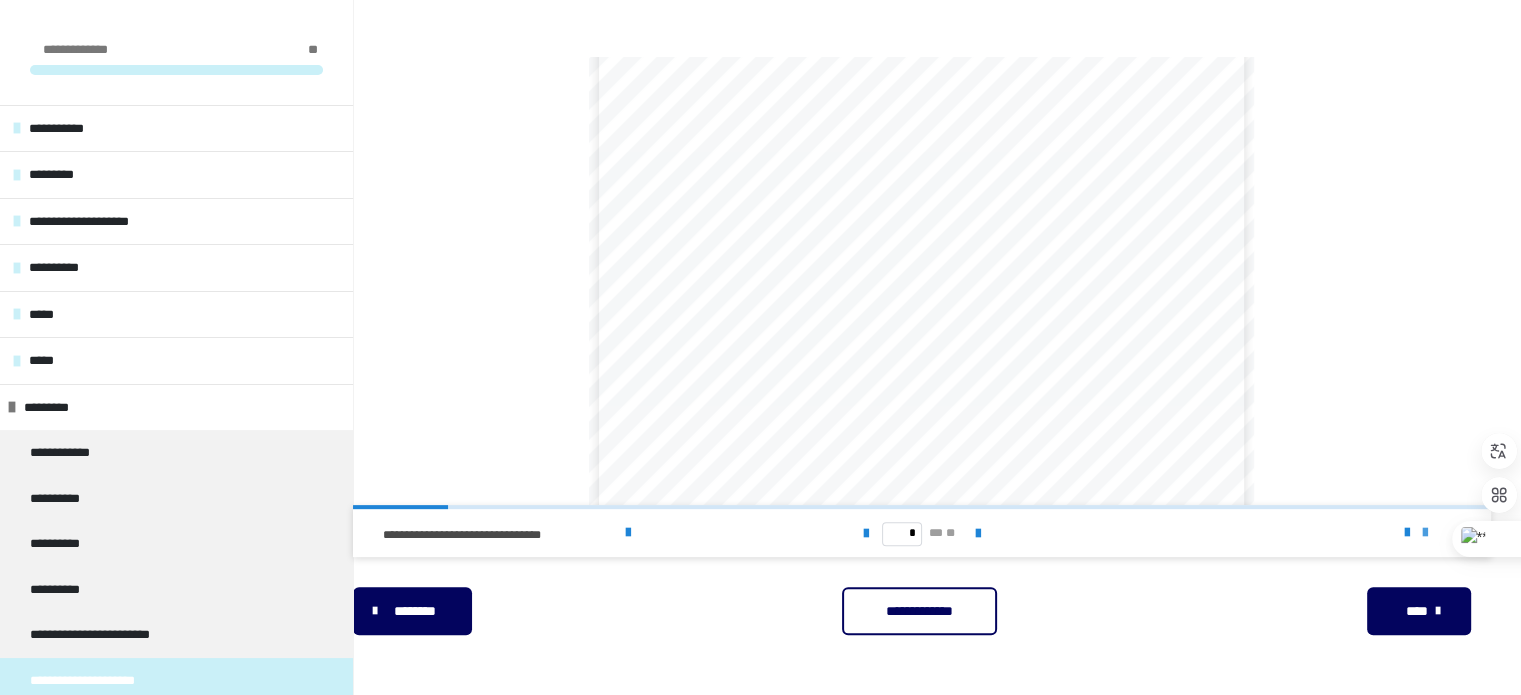 click at bounding box center (1425, 533) 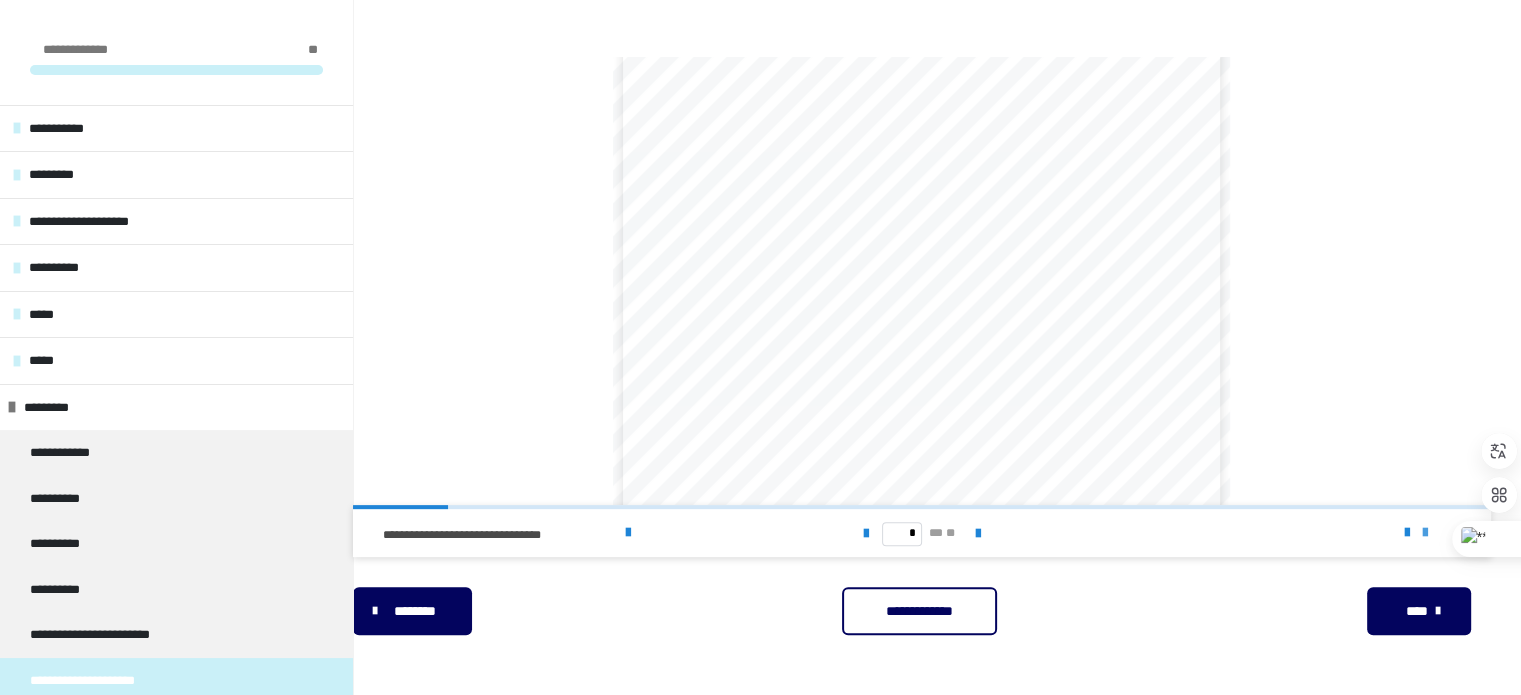 click at bounding box center [1425, 533] 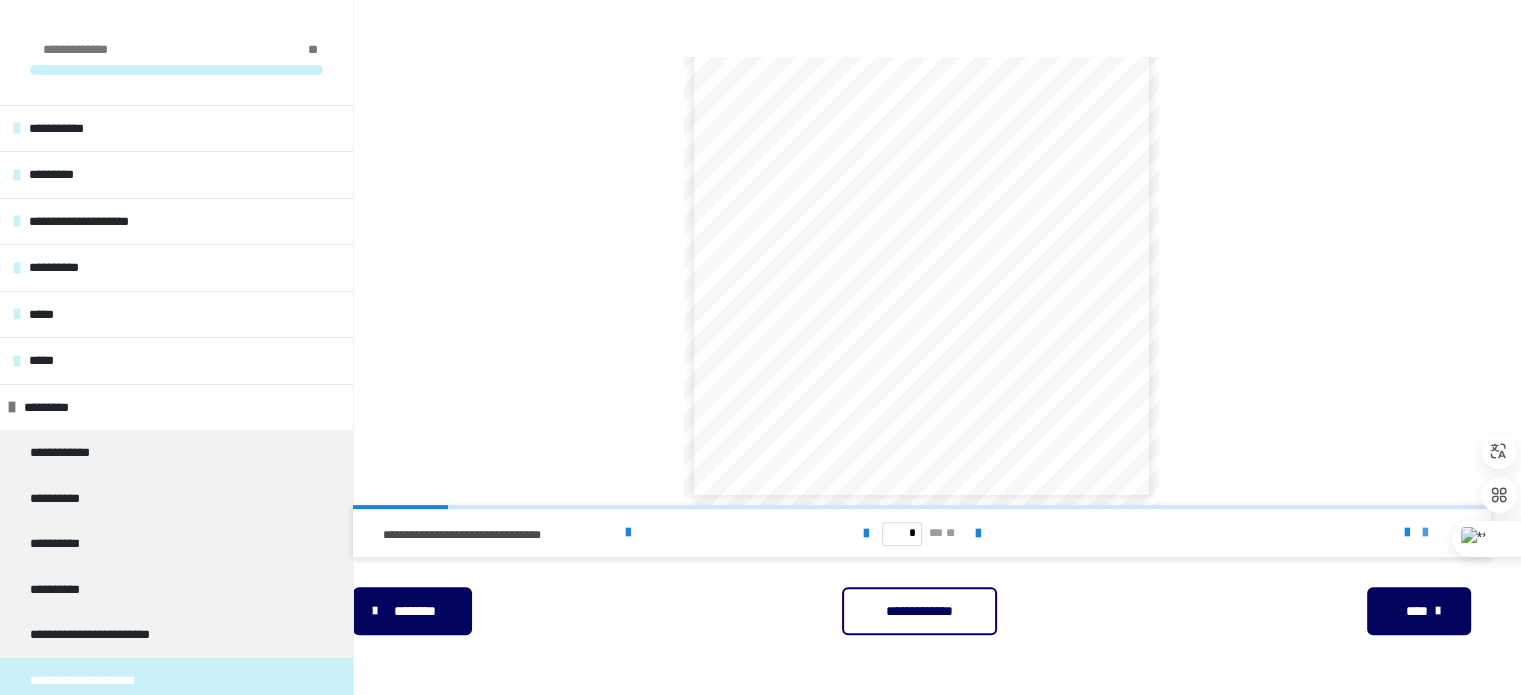 click at bounding box center [1425, 533] 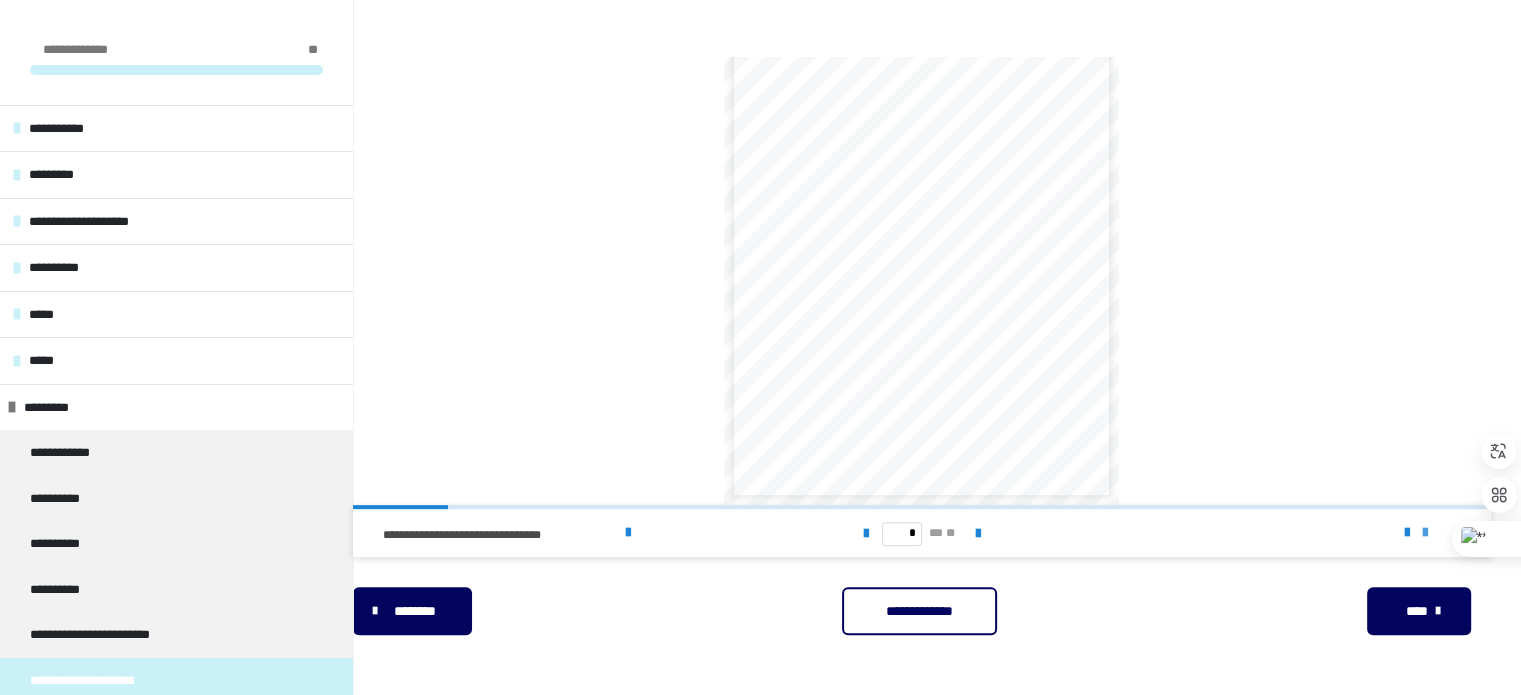 click at bounding box center [1425, 533] 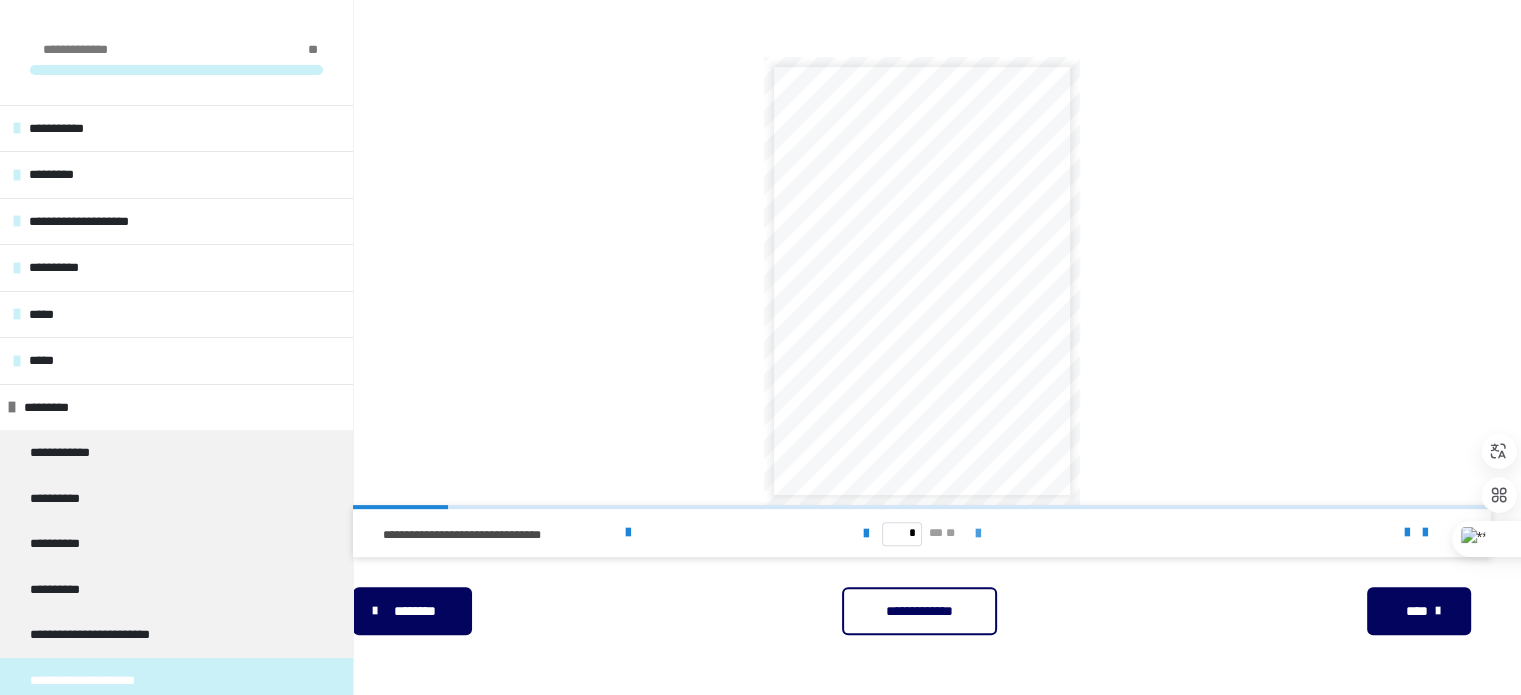 click at bounding box center (978, 534) 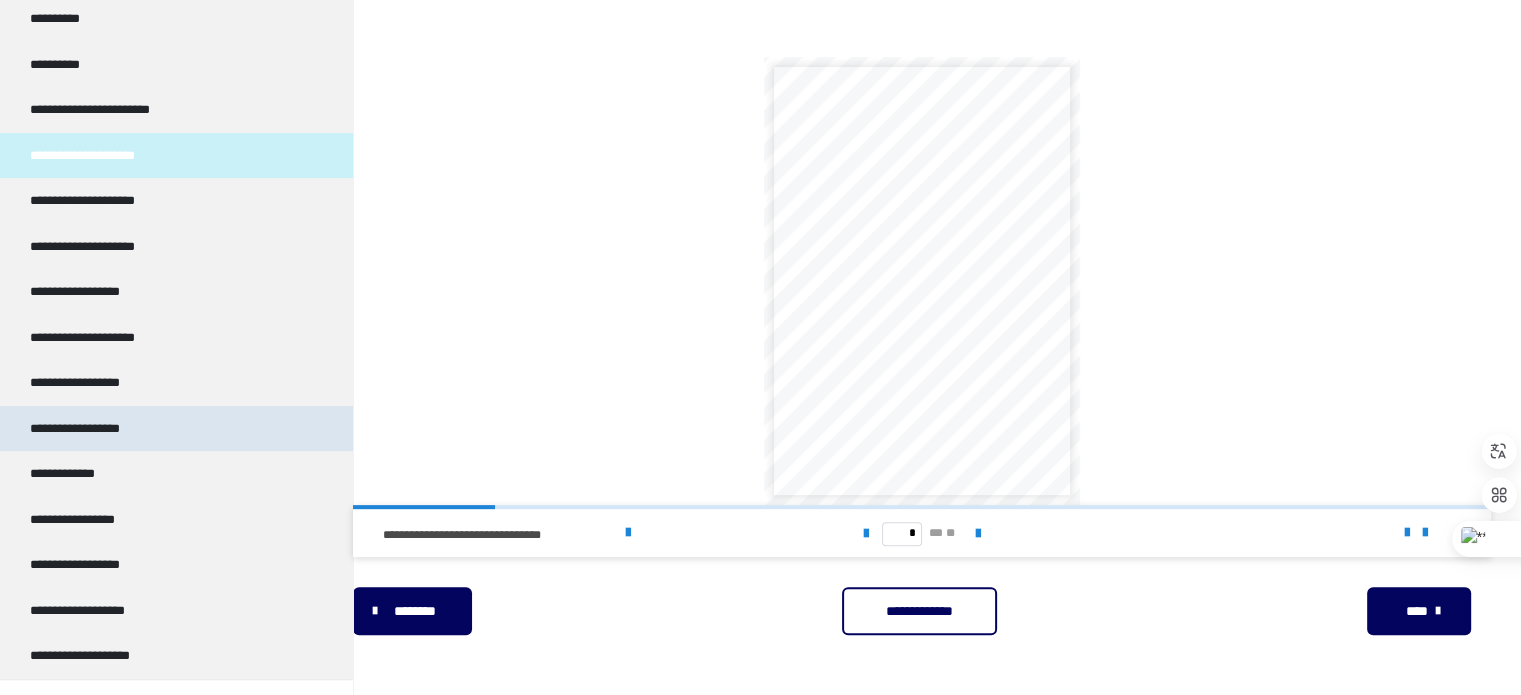 scroll, scrollTop: 548, scrollLeft: 0, axis: vertical 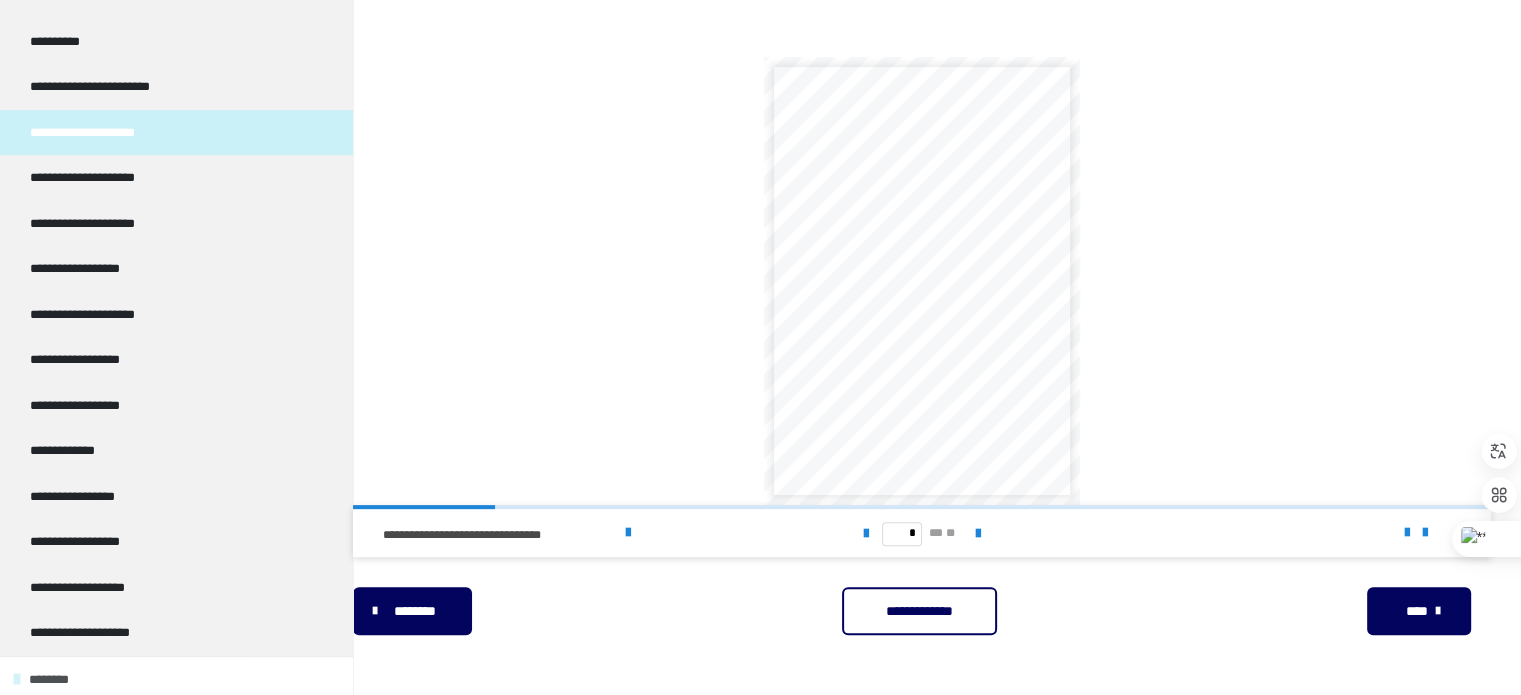 click on "********" at bounding box center [176, 679] 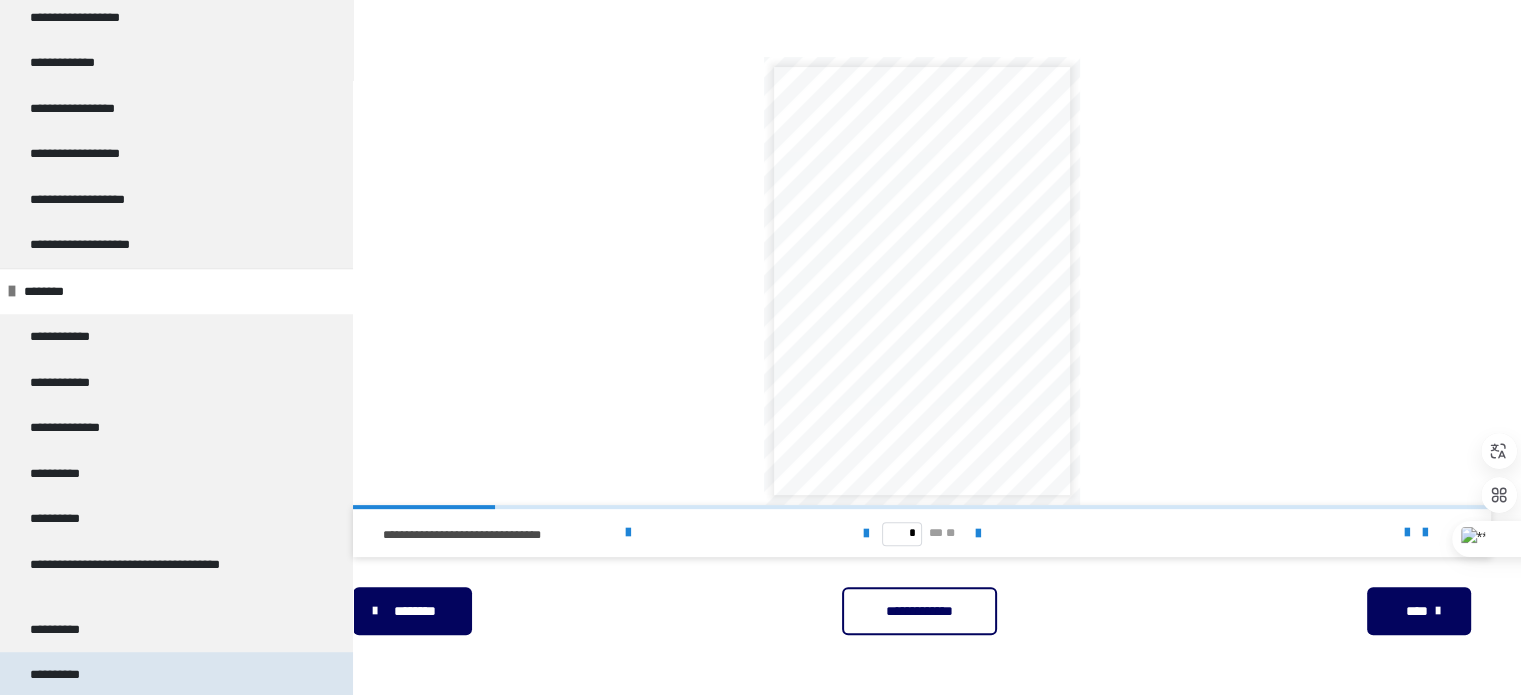 scroll, scrollTop: 948, scrollLeft: 0, axis: vertical 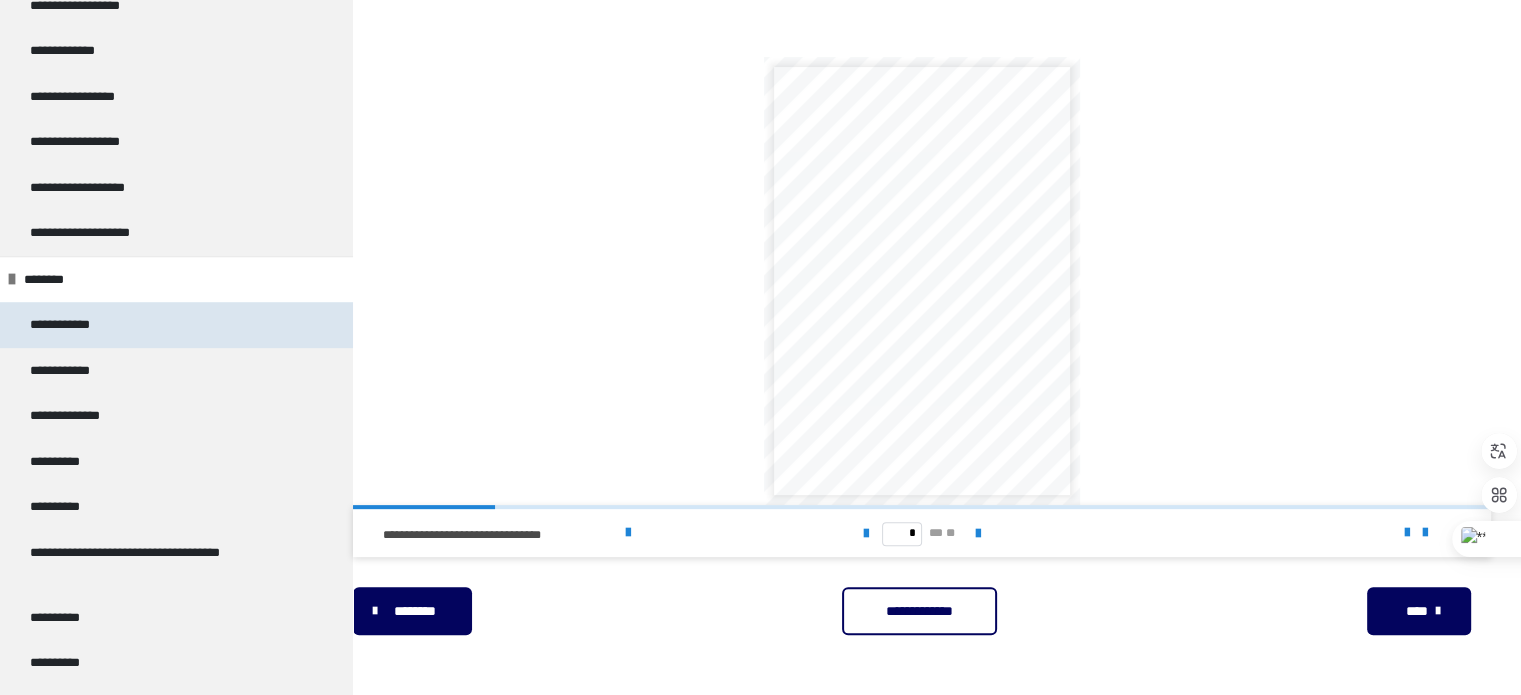 click on "**********" at bounding box center [176, 325] 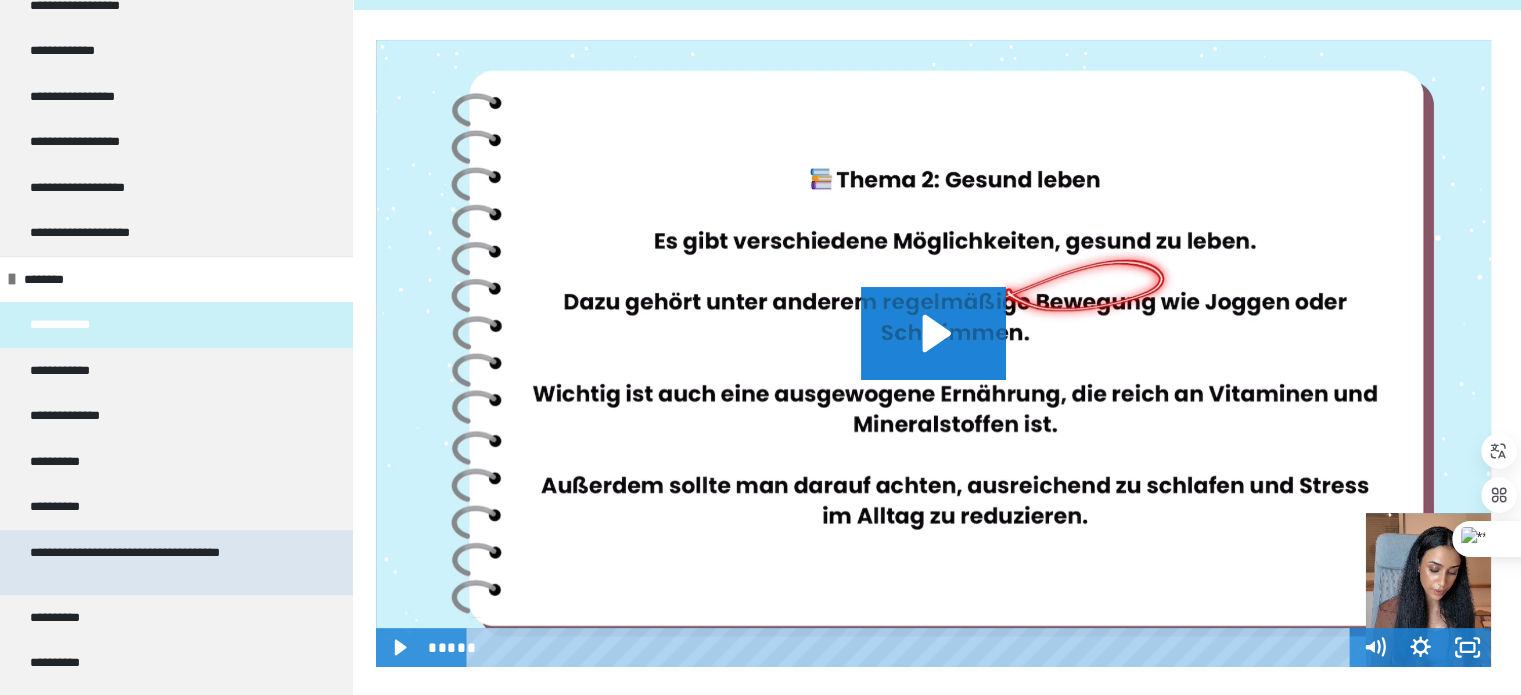 click on "**********" at bounding box center (161, 562) 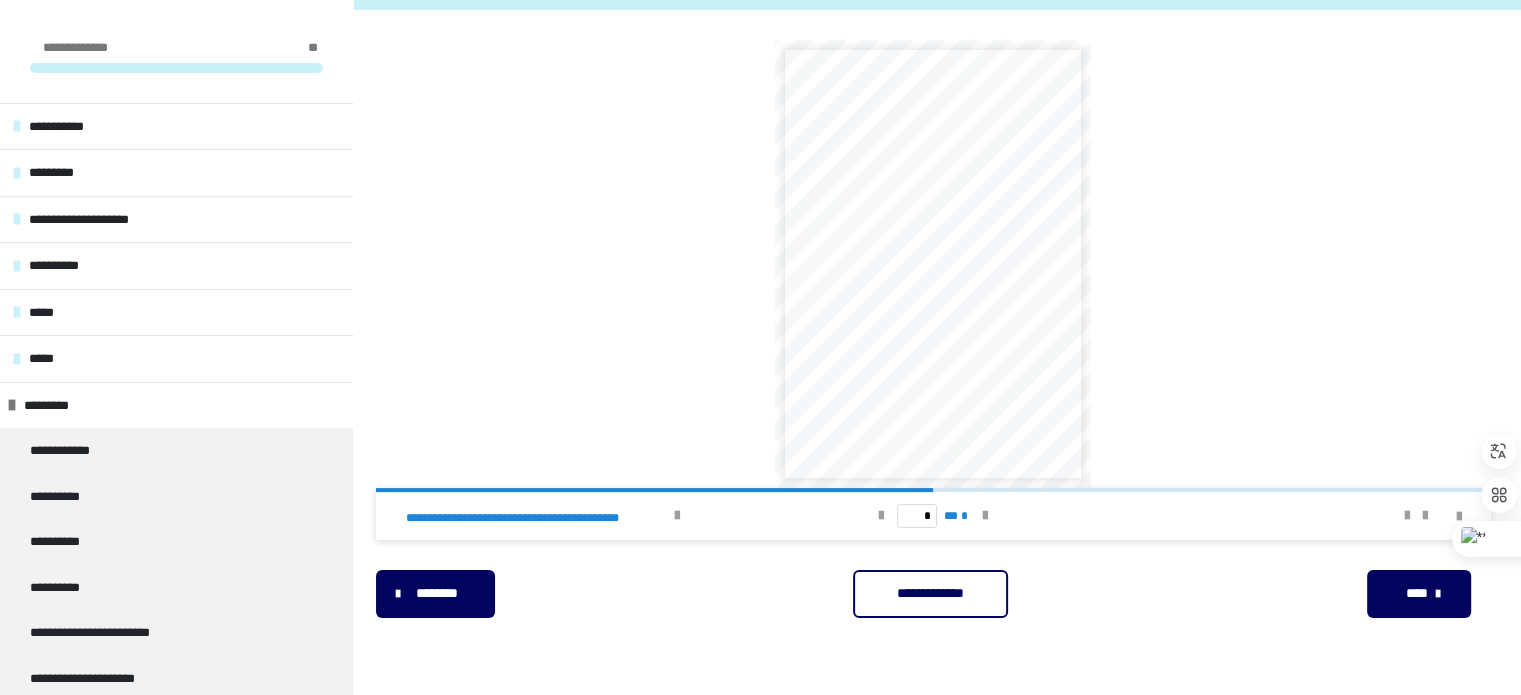 scroll, scrollTop: 0, scrollLeft: 0, axis: both 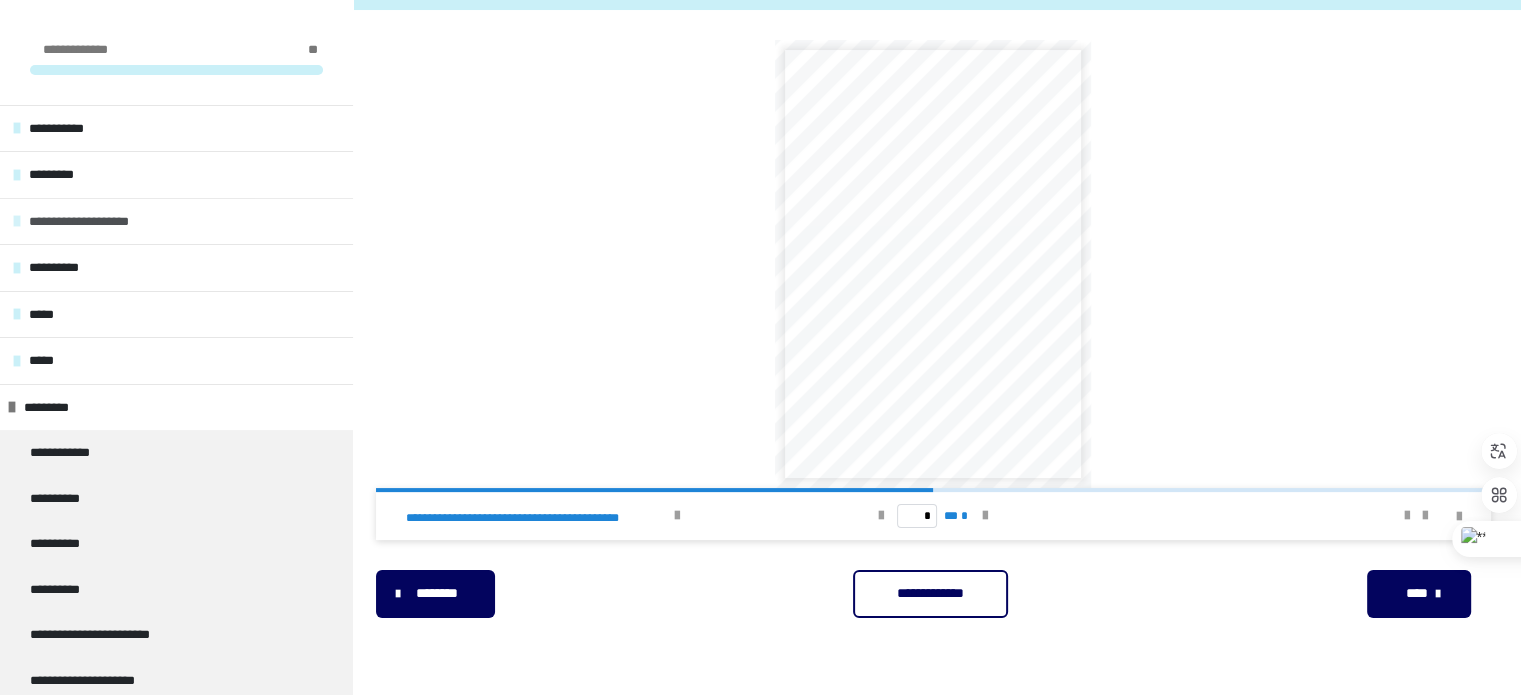 click on "**********" at bounding box center [105, 222] 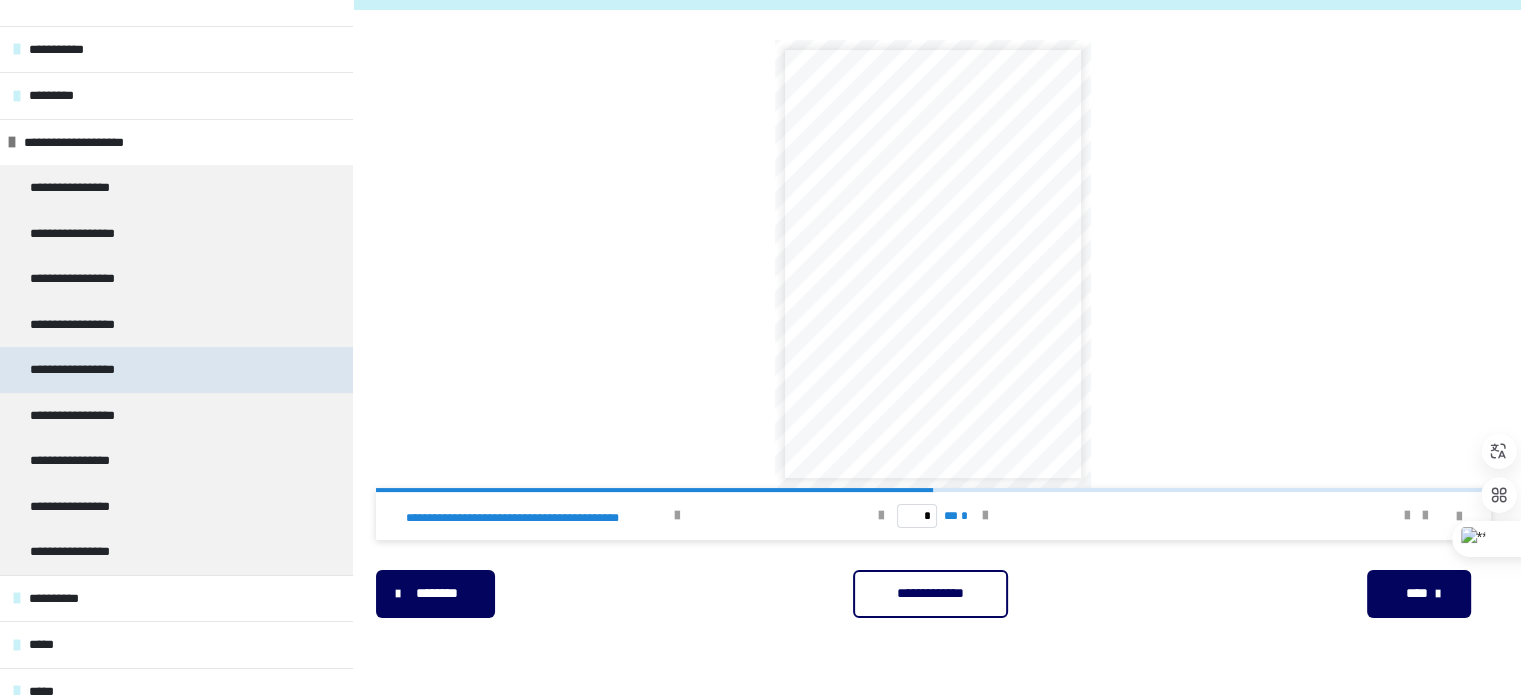 scroll, scrollTop: 200, scrollLeft: 0, axis: vertical 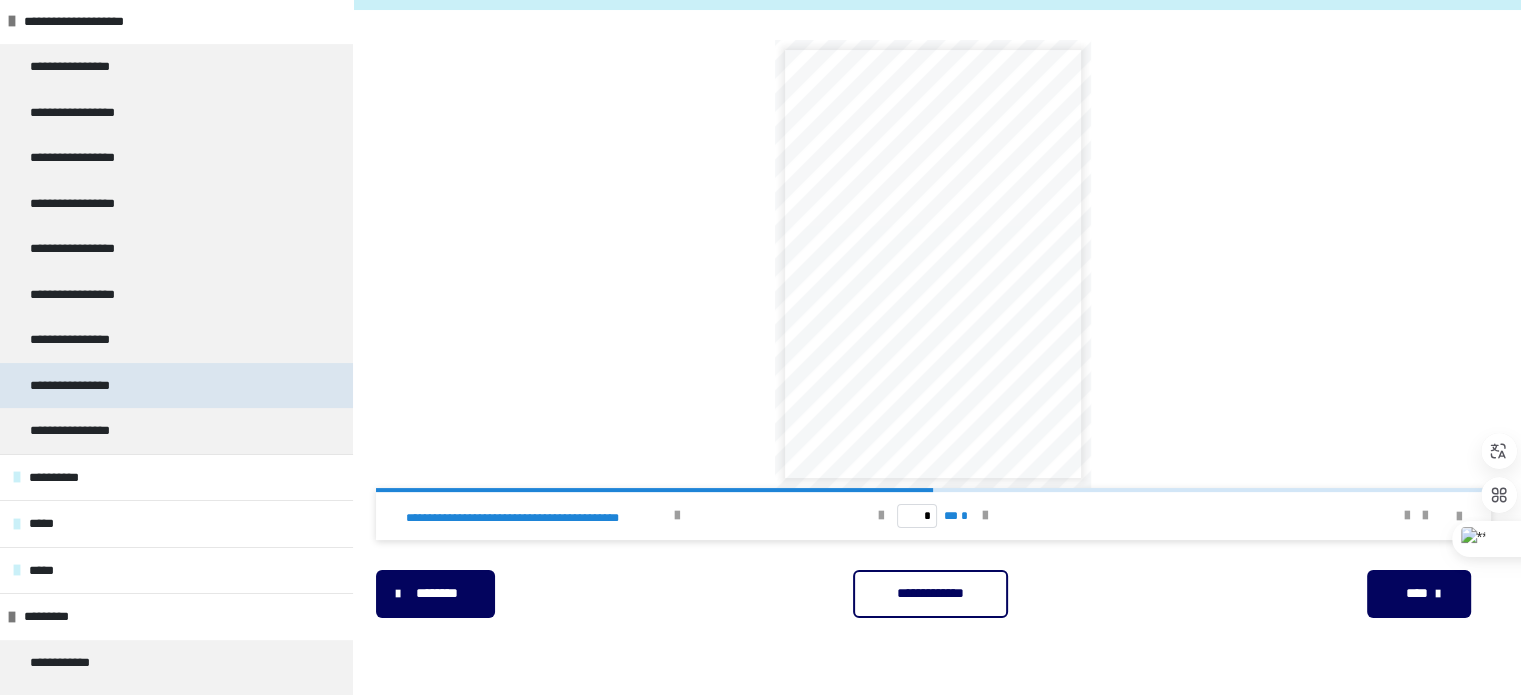click on "**********" at bounding box center (94, 386) 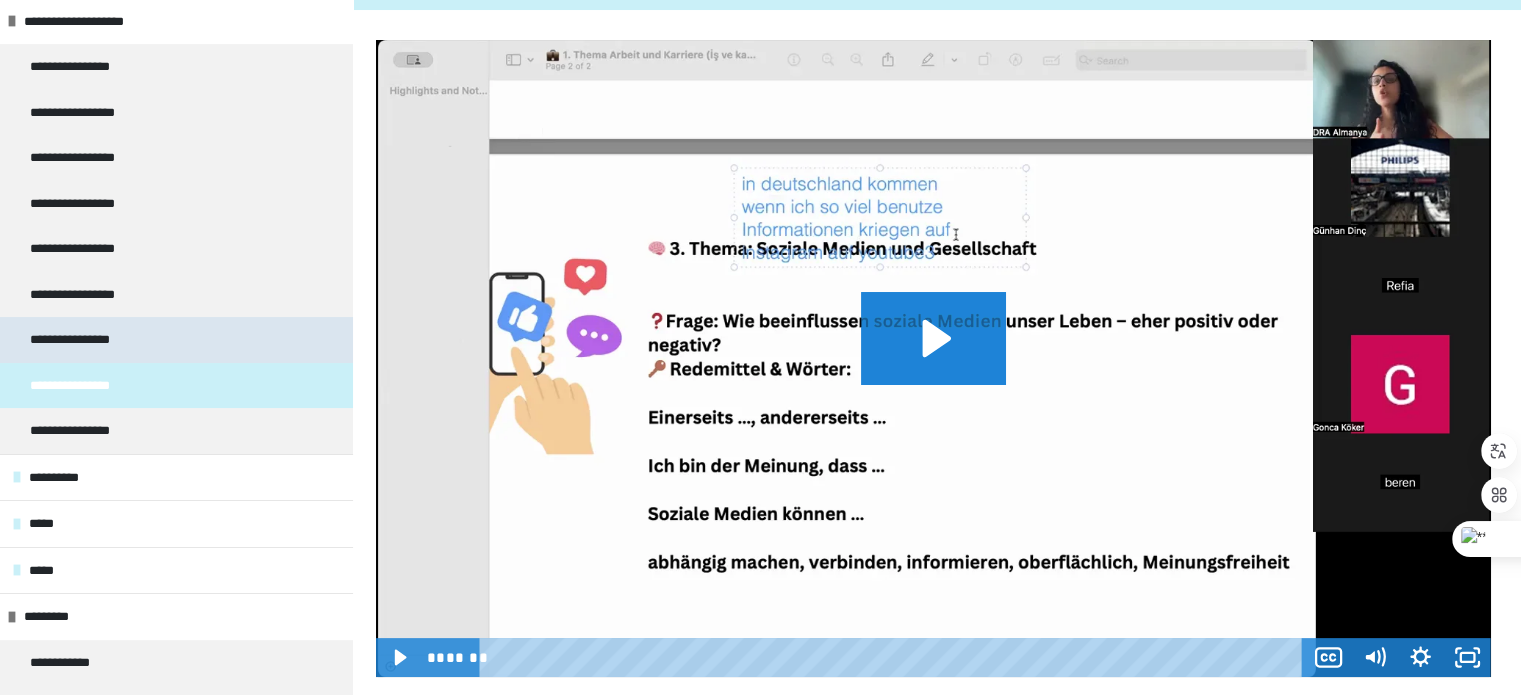 click on "**********" at bounding box center (93, 340) 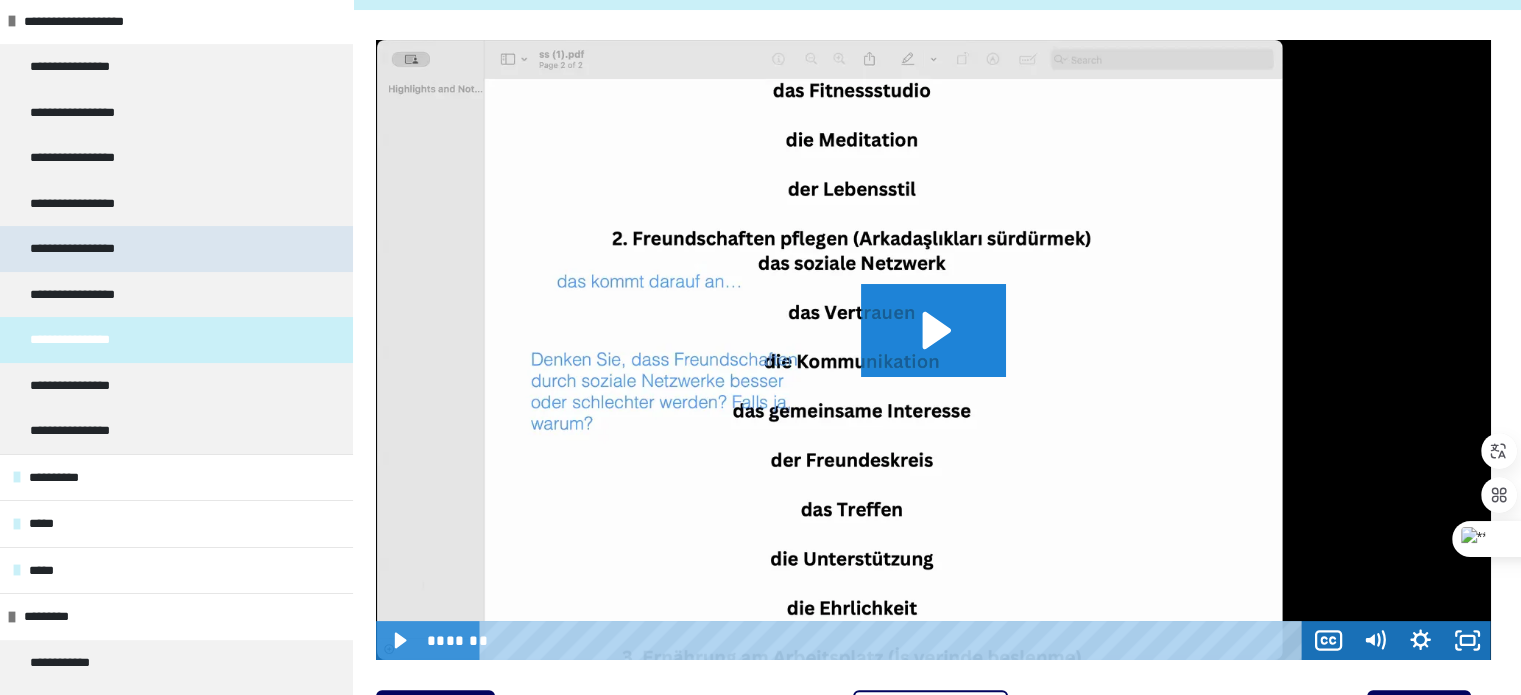 click on "**********" at bounding box center [176, 249] 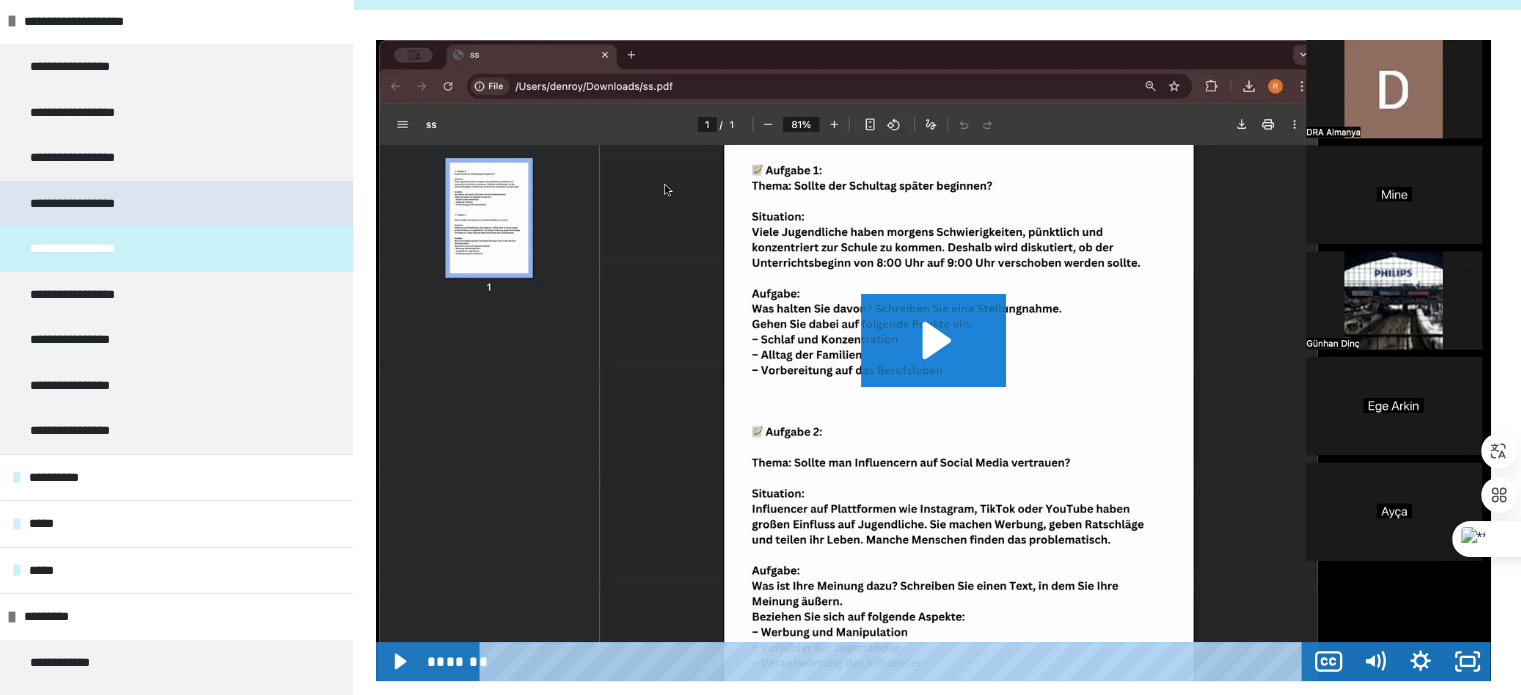 click on "**********" at bounding box center (176, 204) 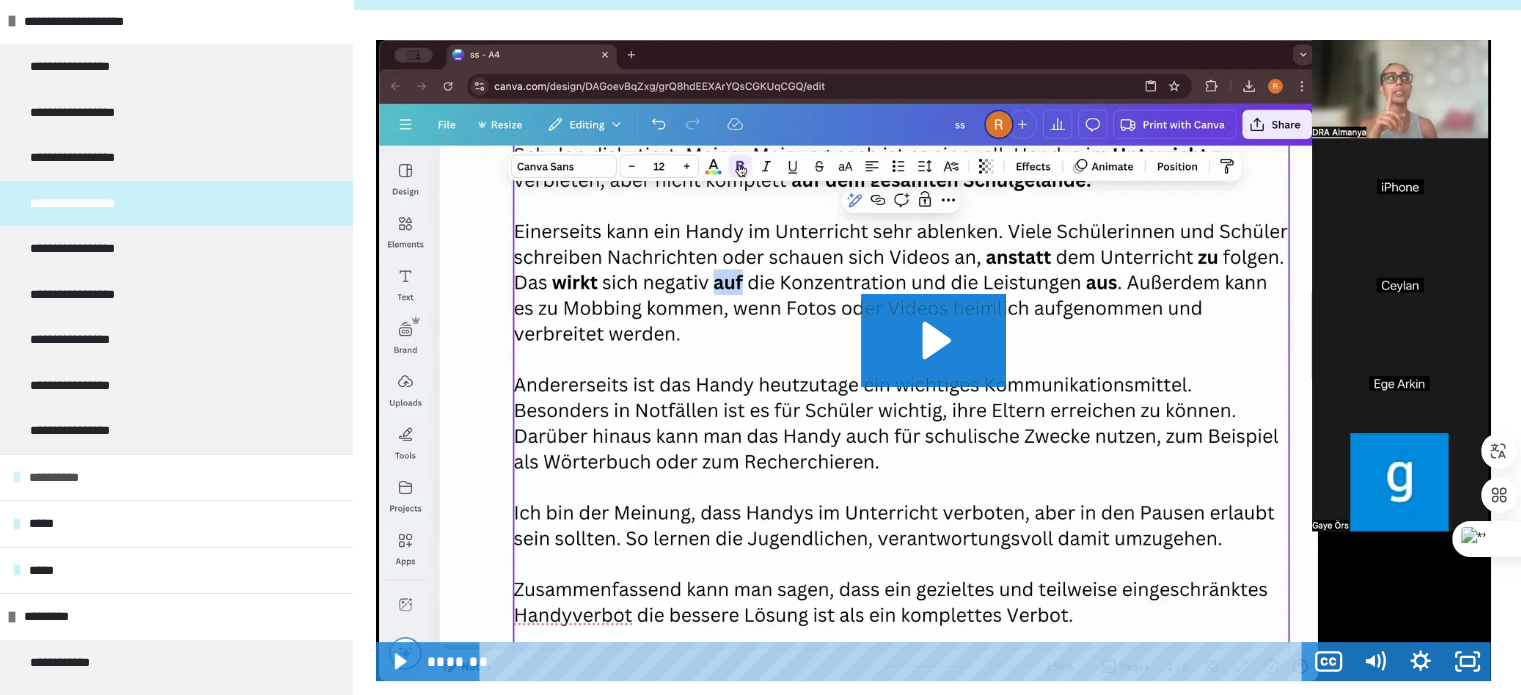 click on "**********" at bounding box center (176, 477) 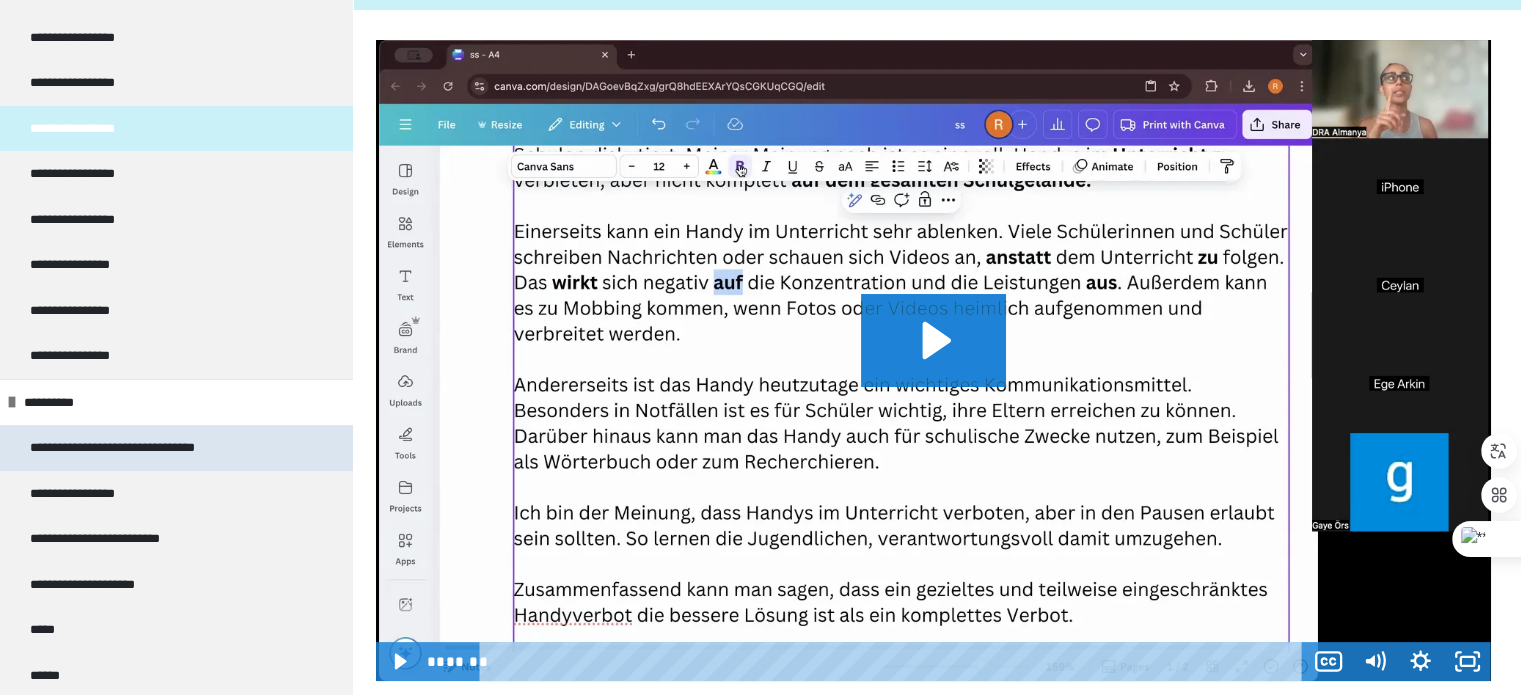 scroll, scrollTop: 600, scrollLeft: 0, axis: vertical 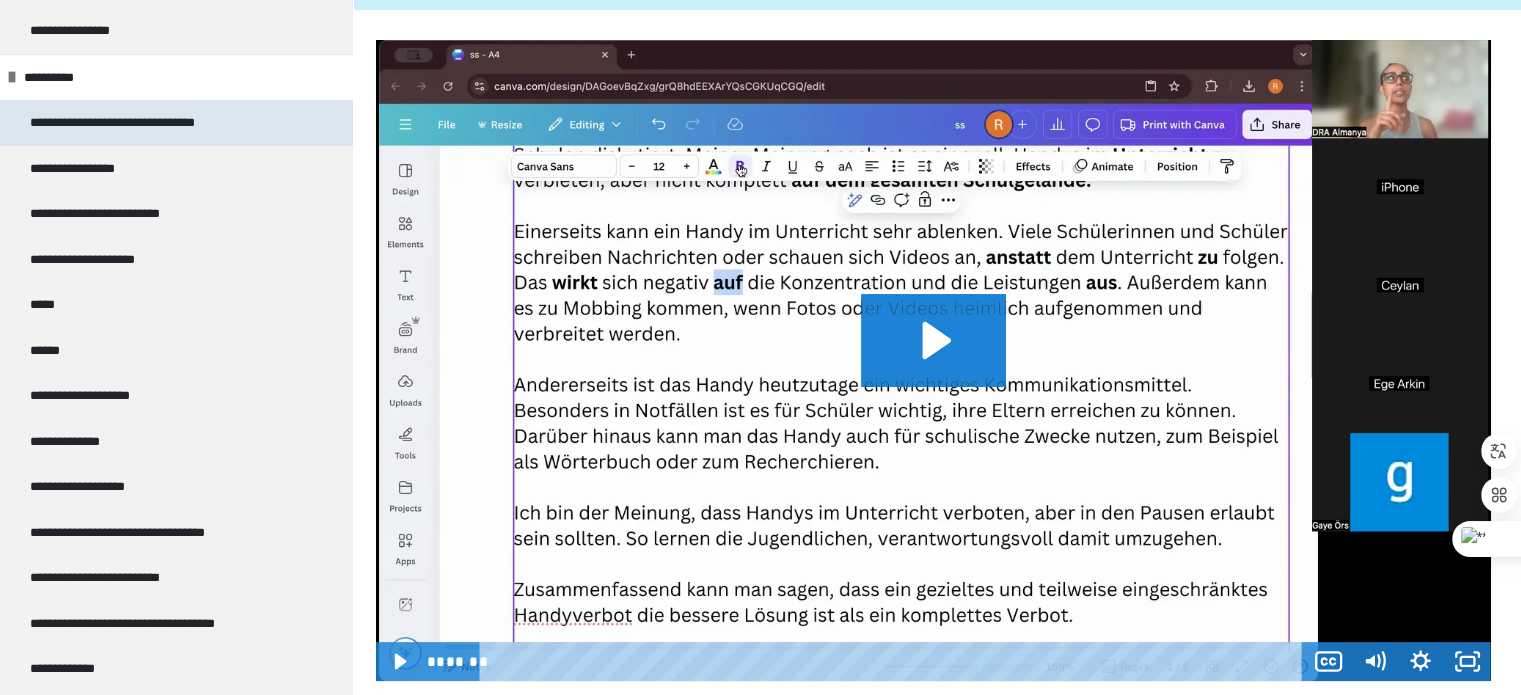 click on "**********" at bounding box center (147, 123) 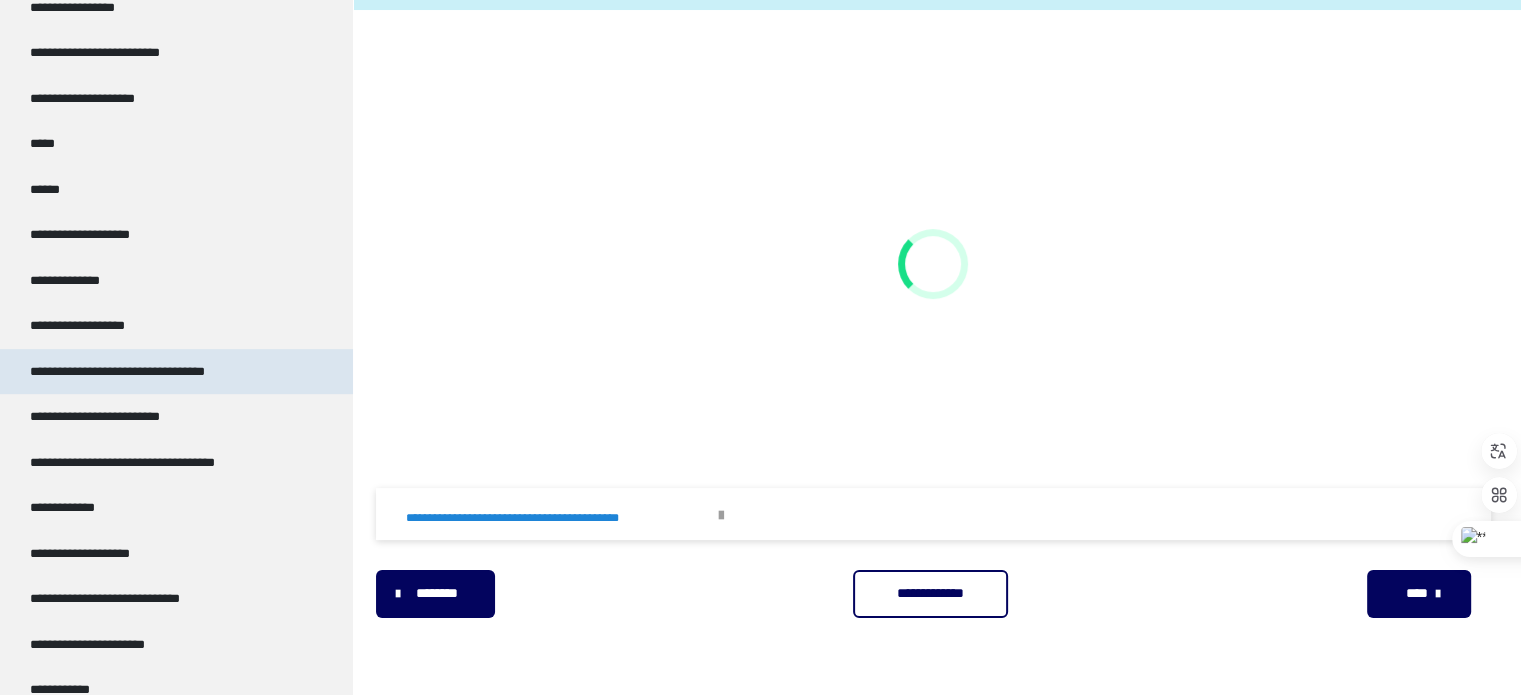 scroll, scrollTop: 800, scrollLeft: 0, axis: vertical 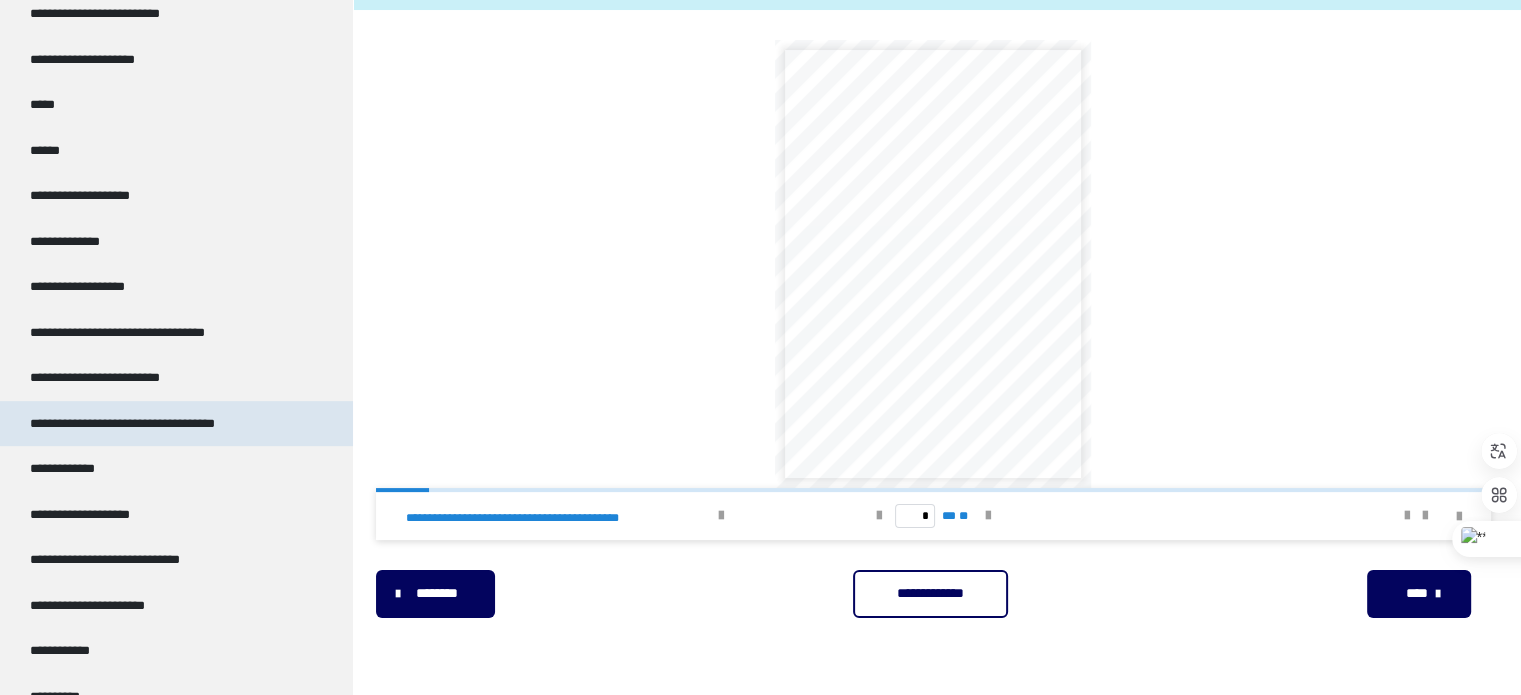 click on "**********" at bounding box center [152, 424] 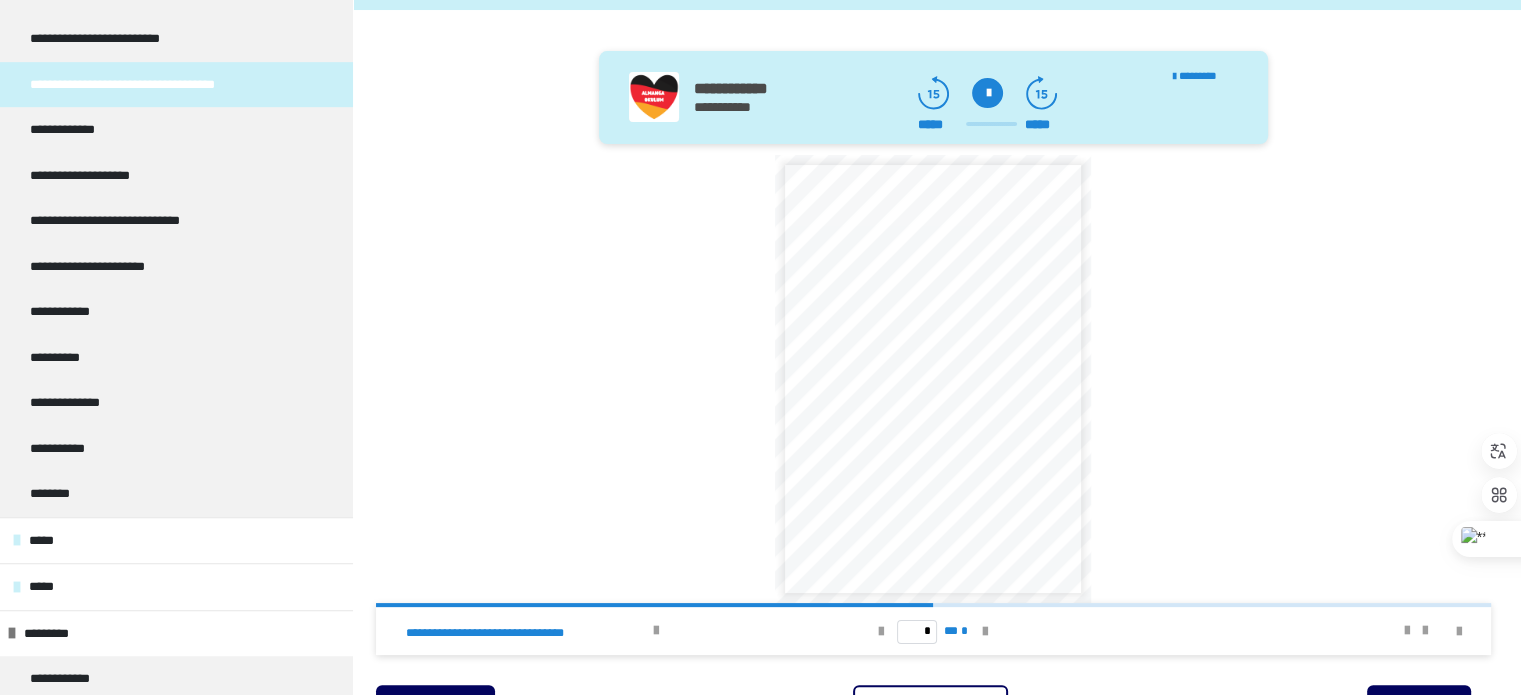scroll, scrollTop: 1300, scrollLeft: 0, axis: vertical 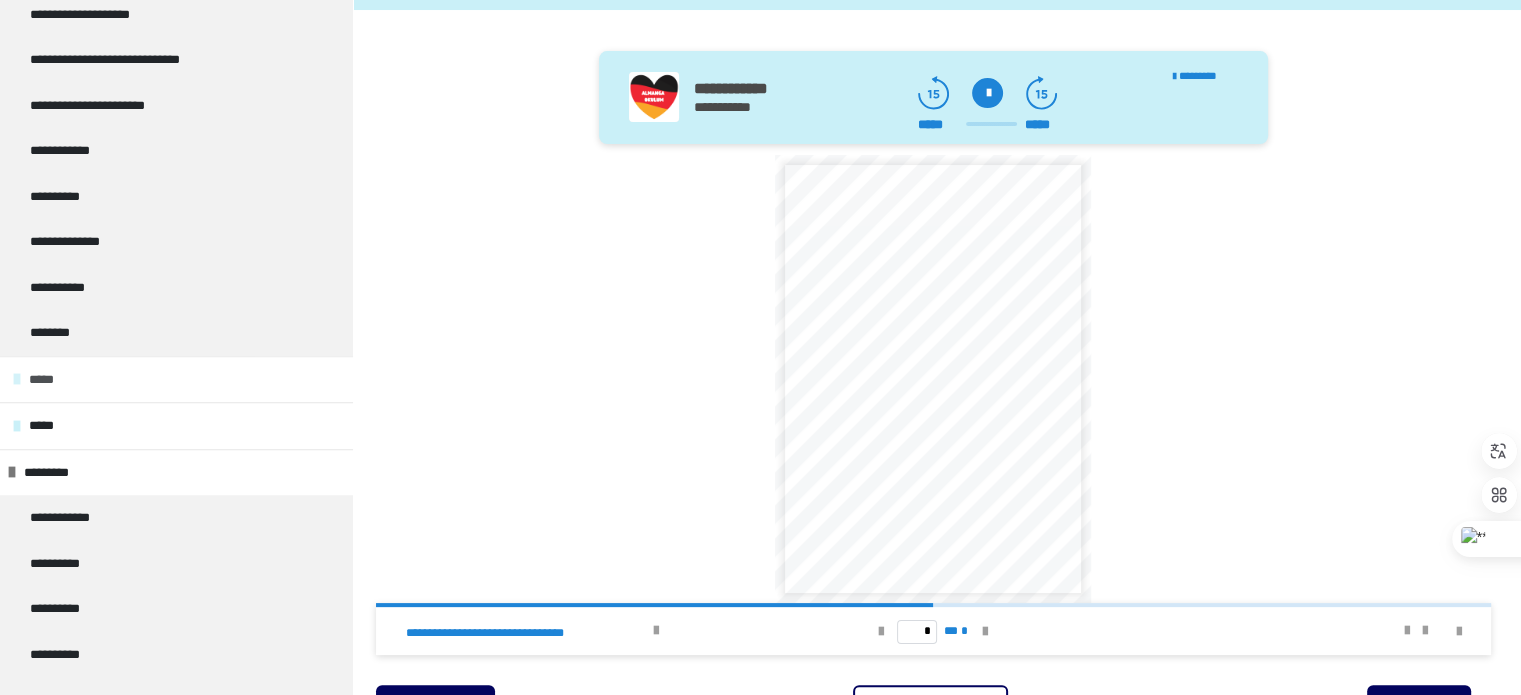 click on "*****" at bounding box center (176, 379) 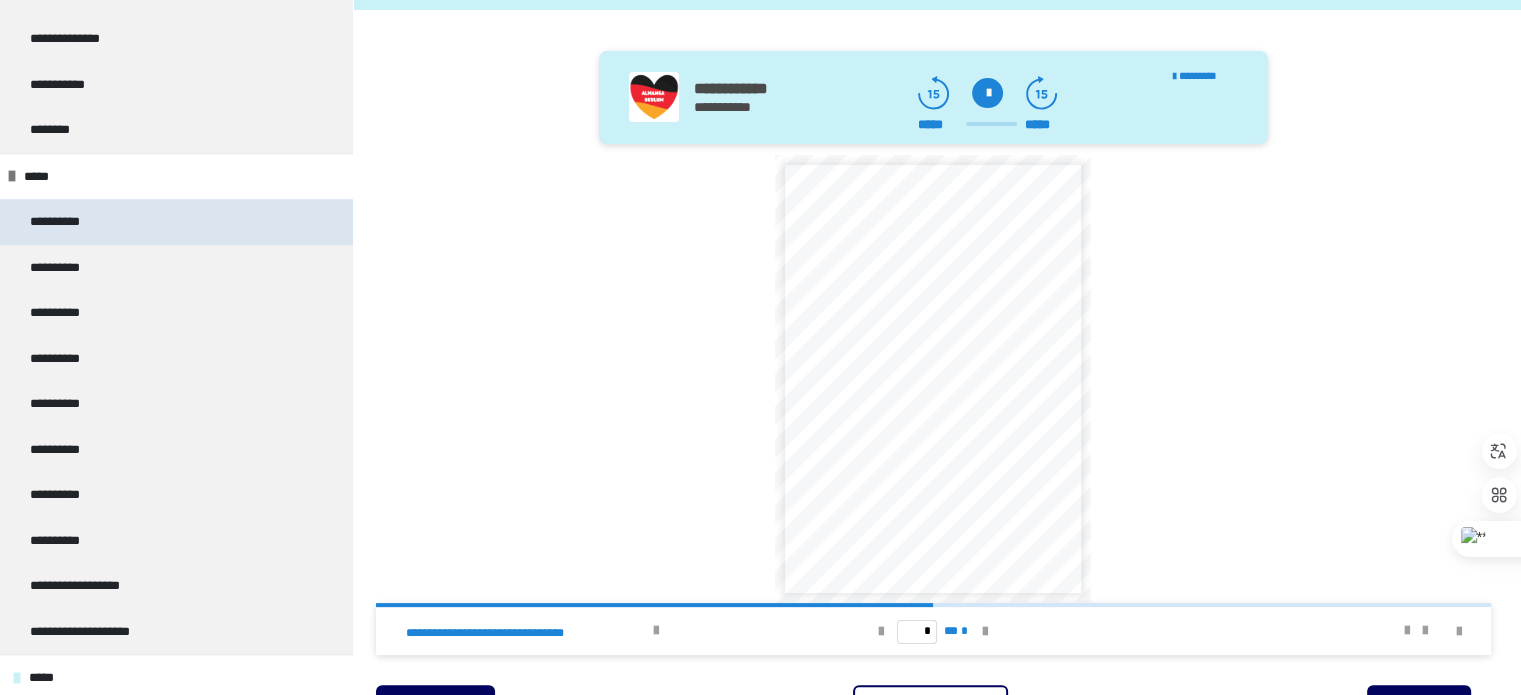scroll, scrollTop: 1500, scrollLeft: 0, axis: vertical 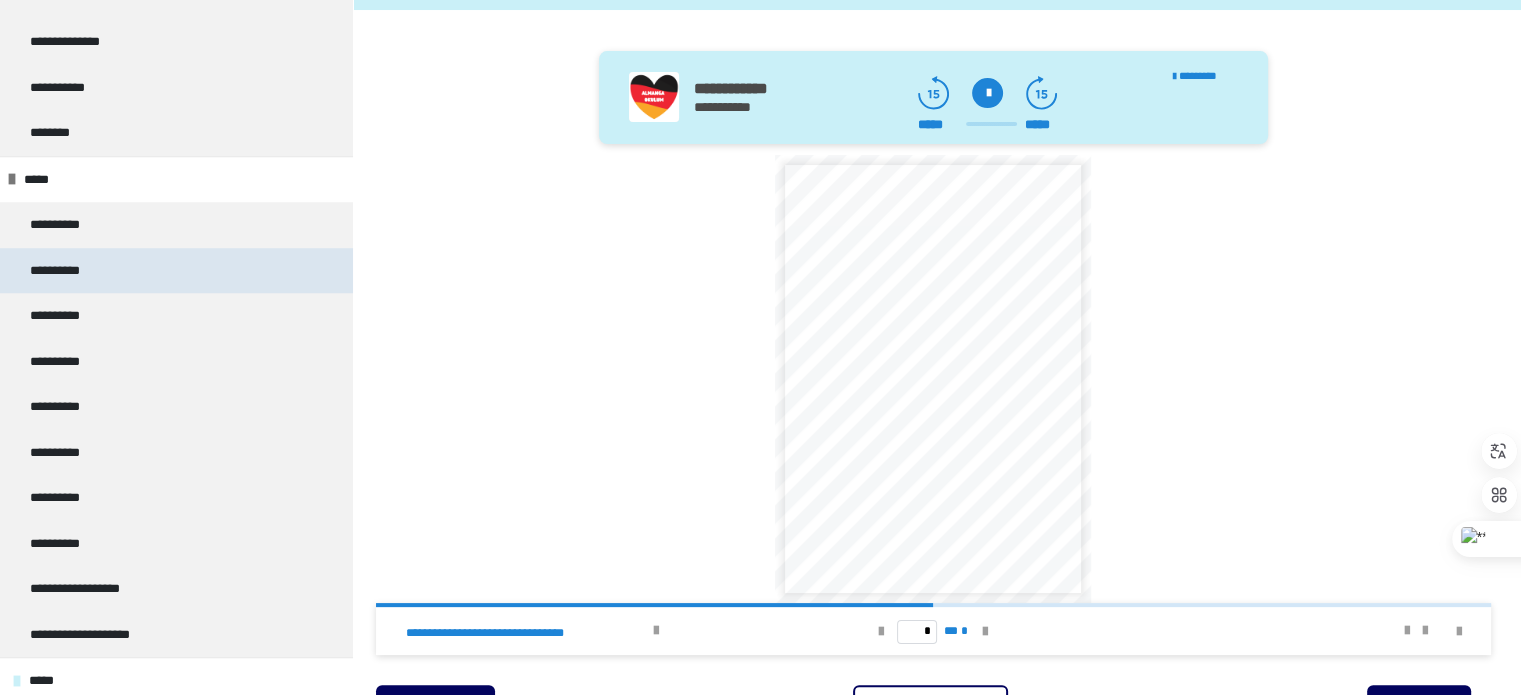 click on "**********" at bounding box center [176, 271] 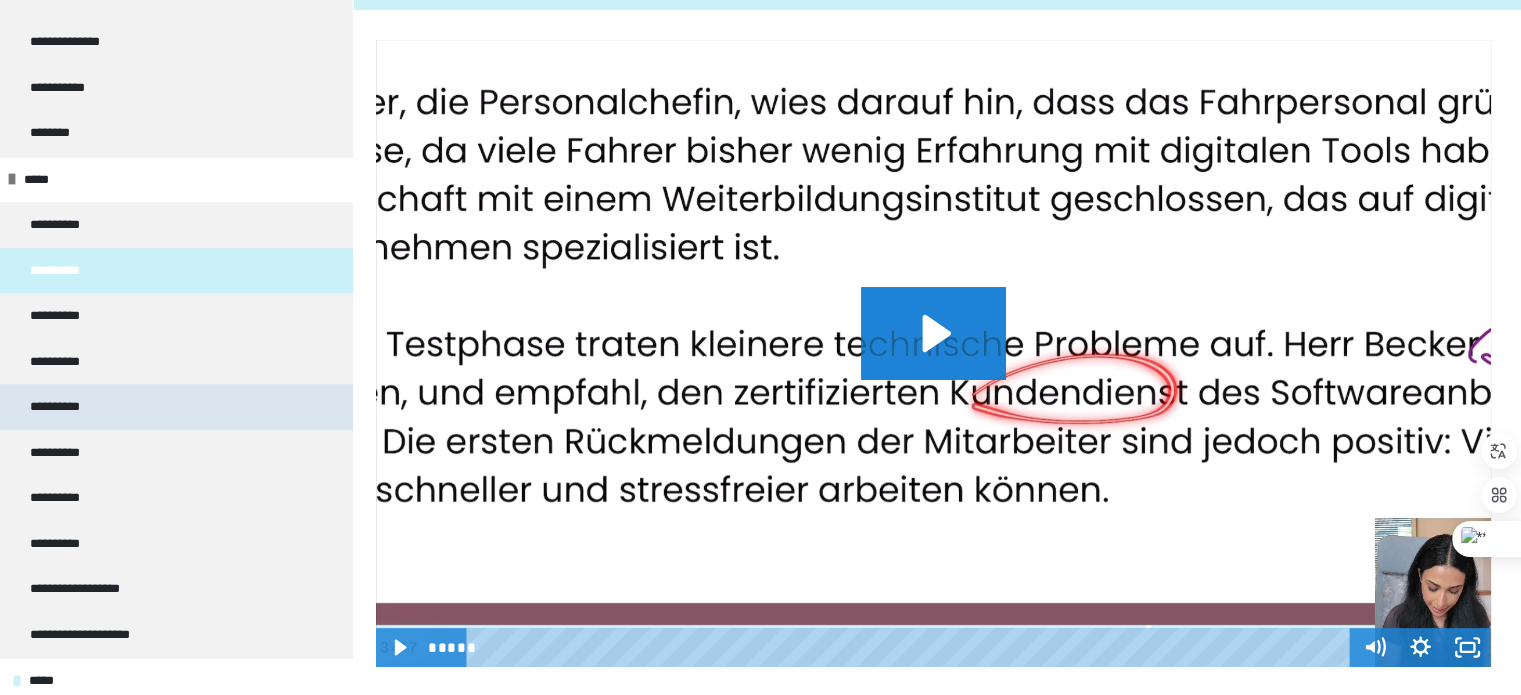 click on "**********" at bounding box center [176, 407] 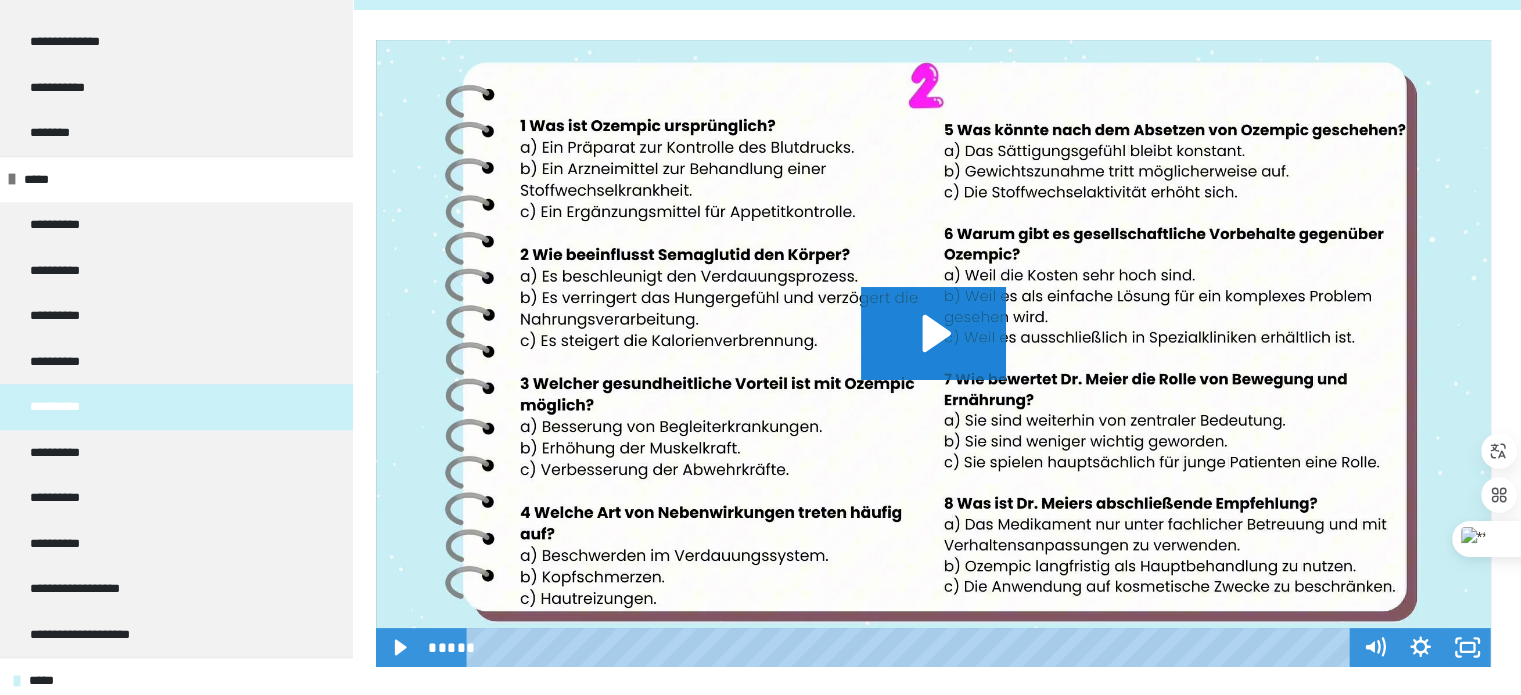 type 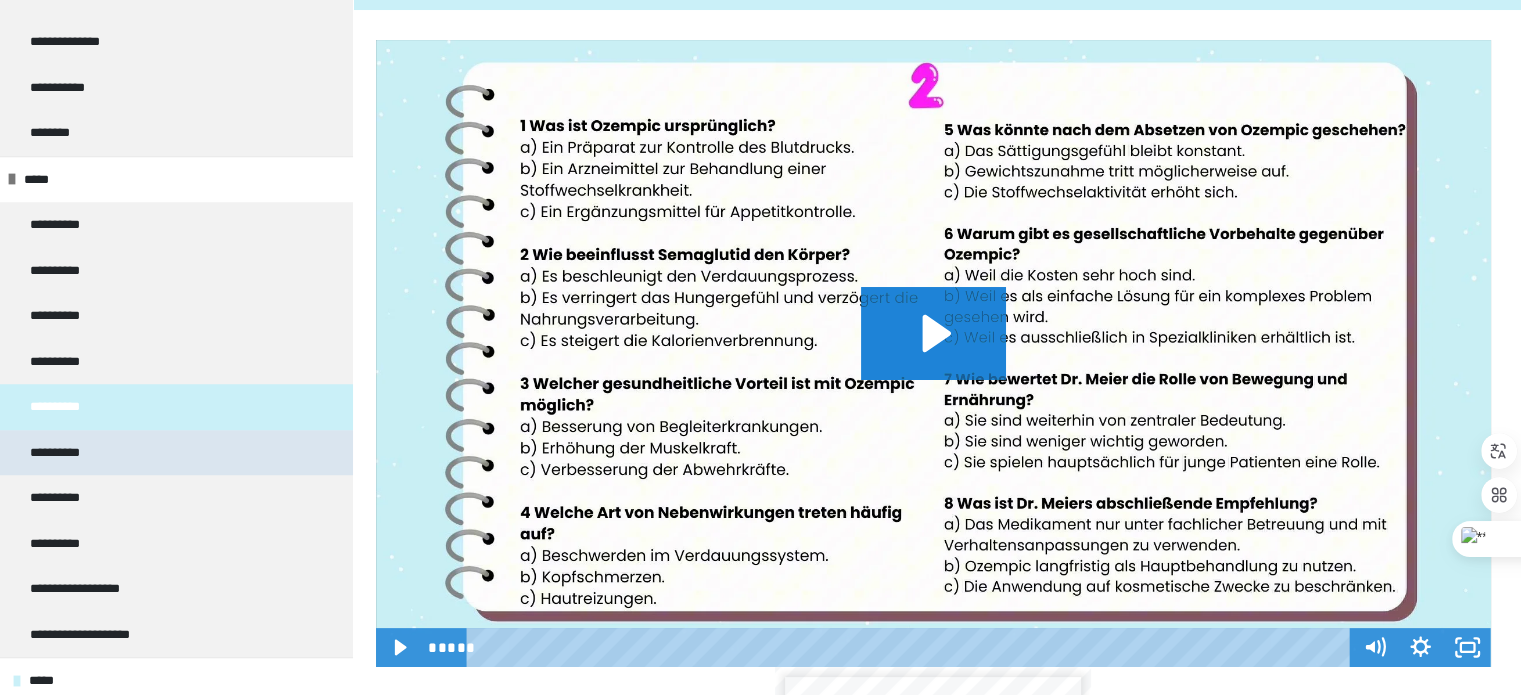 click on "**********" at bounding box center [176, 453] 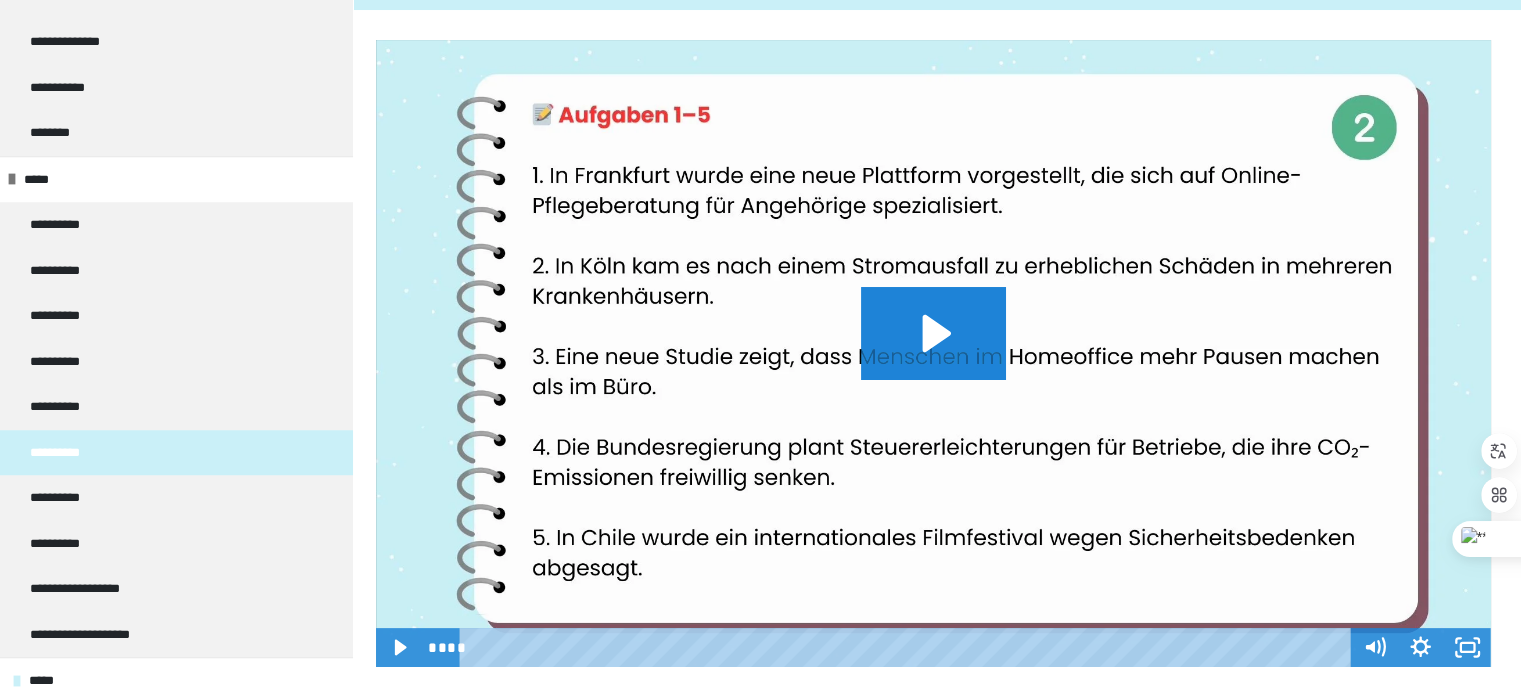 scroll, scrollTop: 1800, scrollLeft: 0, axis: vertical 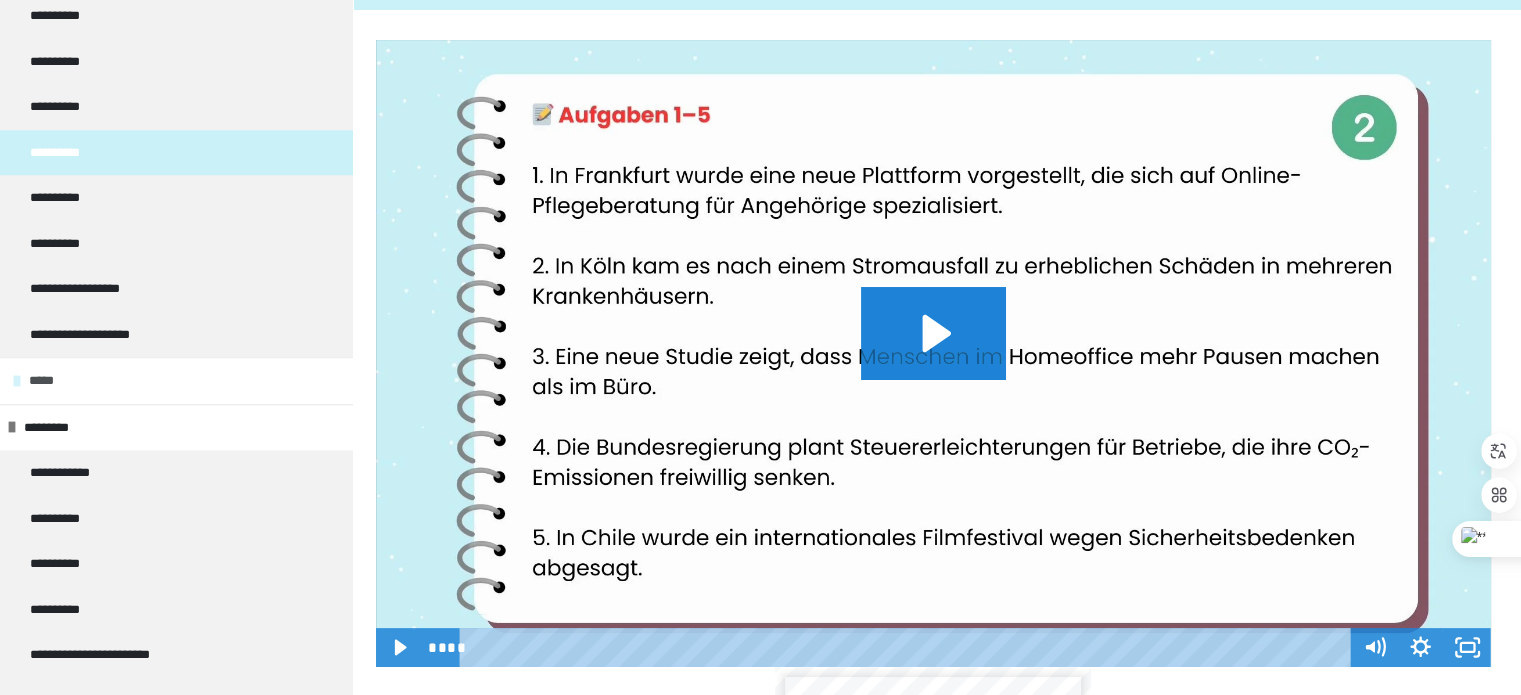 click on "*****" at bounding box center [176, 380] 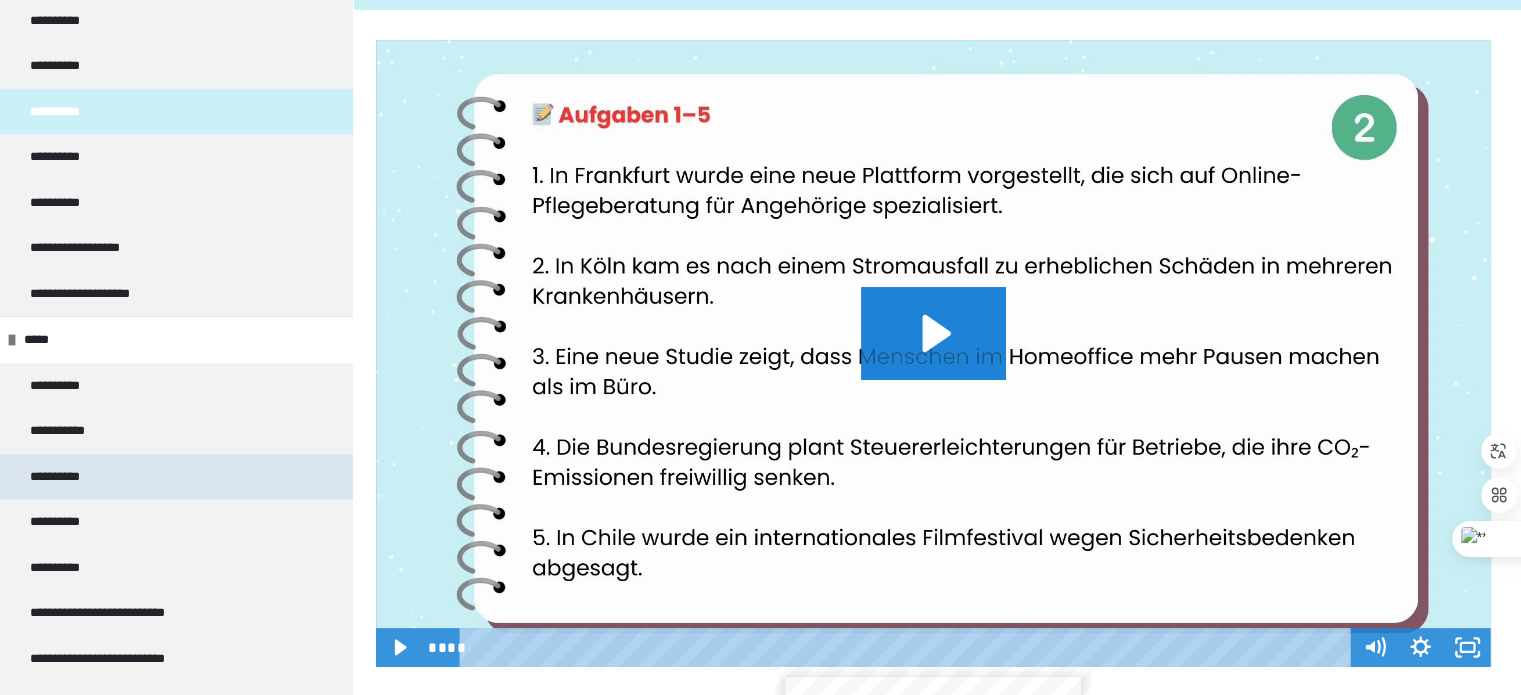 scroll, scrollTop: 2000, scrollLeft: 0, axis: vertical 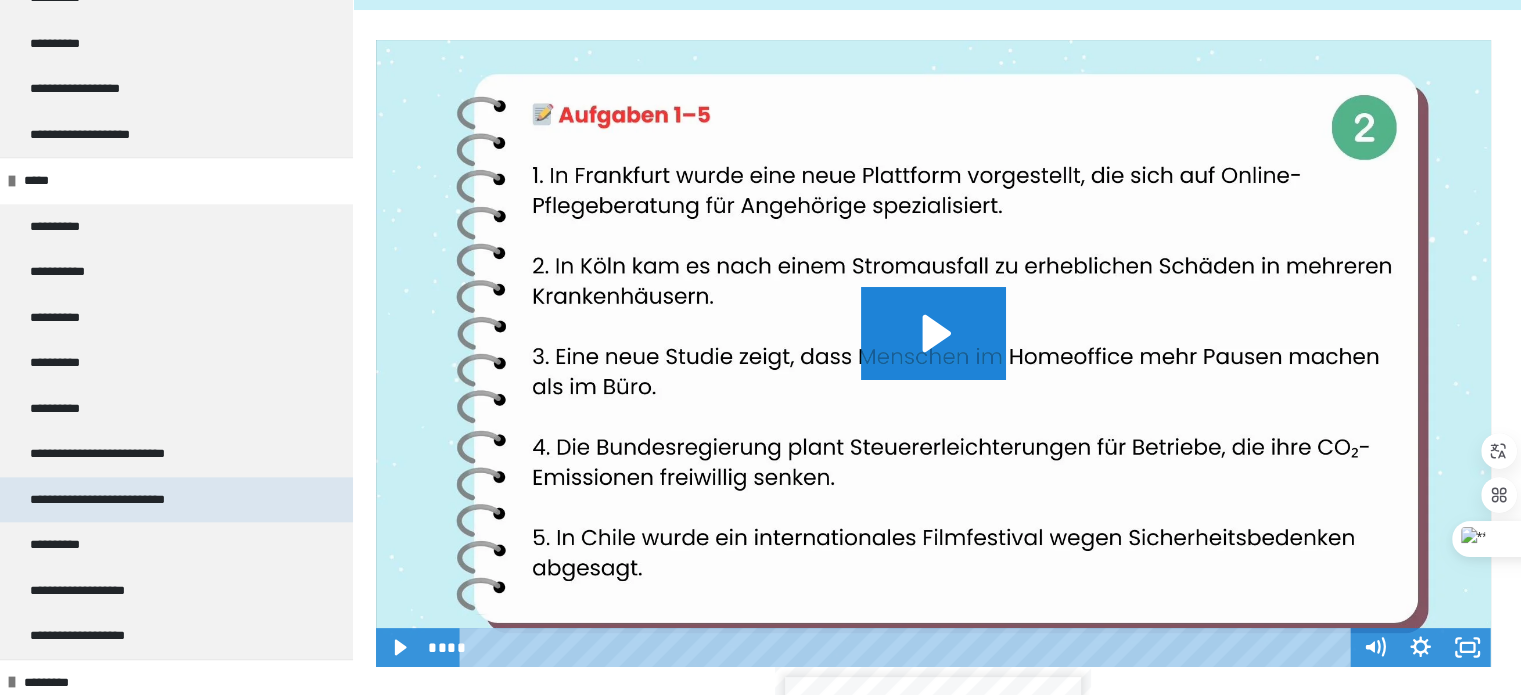 click on "**********" at bounding box center (131, 500) 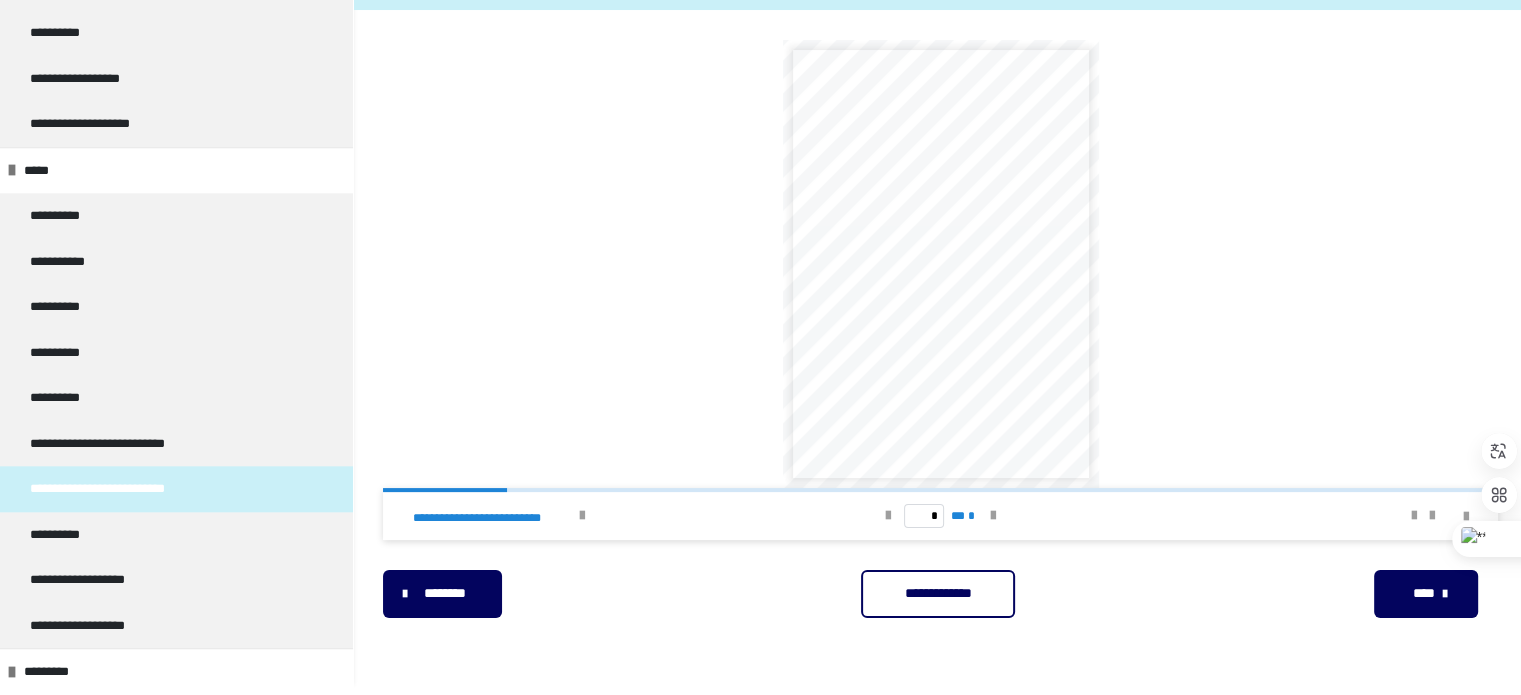scroll, scrollTop: 0, scrollLeft: 0, axis: both 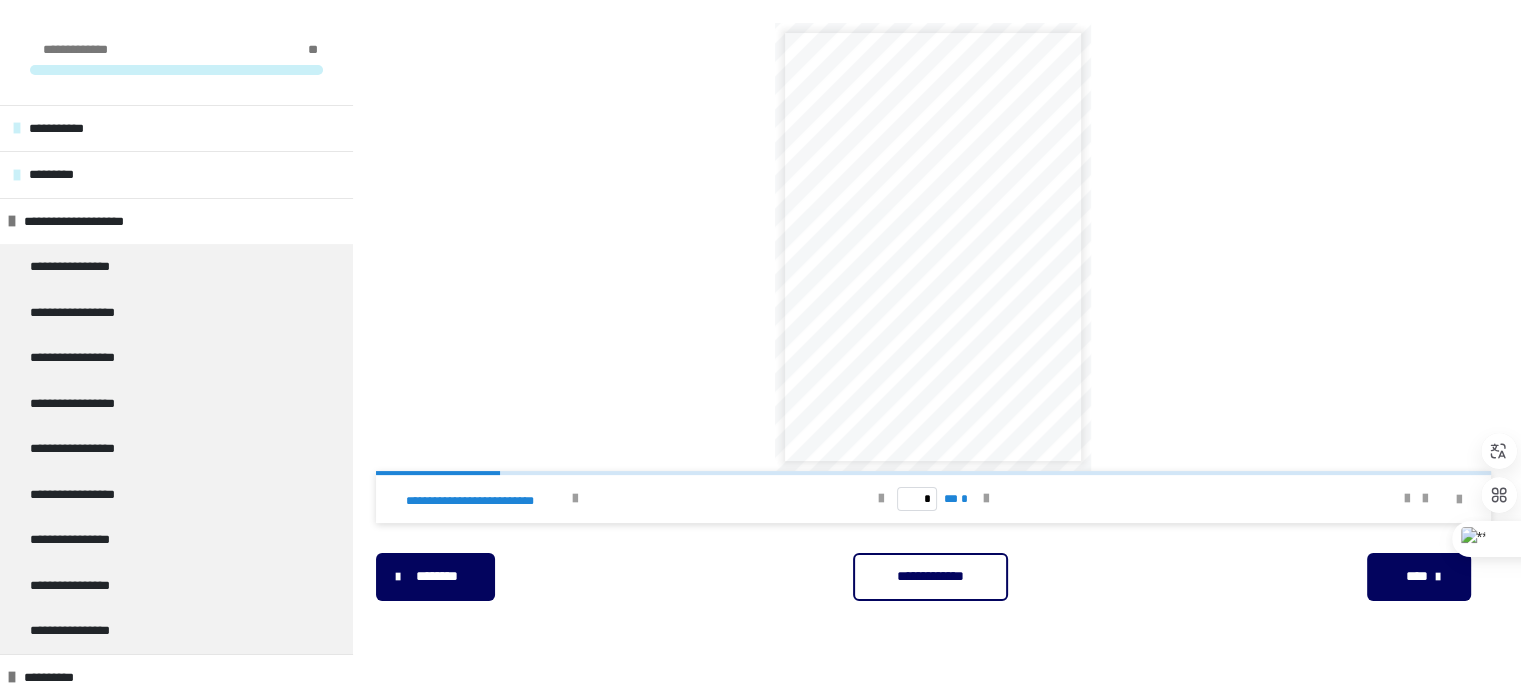 click at bounding box center [1355, 499] 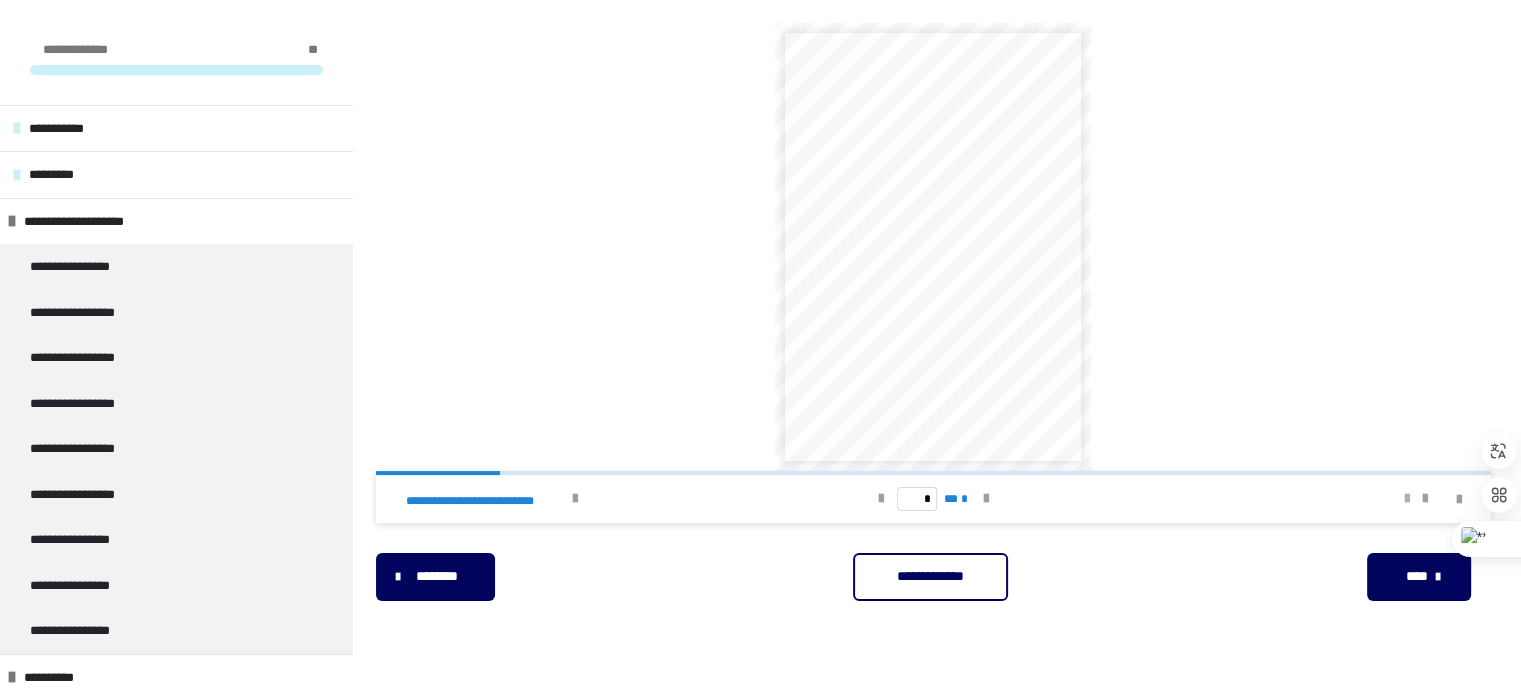 click at bounding box center (1407, 499) 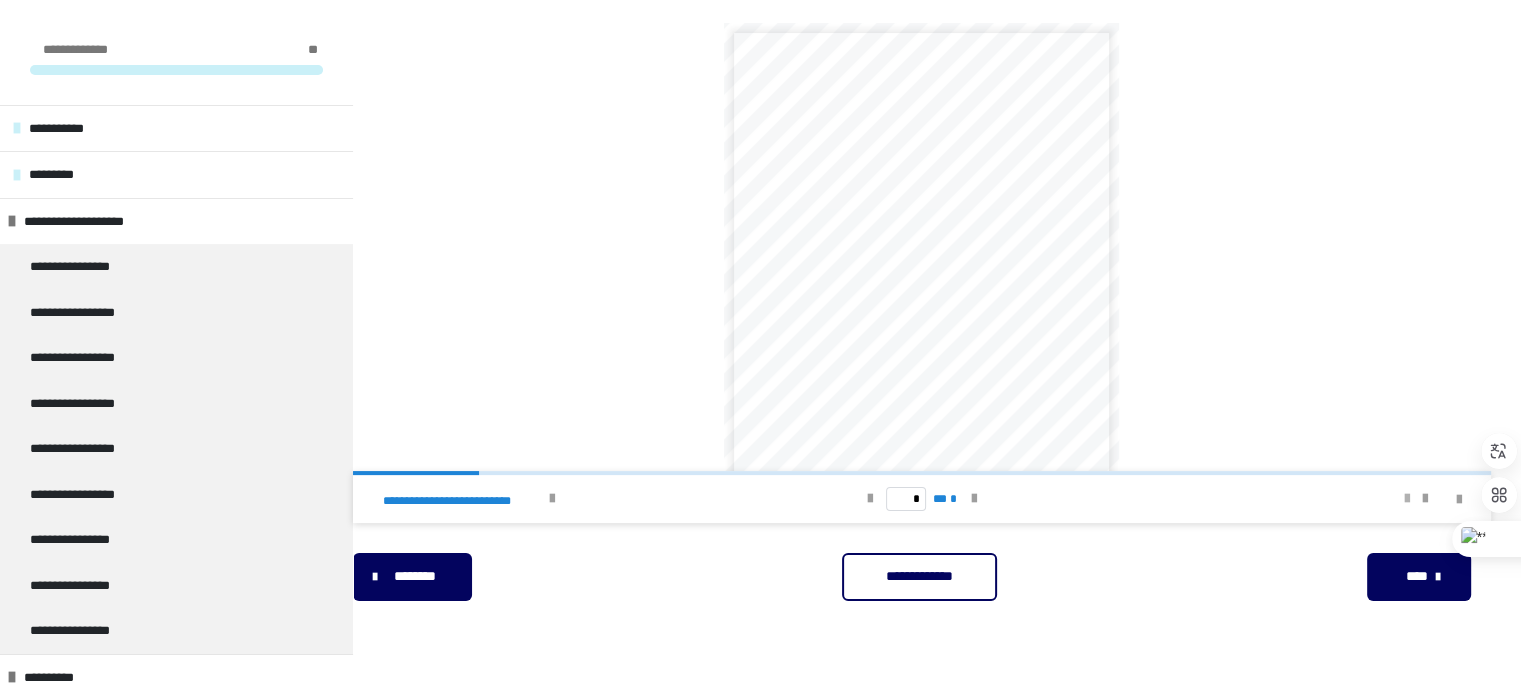 click at bounding box center (1407, 499) 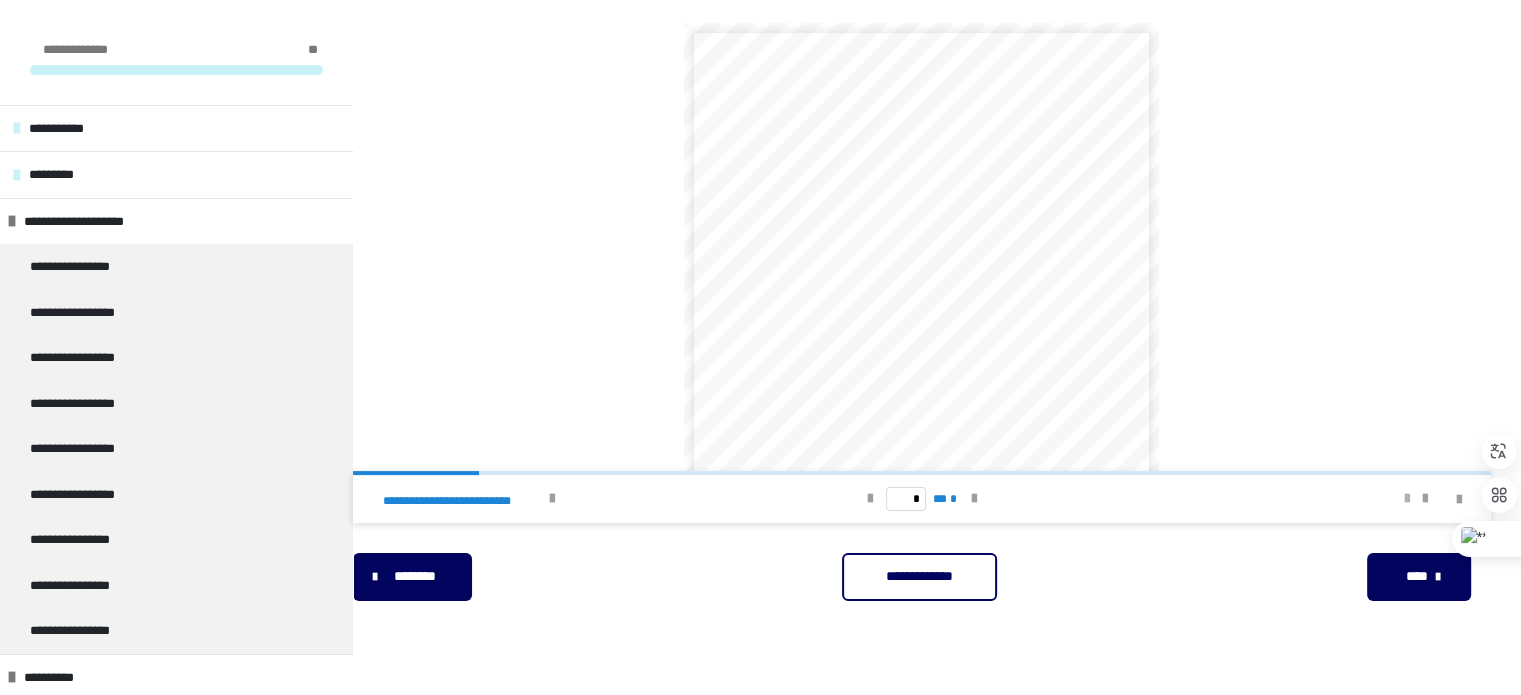 click at bounding box center [1407, 499] 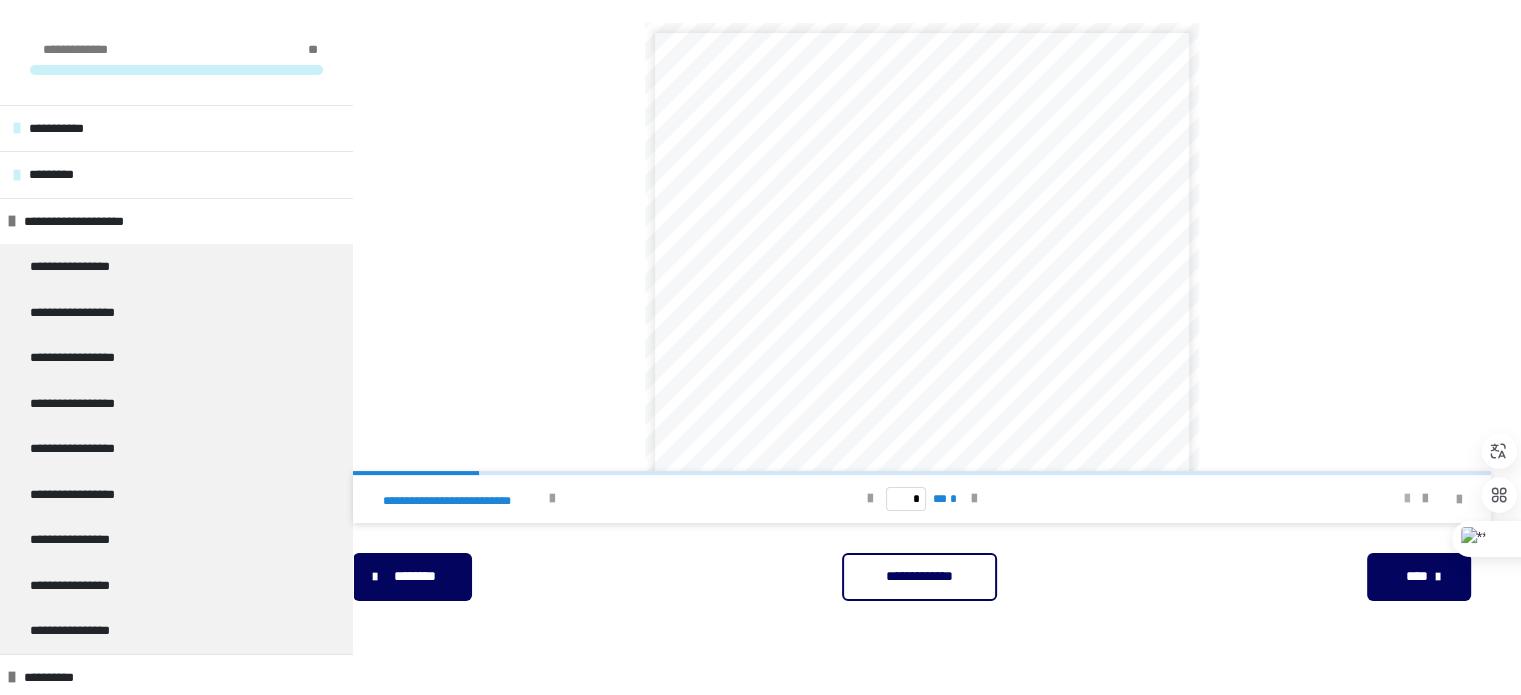 click at bounding box center [1407, 499] 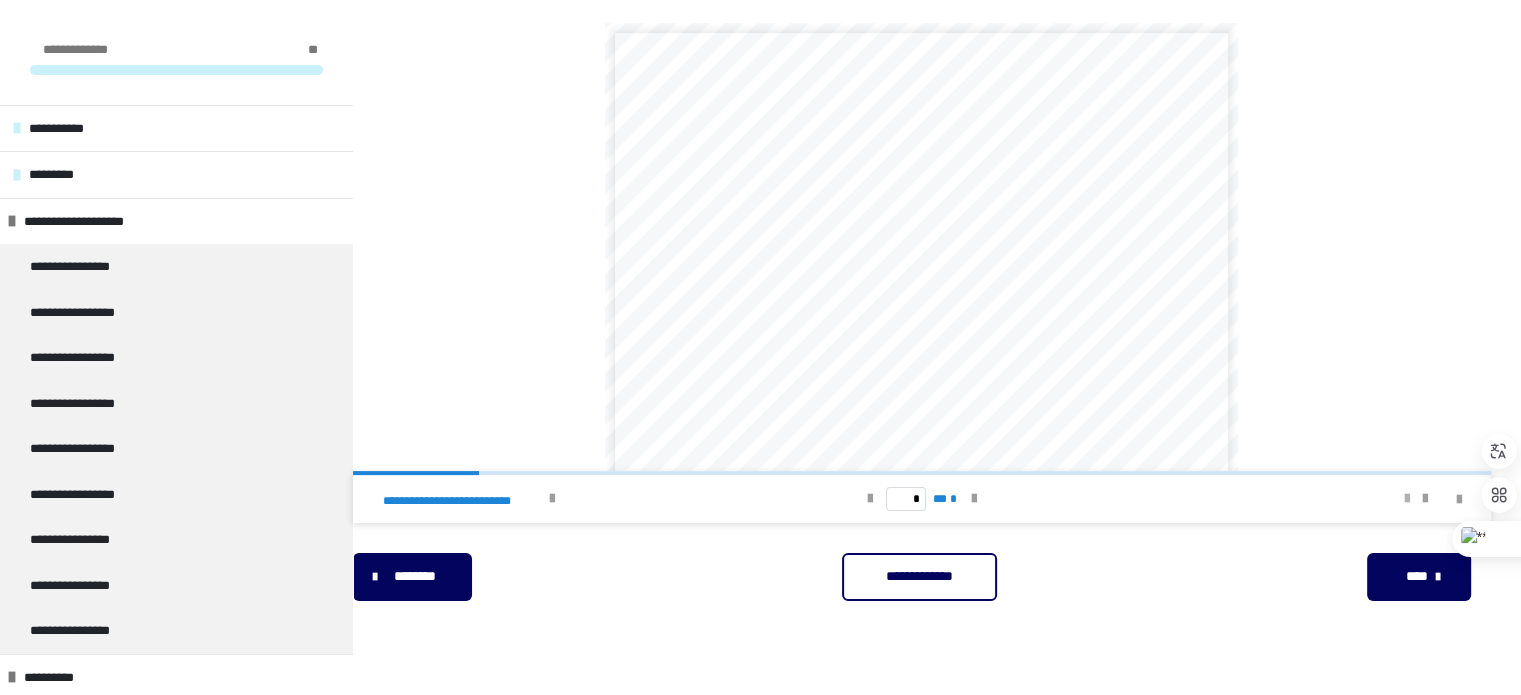 click at bounding box center (1407, 499) 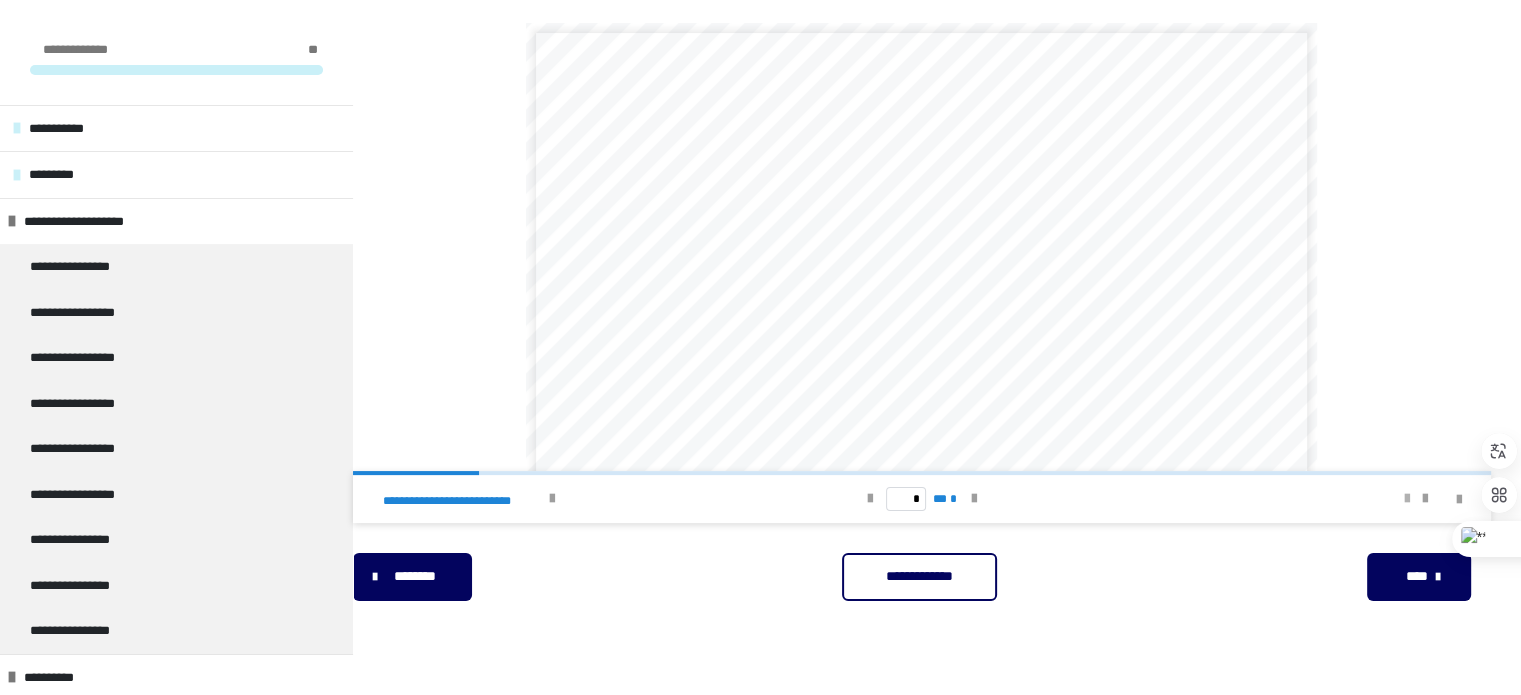 click at bounding box center [1407, 499] 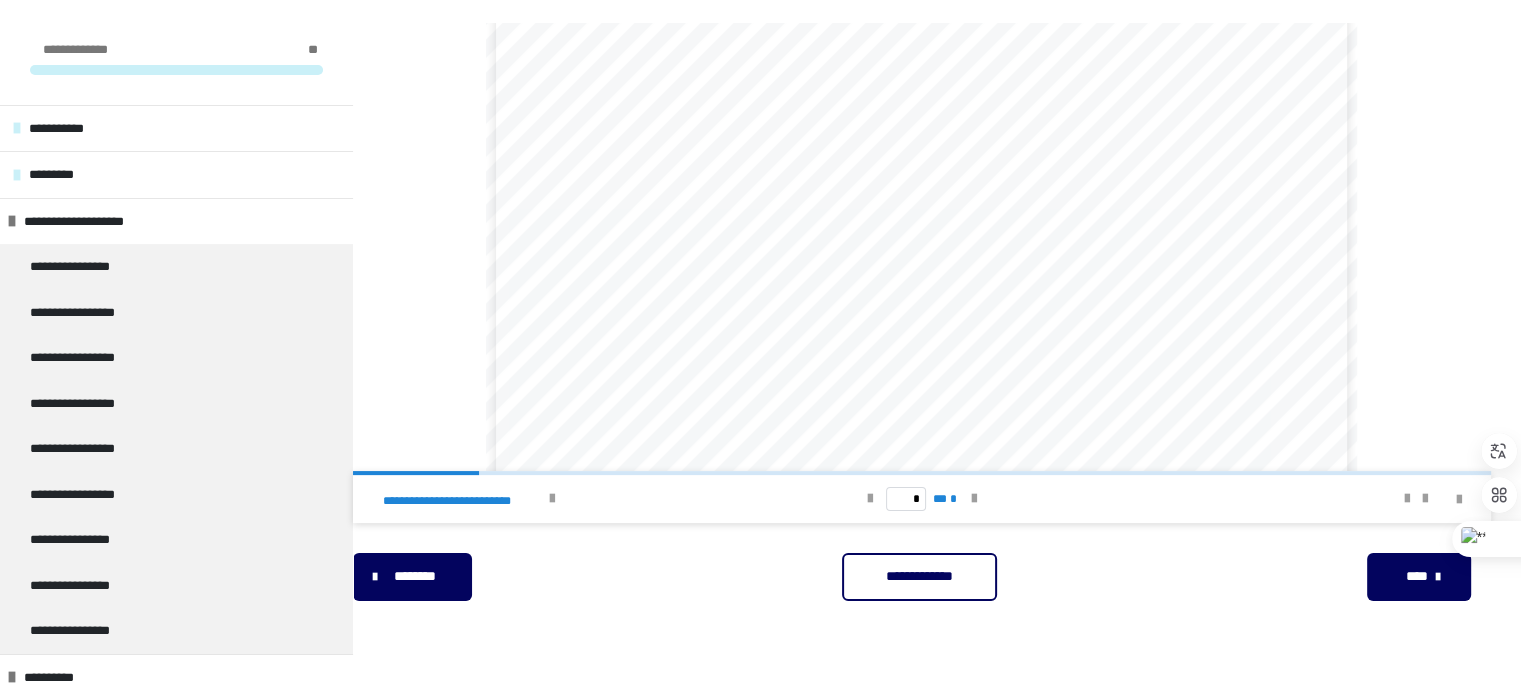 scroll, scrollTop: 784, scrollLeft: 0, axis: vertical 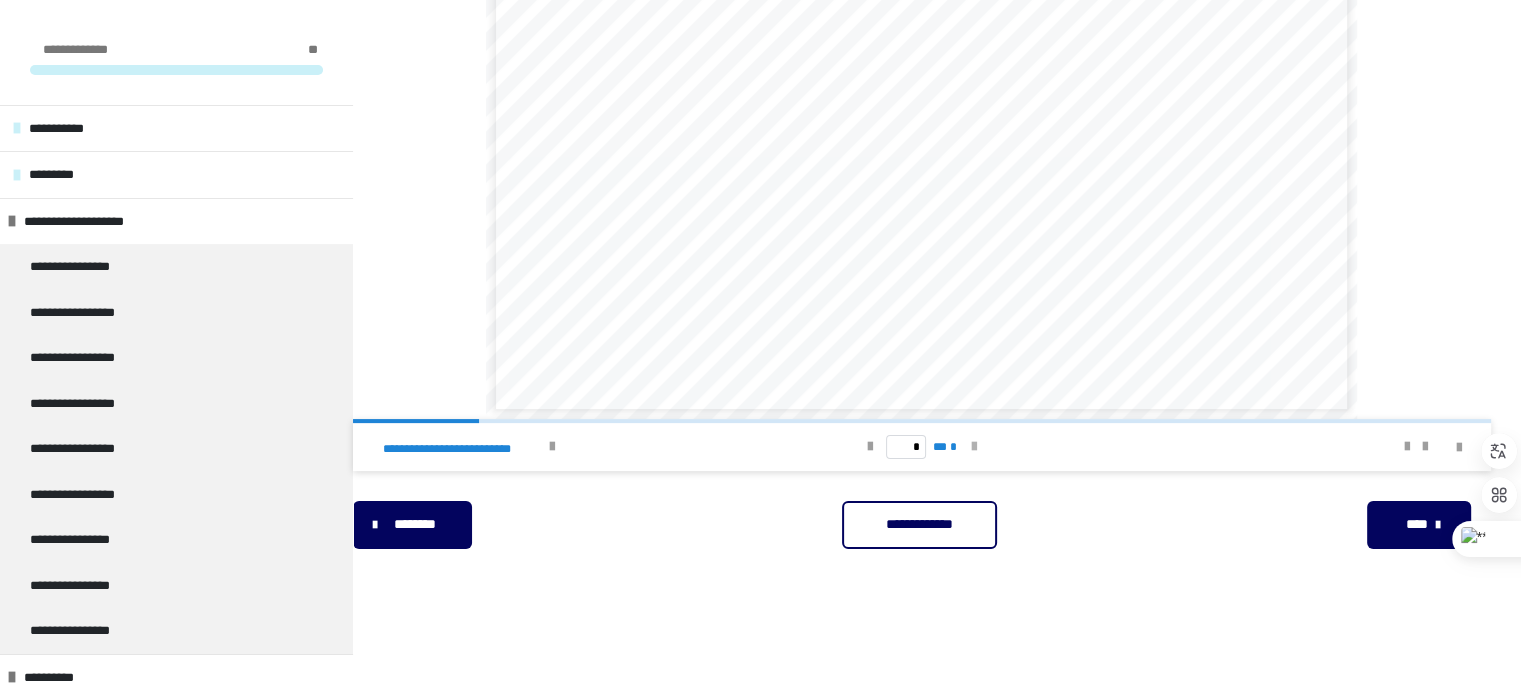 click at bounding box center (974, 447) 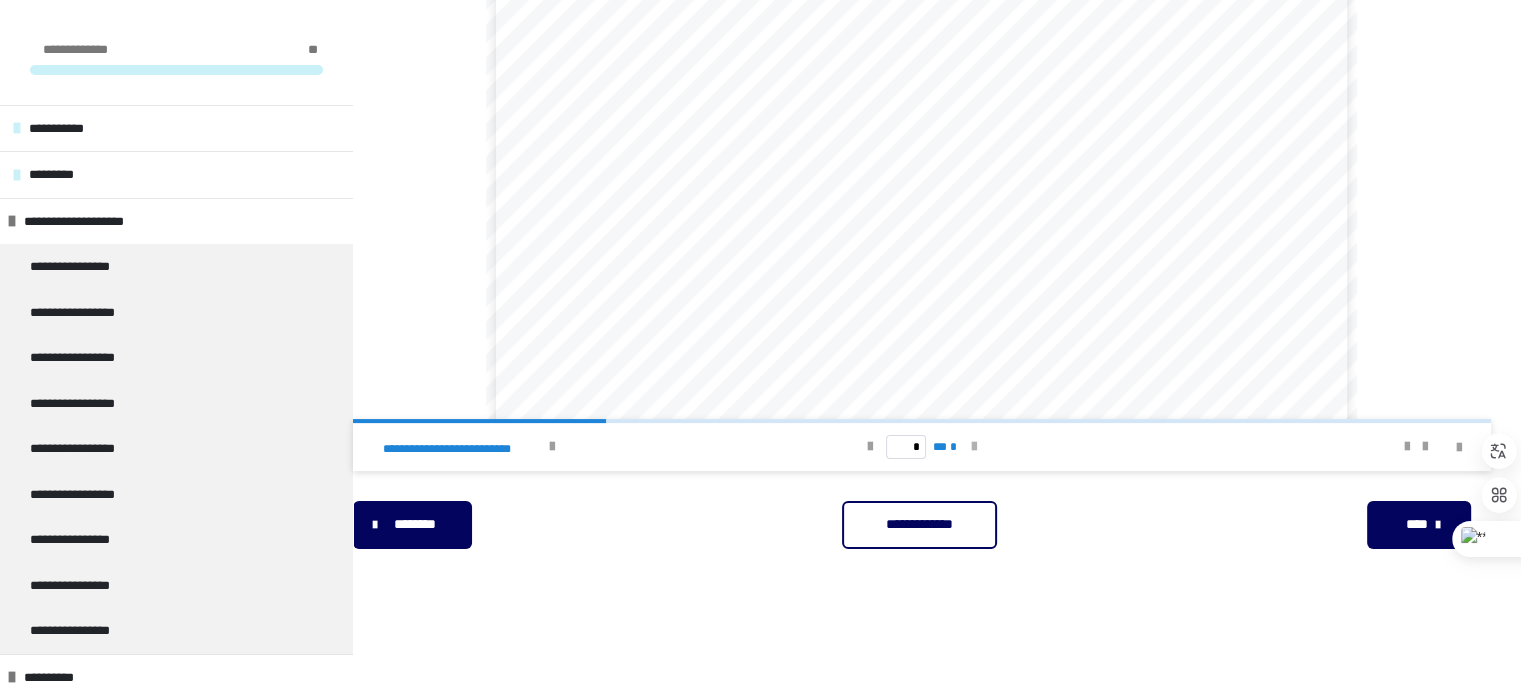 click at bounding box center [974, 447] 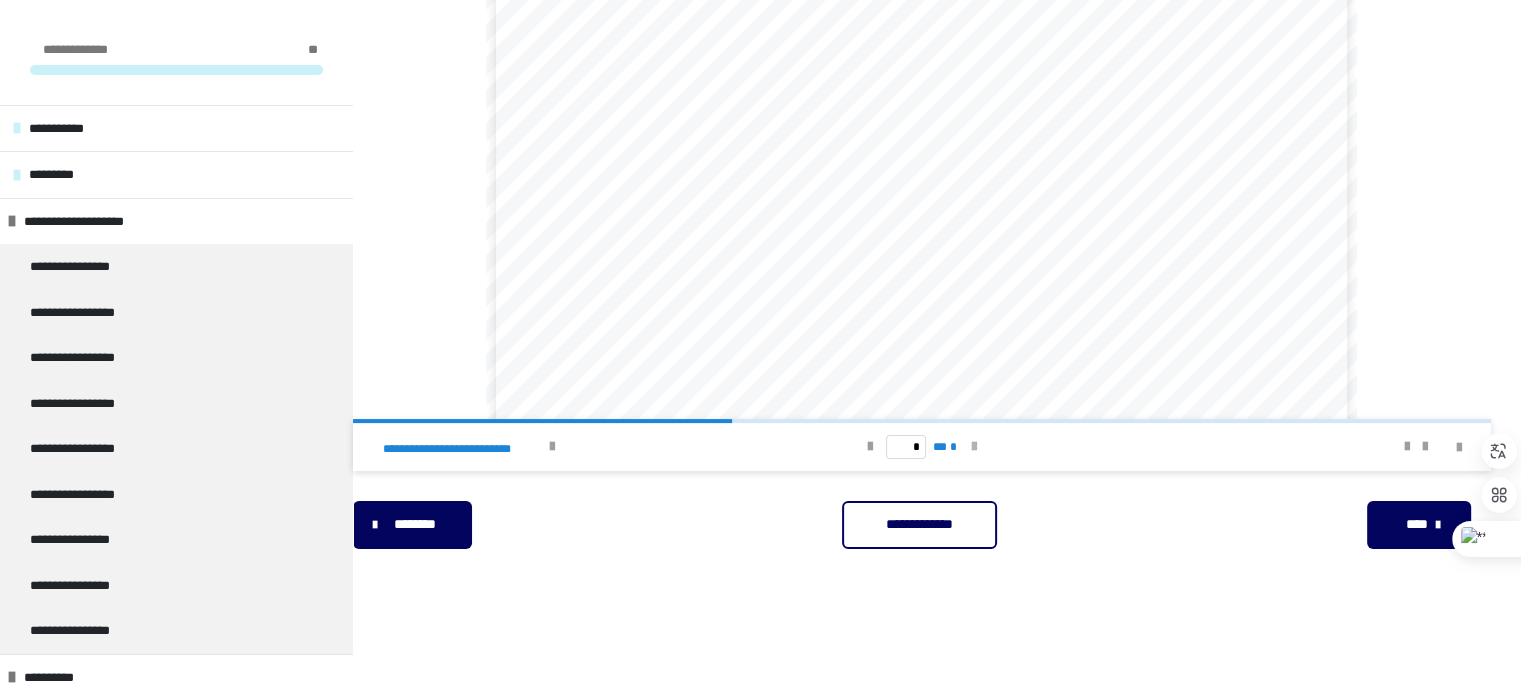 click at bounding box center [974, 447] 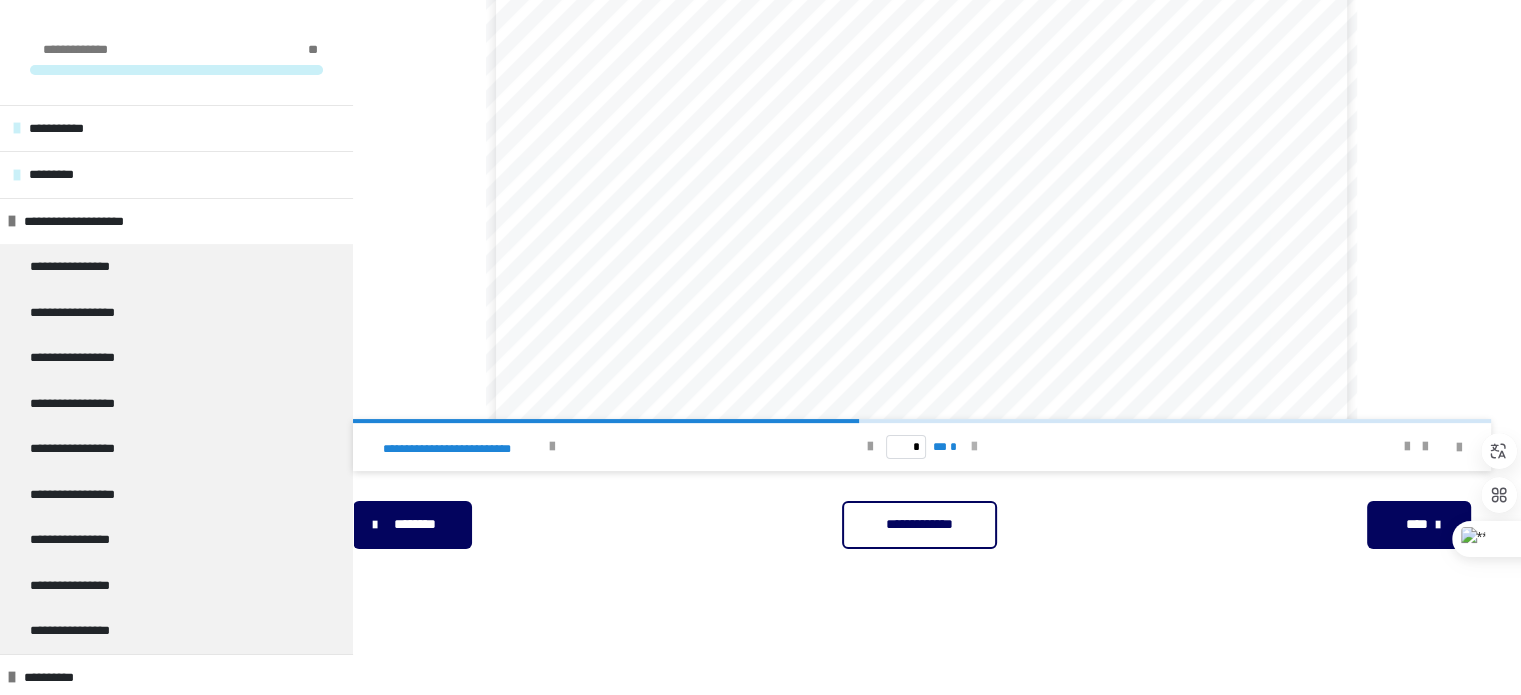 click at bounding box center [974, 447] 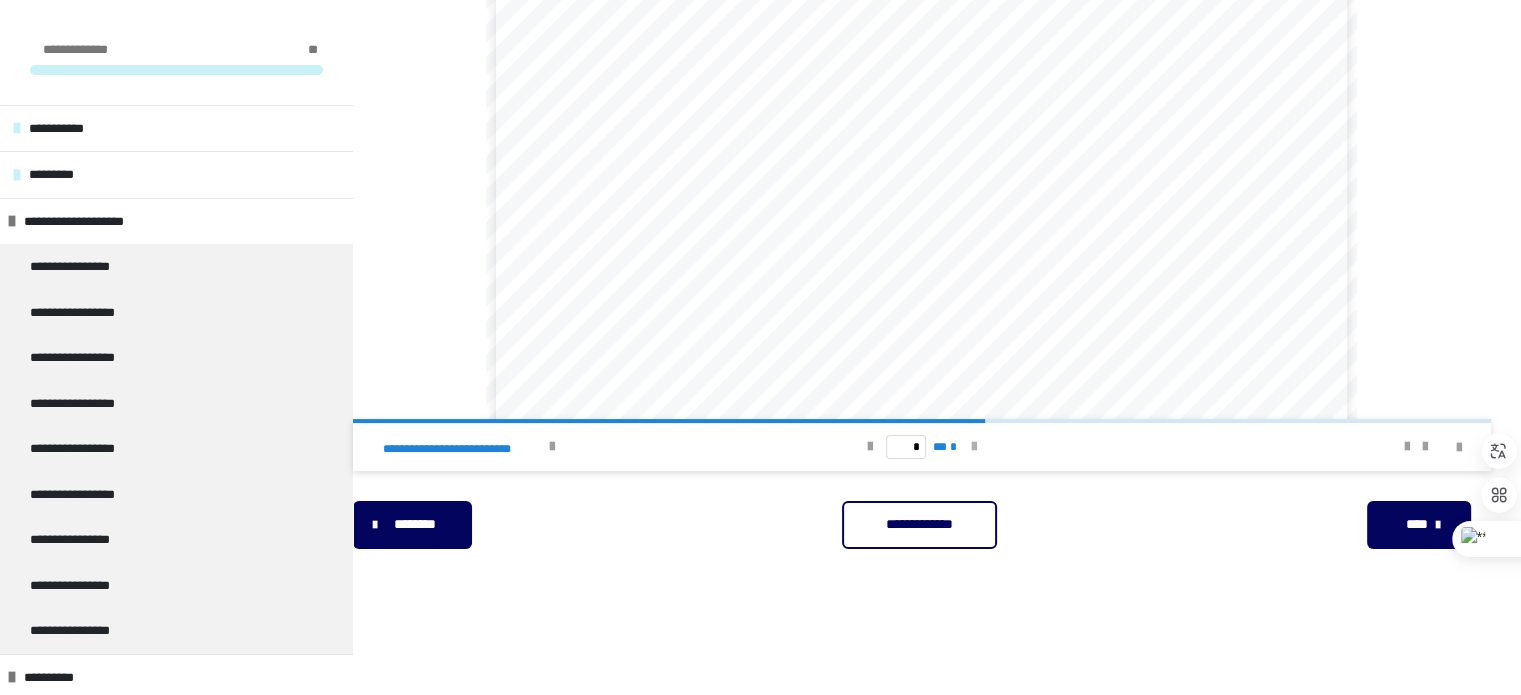 click at bounding box center (974, 447) 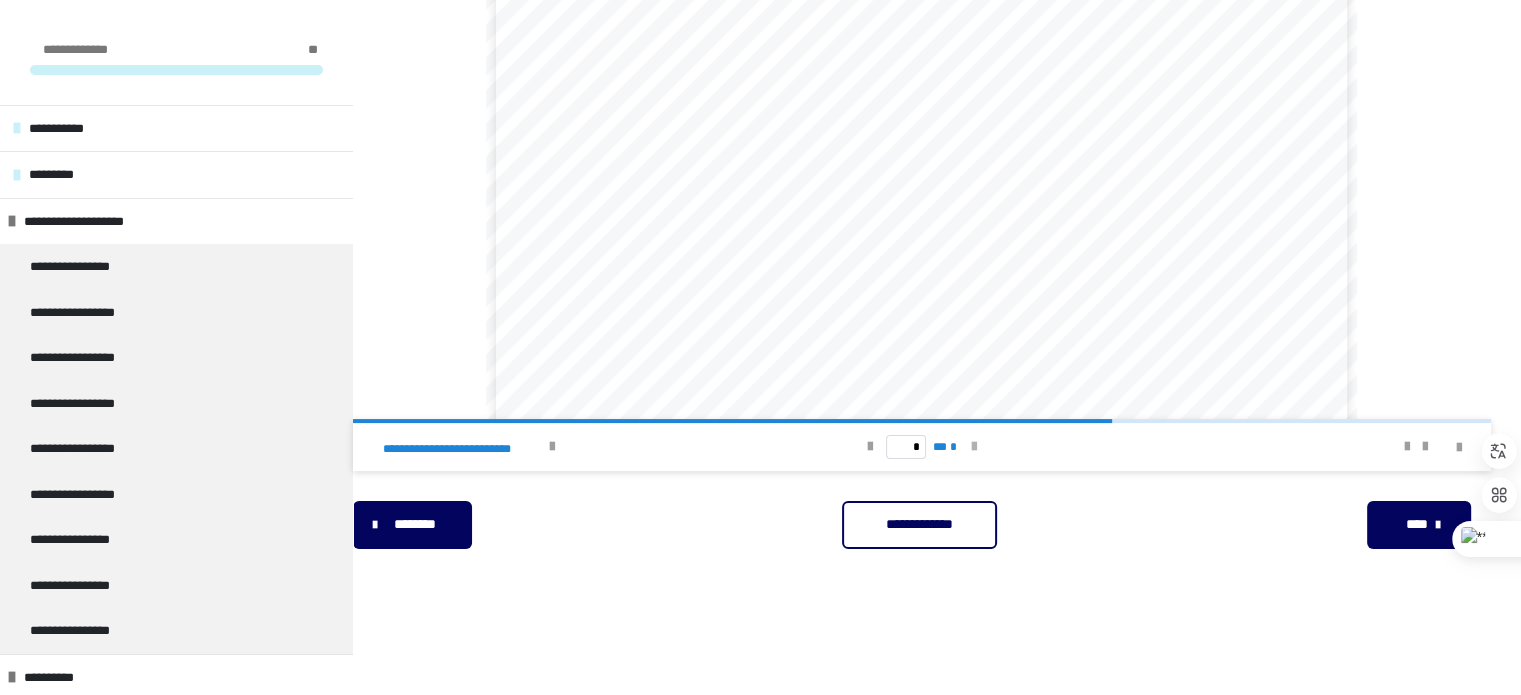 click at bounding box center [974, 447] 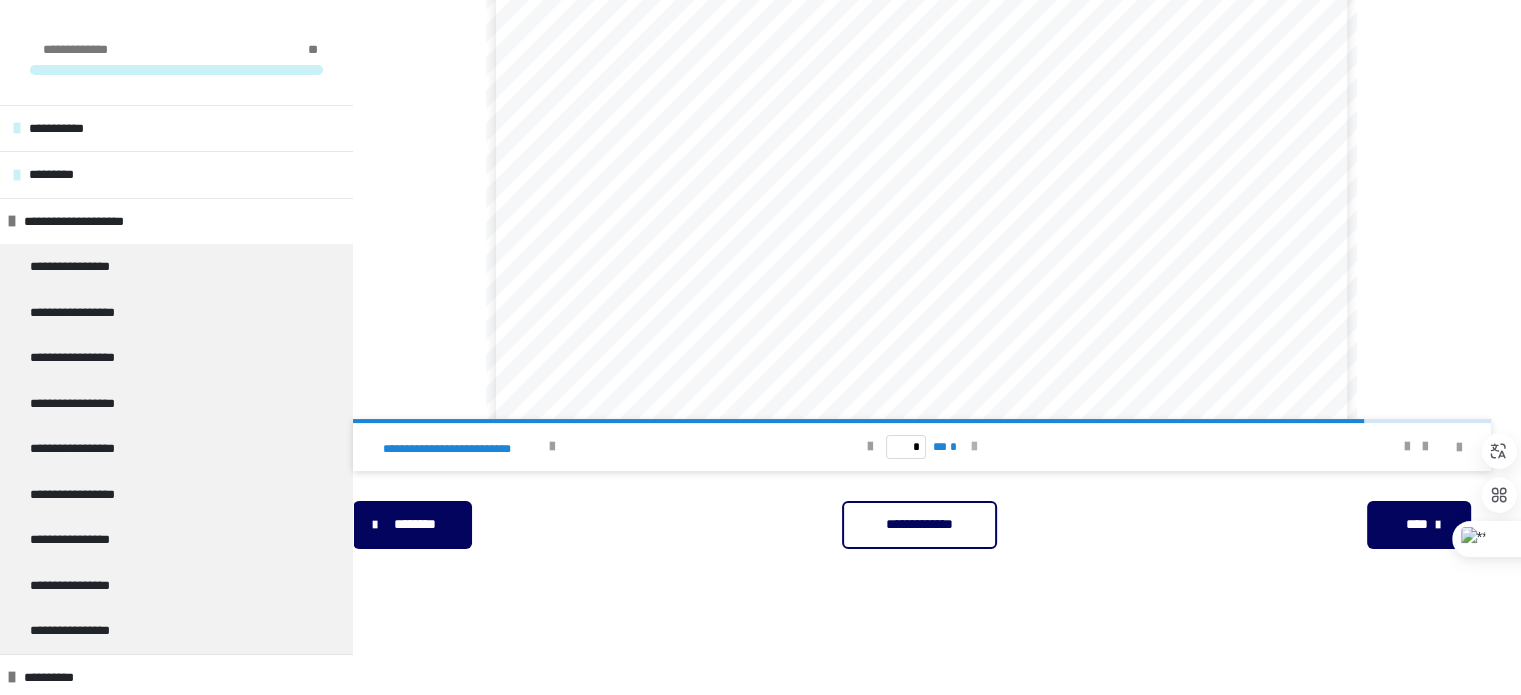 click at bounding box center (974, 447) 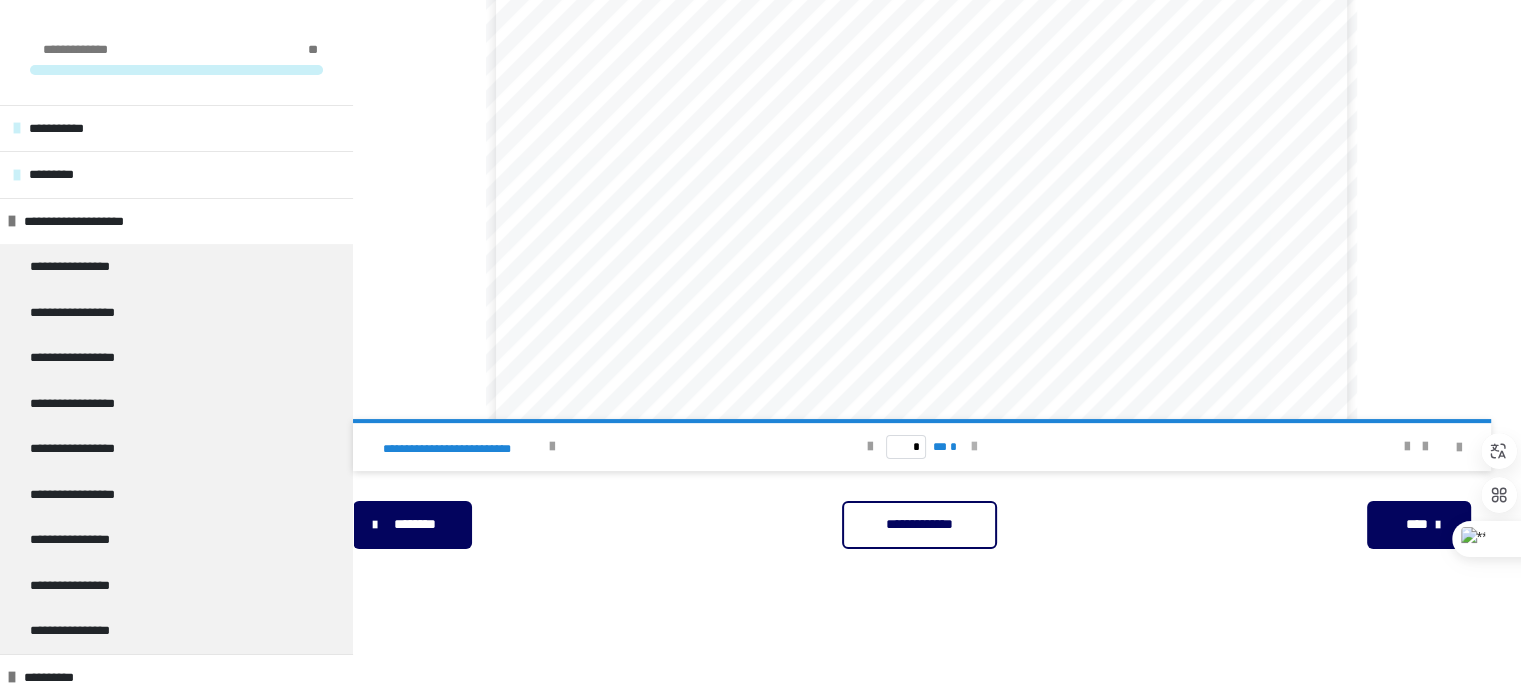 click on "* ** *" at bounding box center [922, 447] 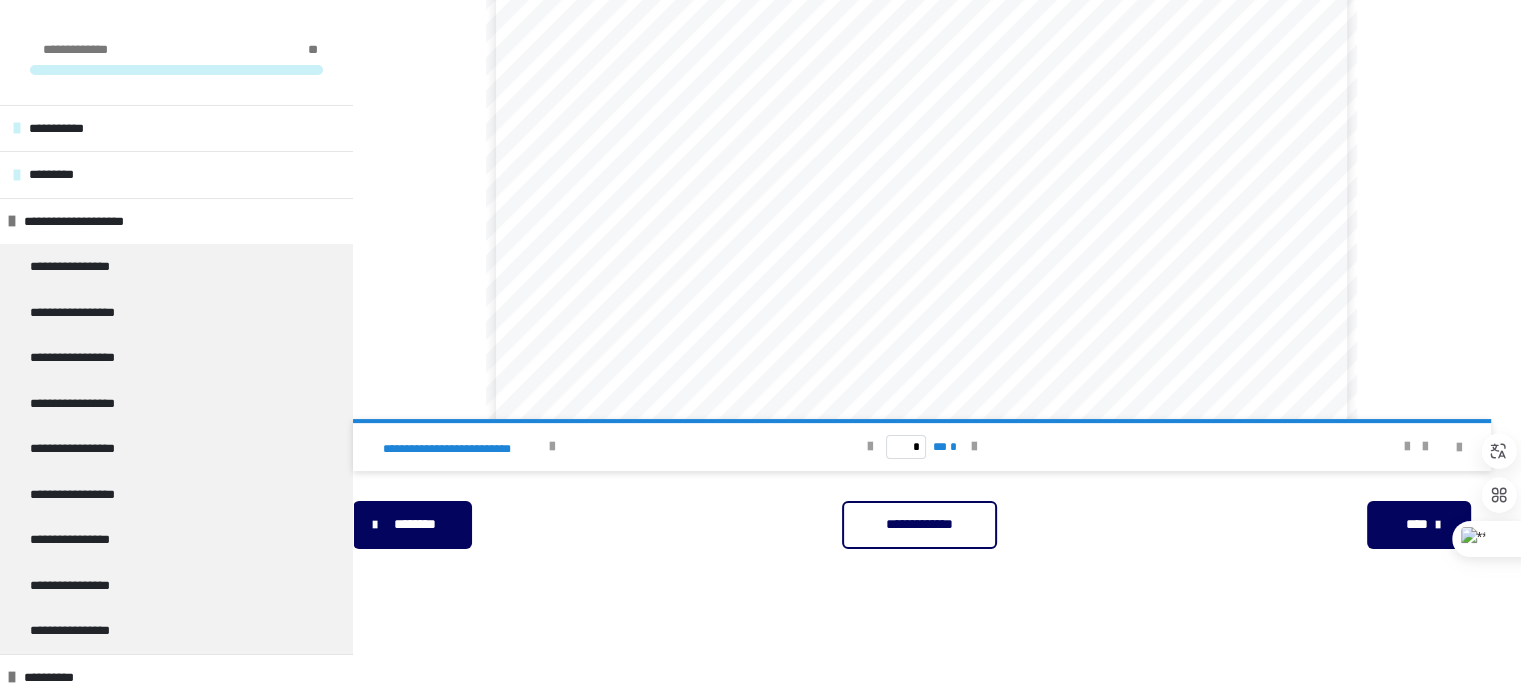 click on "**********" at bounding box center [922, 525] 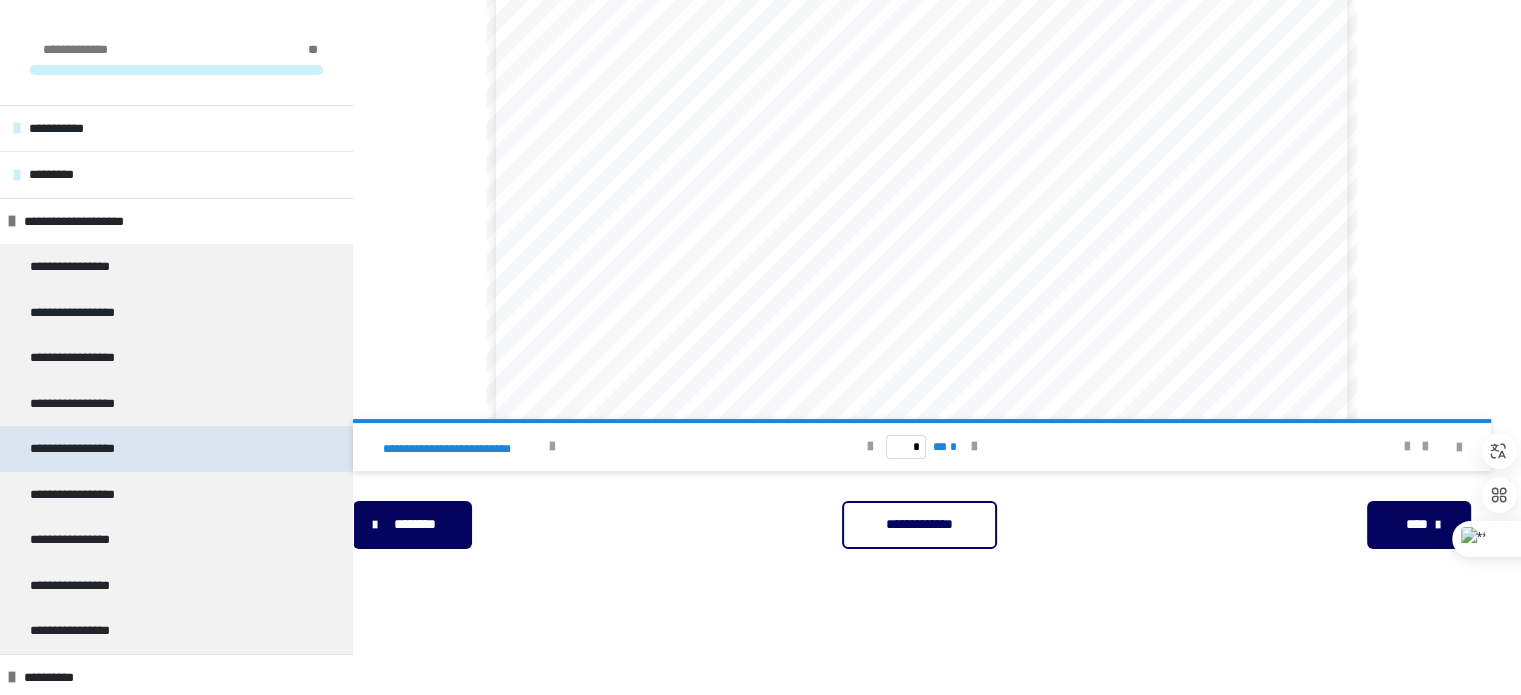 click on "**********" at bounding box center [176, 449] 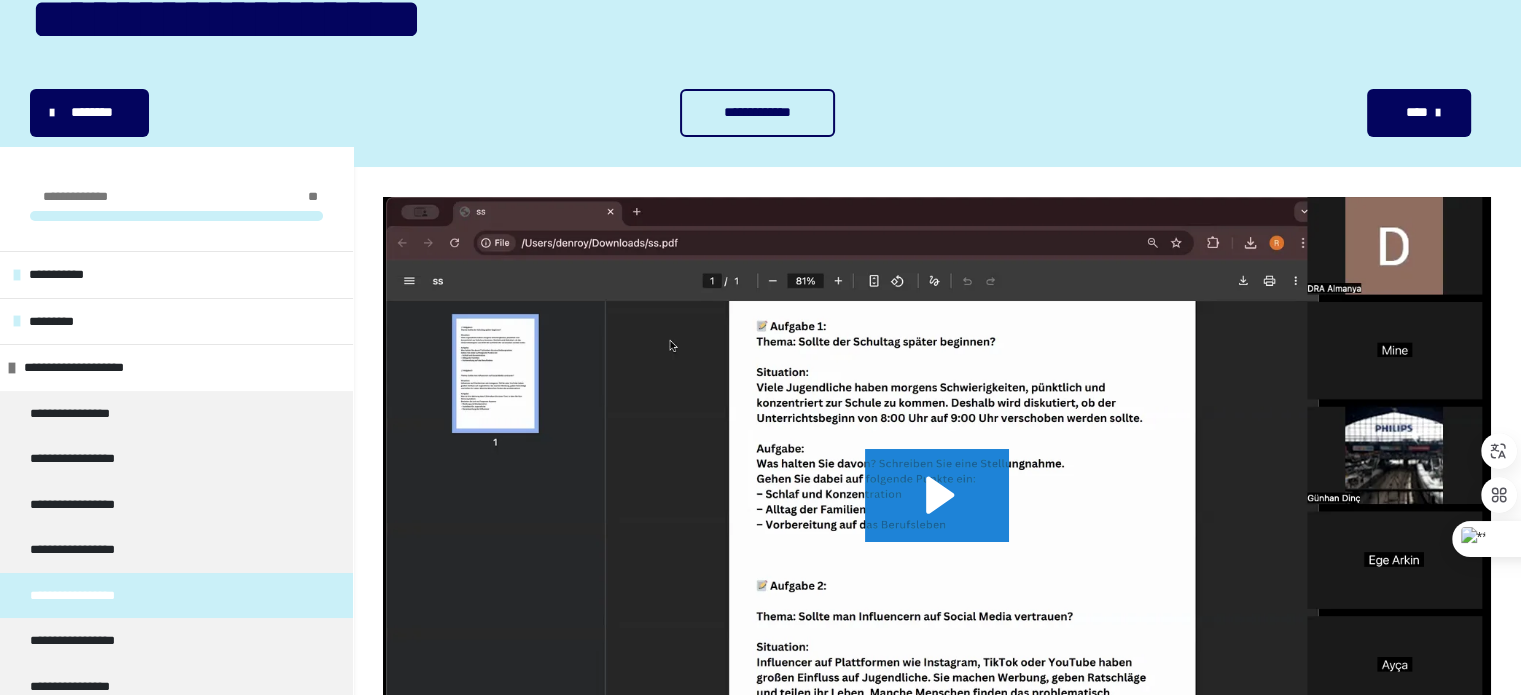 scroll, scrollTop: 400, scrollLeft: 0, axis: vertical 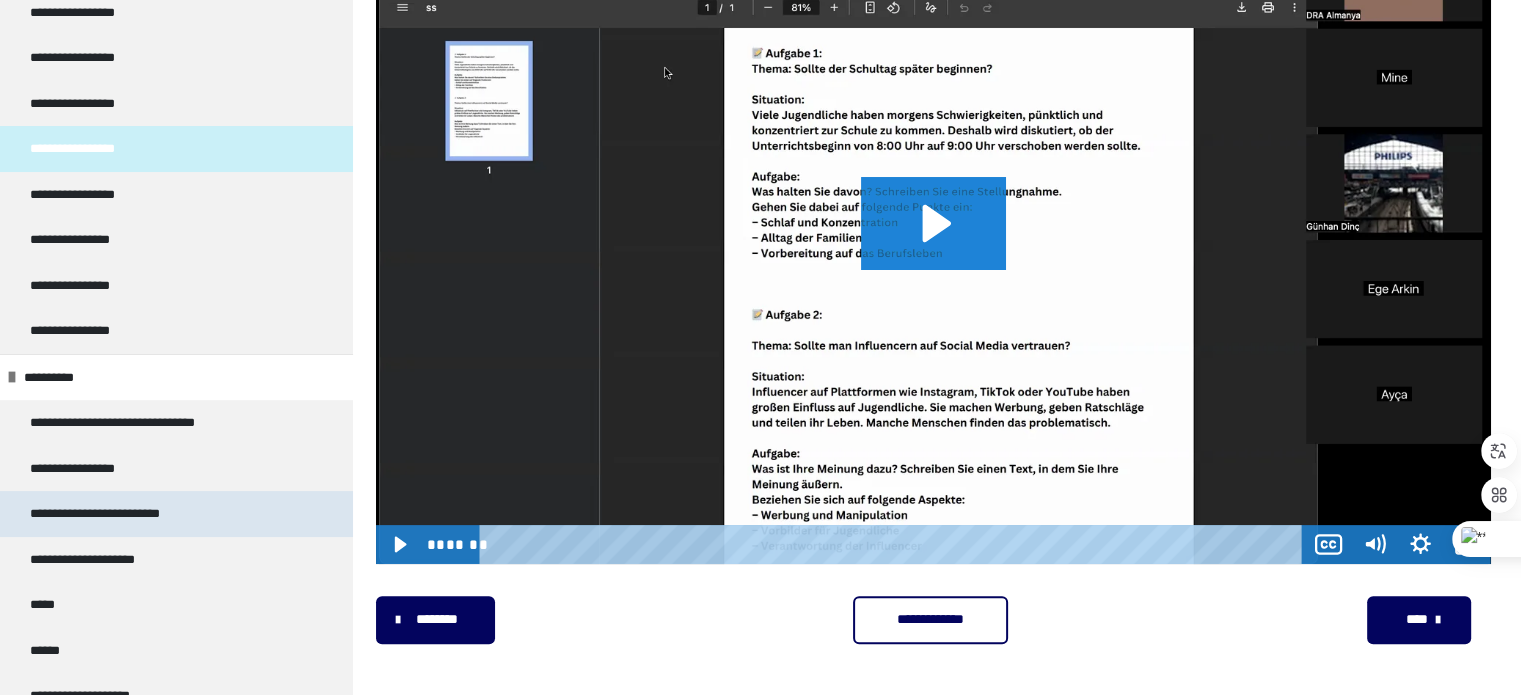 click on "**********" at bounding box center (130, 514) 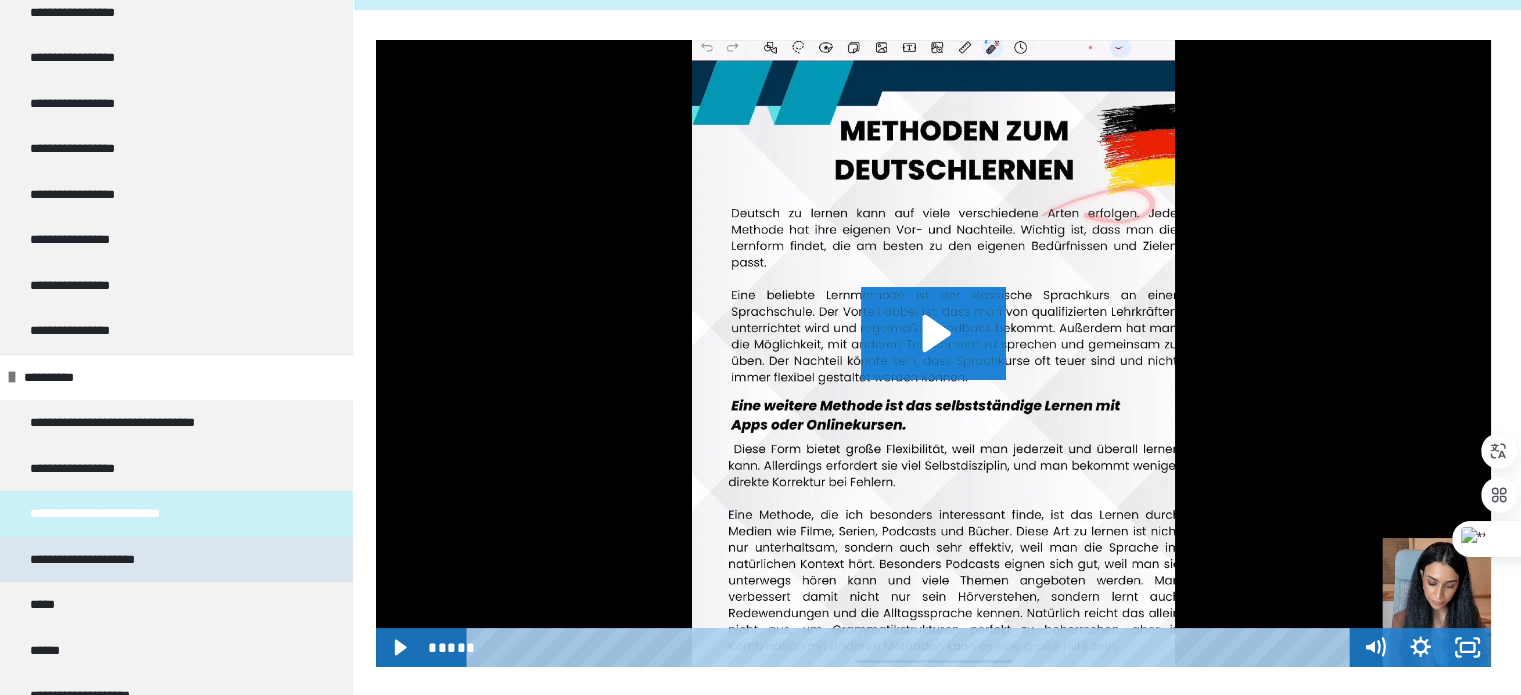 click on "**********" at bounding box center [176, 560] 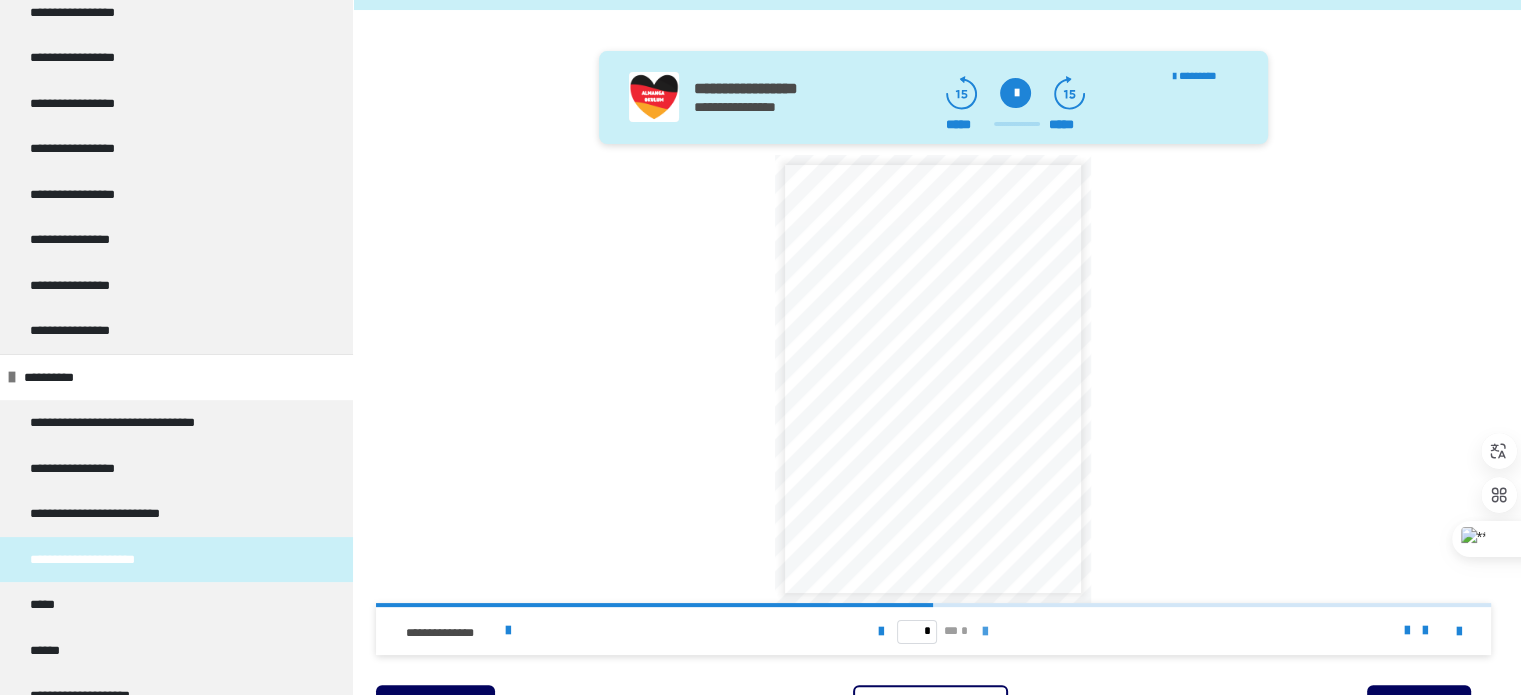 click at bounding box center (985, 631) 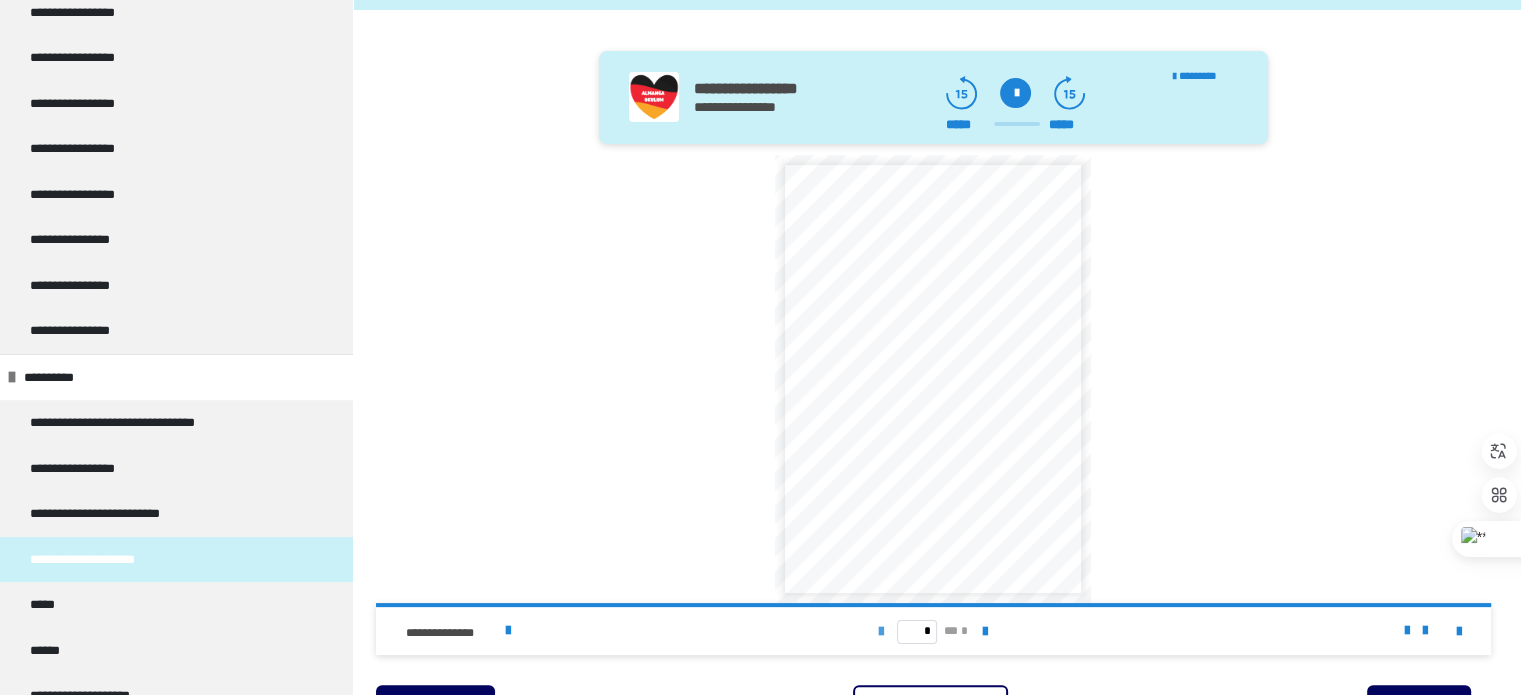 click at bounding box center [881, 632] 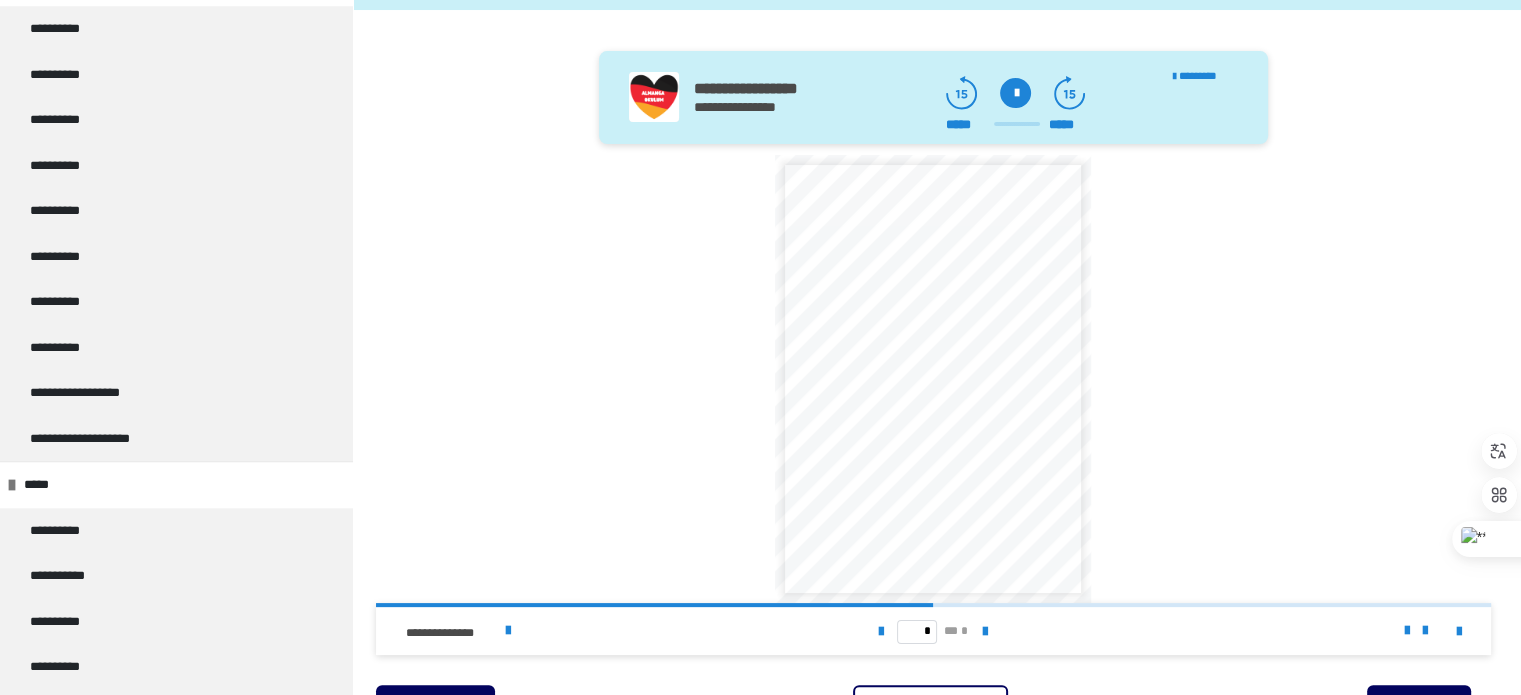scroll, scrollTop: 1700, scrollLeft: 0, axis: vertical 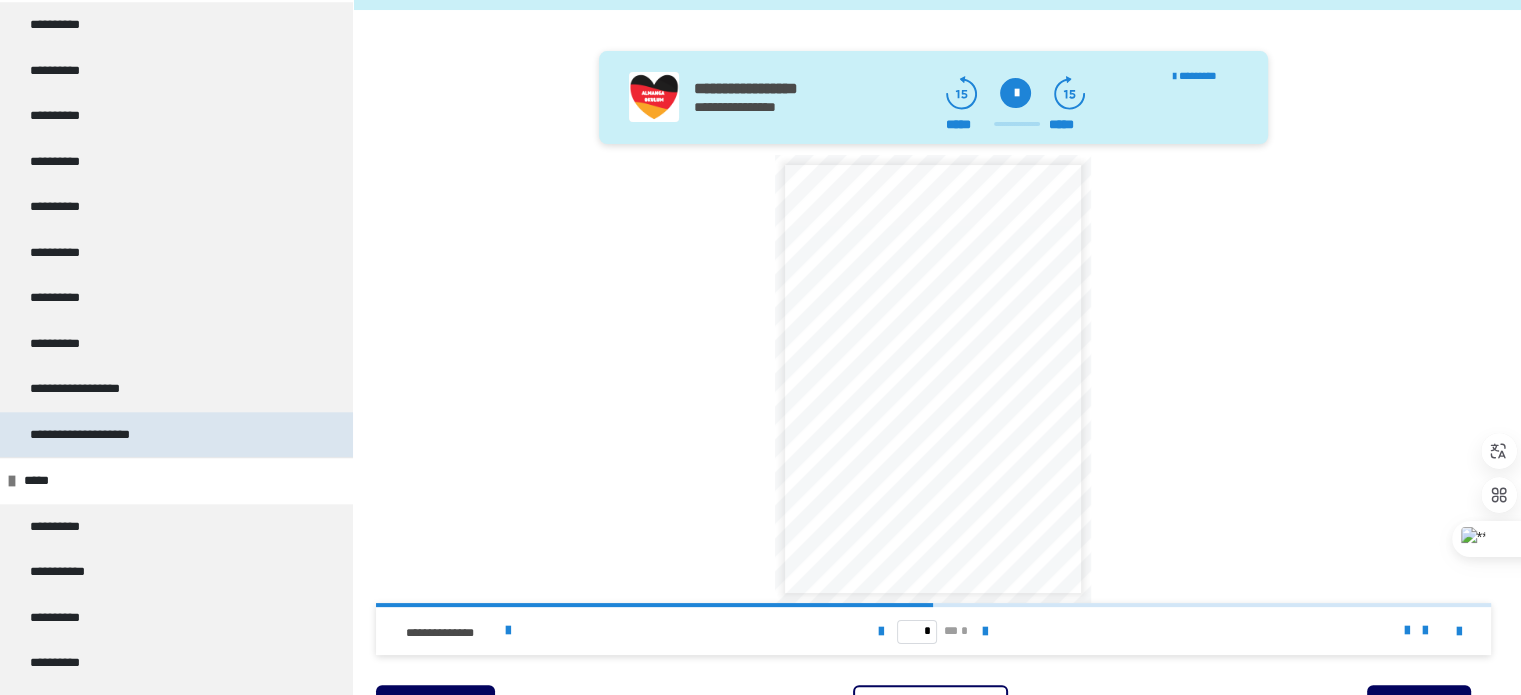 click on "**********" at bounding box center (96, 435) 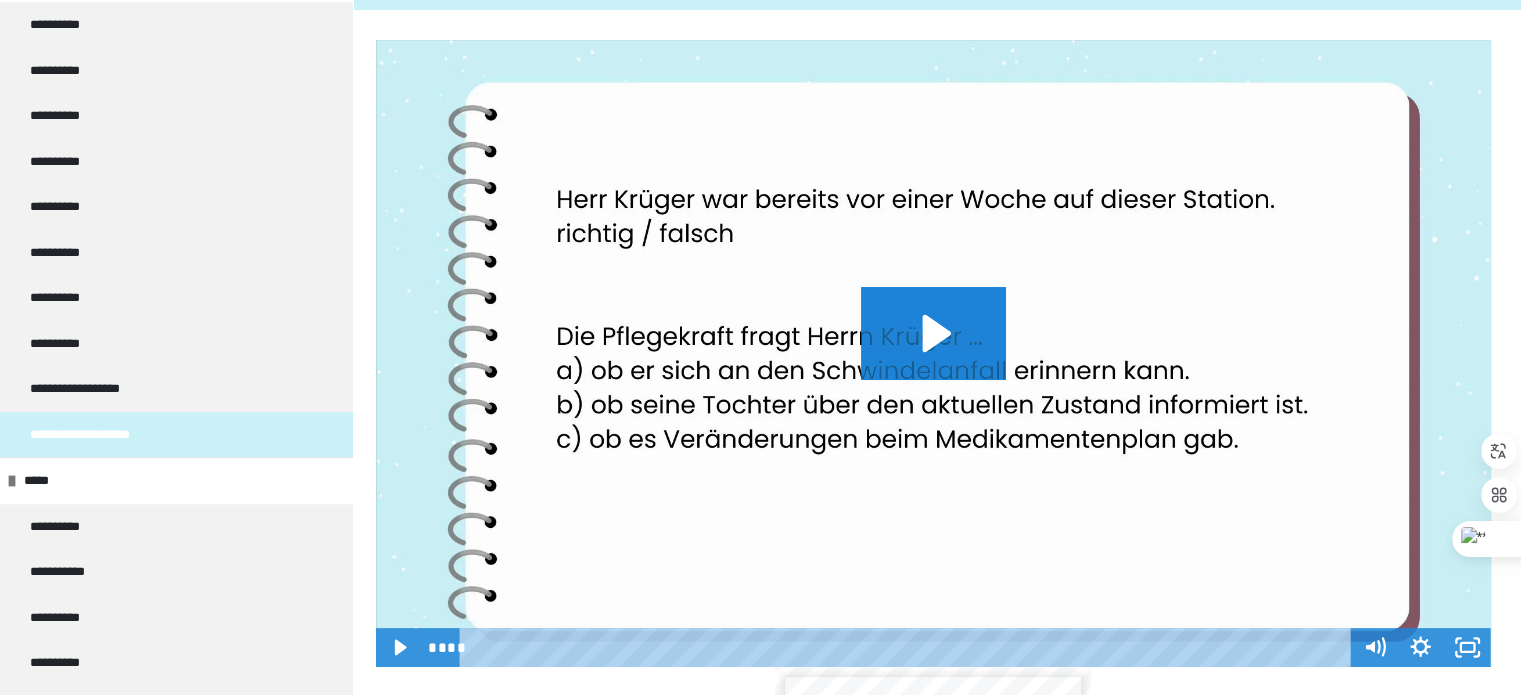 scroll, scrollTop: 1100, scrollLeft: 0, axis: vertical 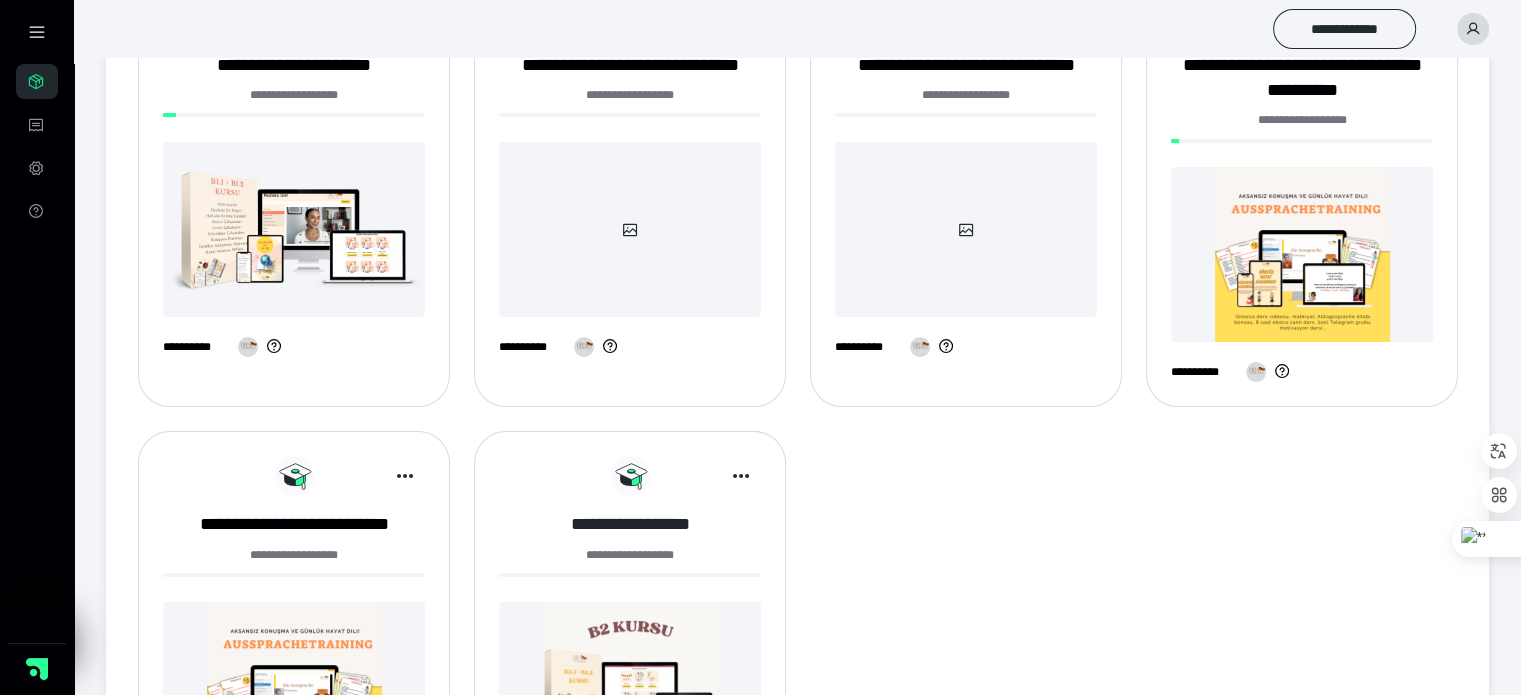 click on "**********" at bounding box center (630, 524) 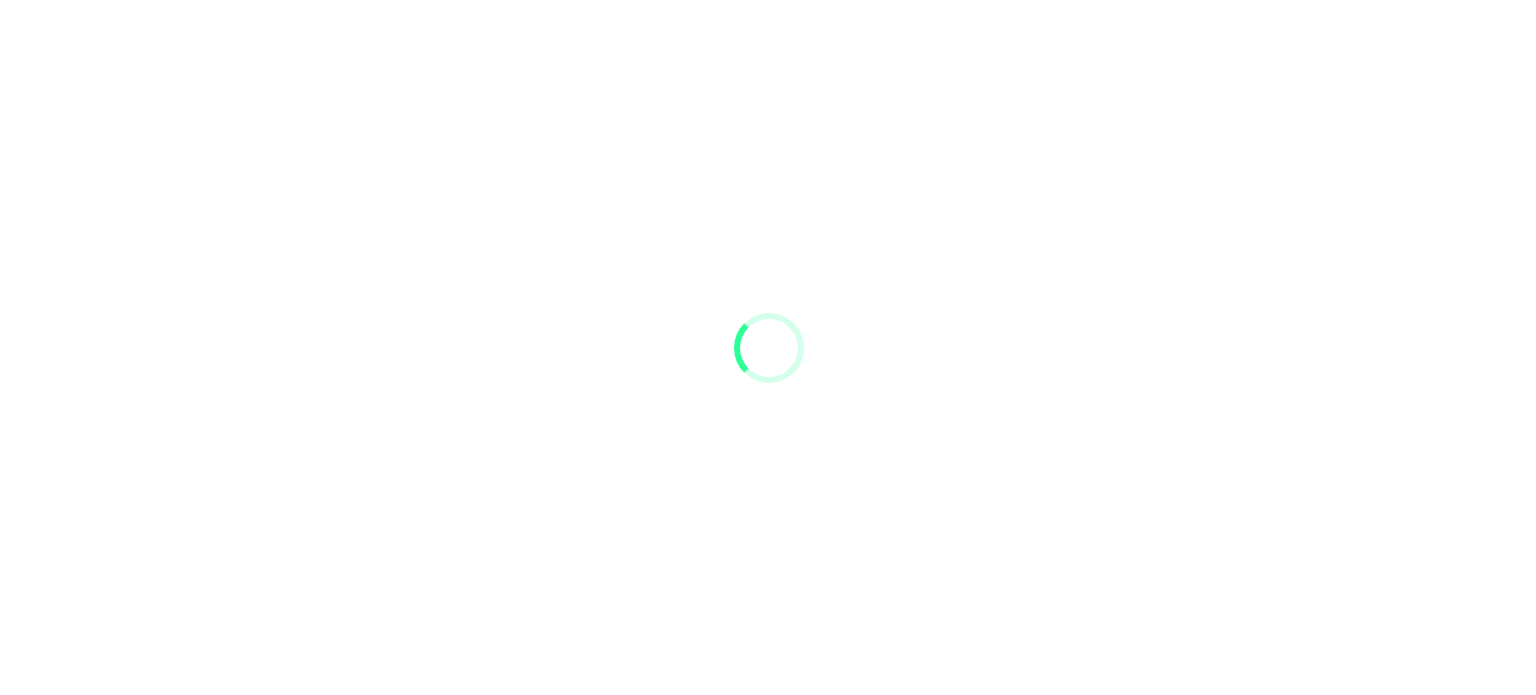 scroll, scrollTop: 0, scrollLeft: 0, axis: both 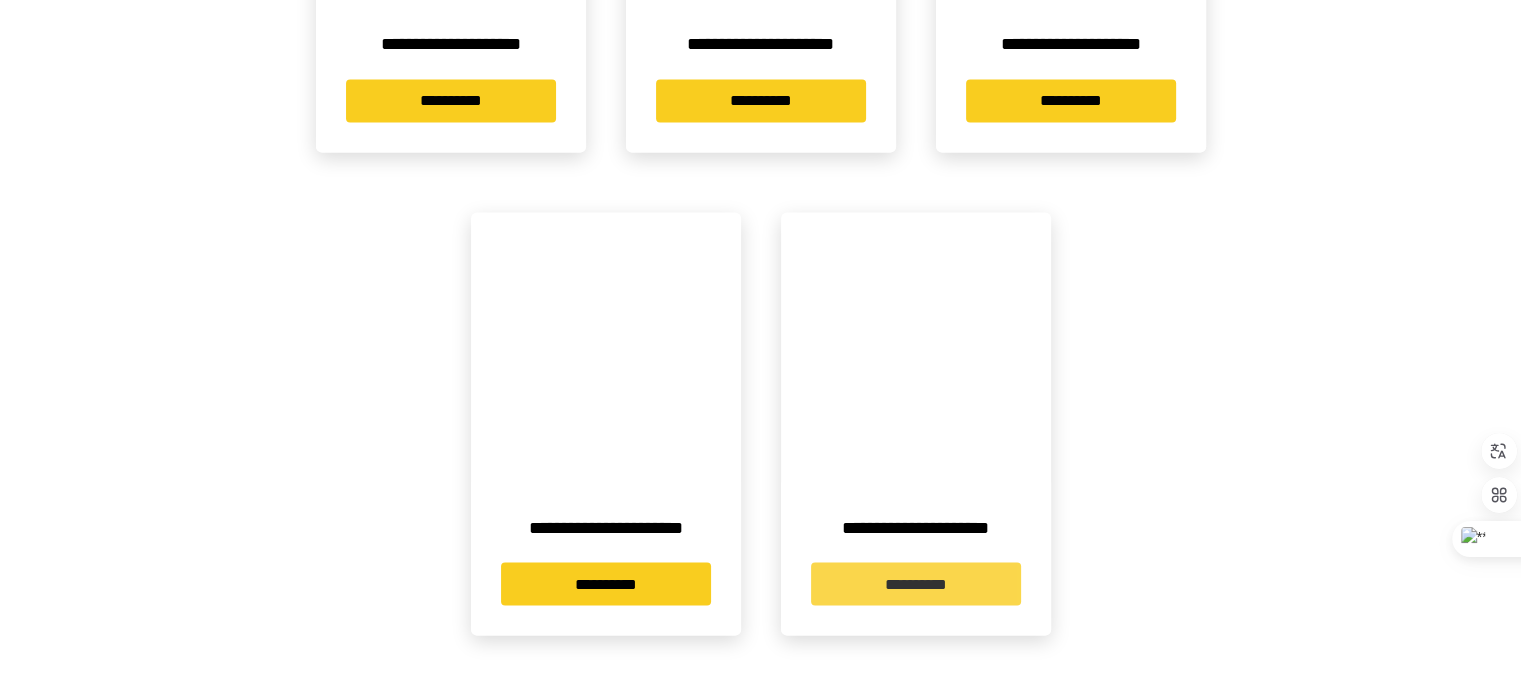 click on "**********" at bounding box center (916, 583) 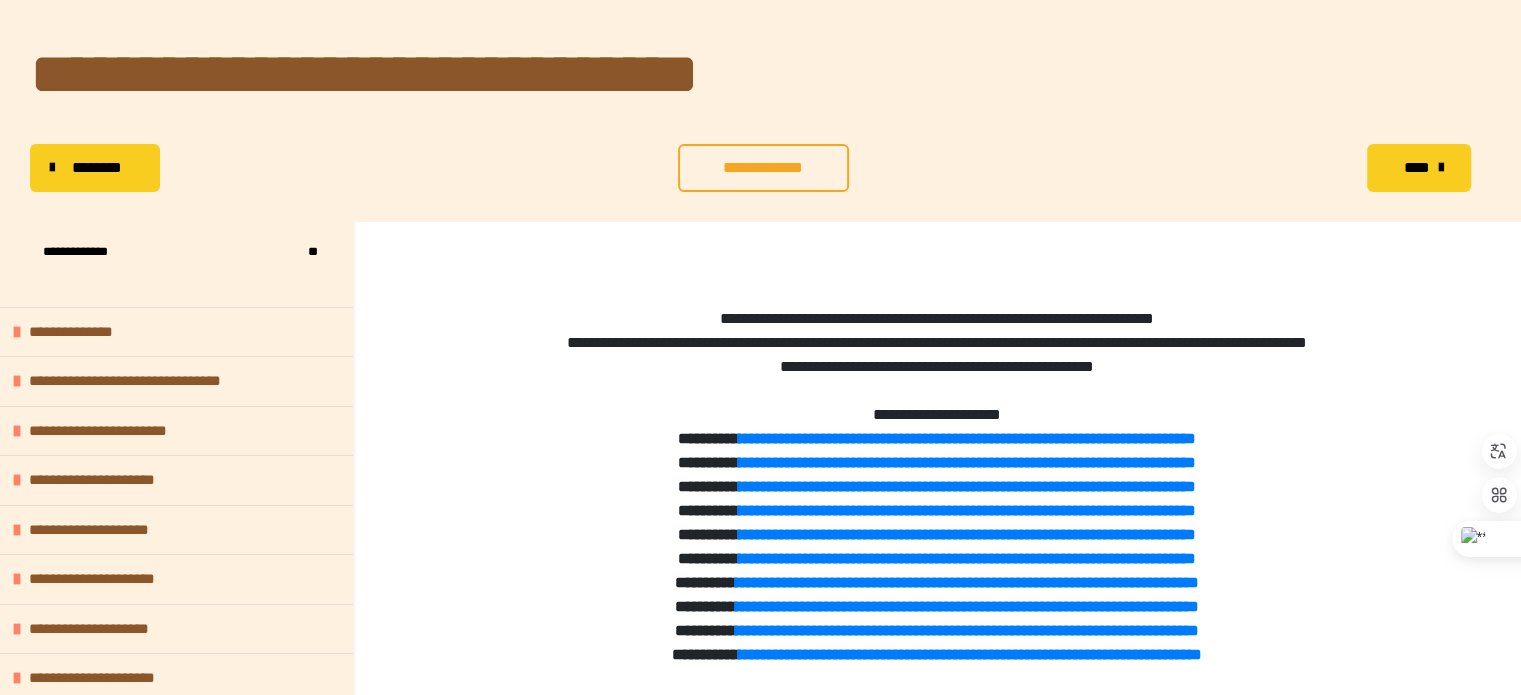 scroll, scrollTop: 356, scrollLeft: 0, axis: vertical 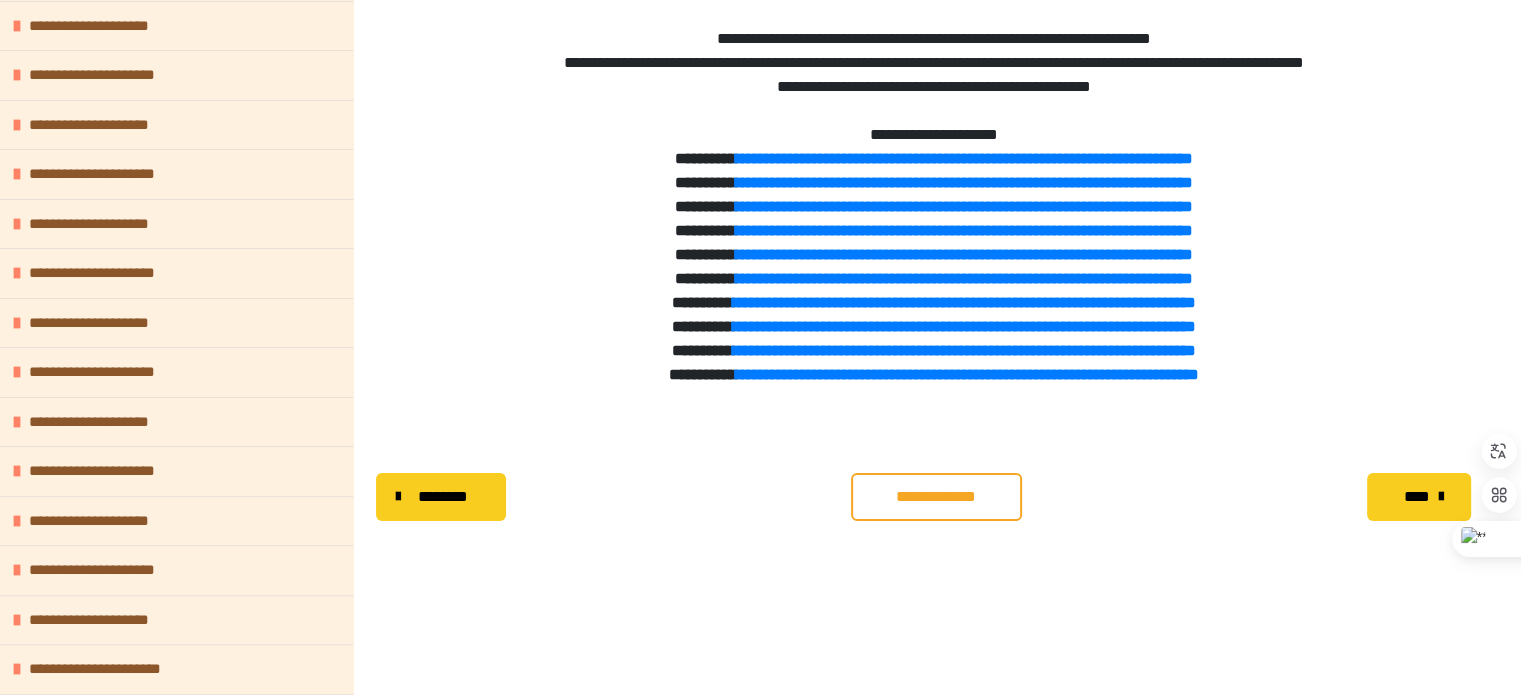 click on "**********" at bounding box center [112, 471] 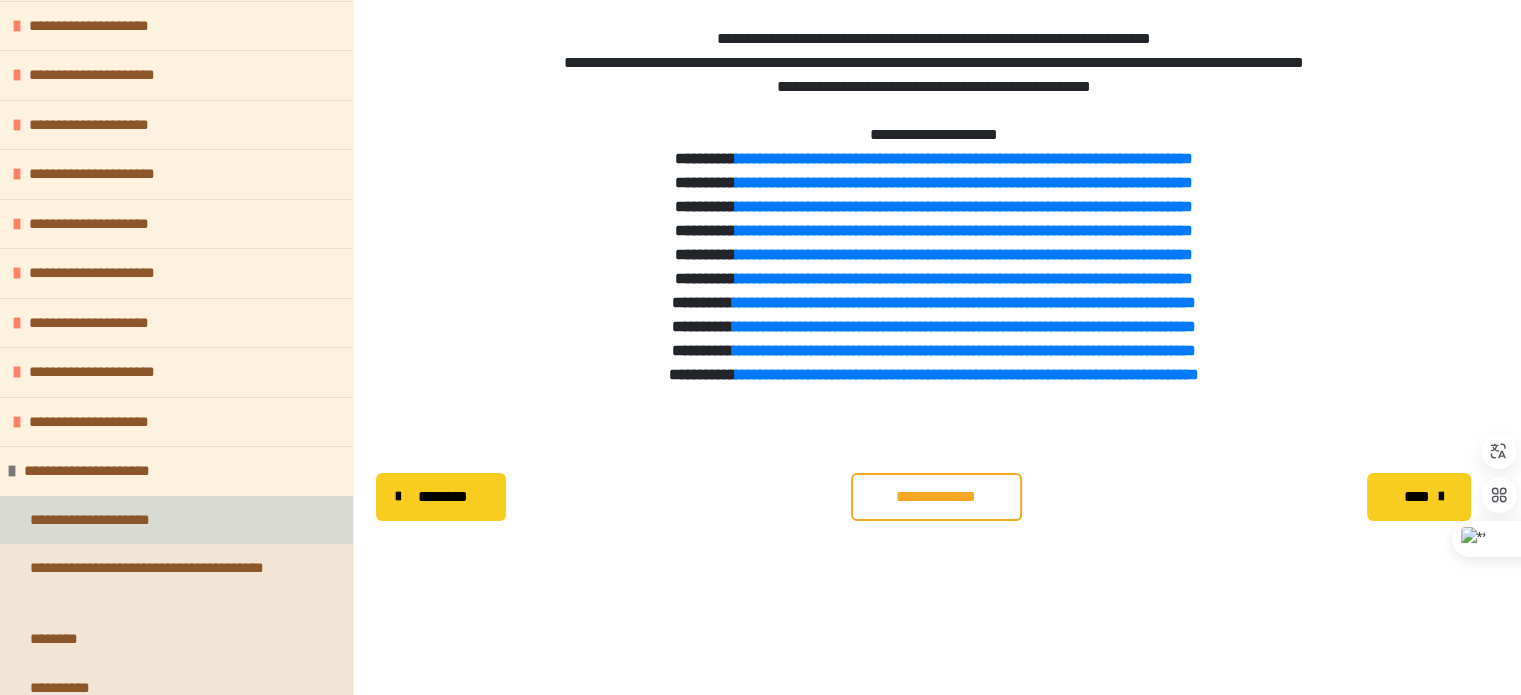 scroll, scrollTop: 900, scrollLeft: 0, axis: vertical 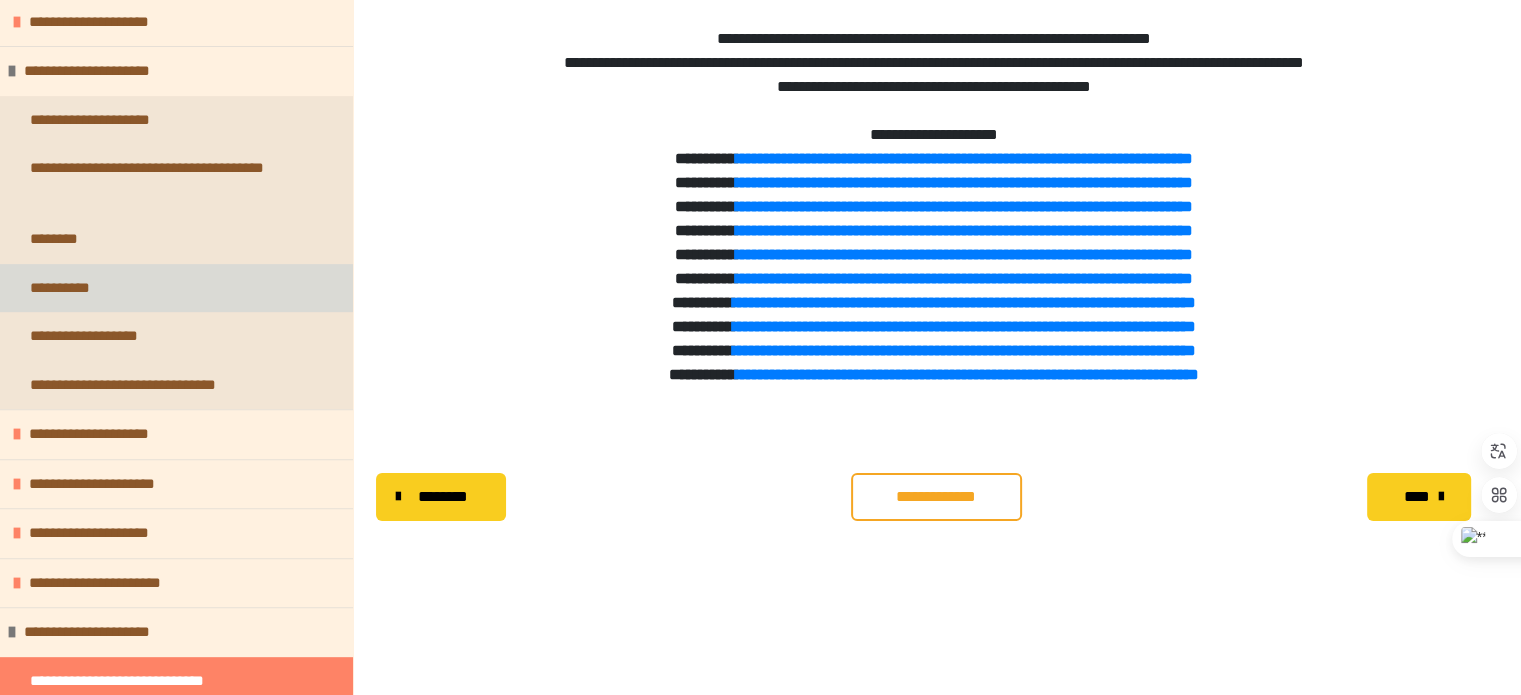 click on "**********" at bounding box center (176, 288) 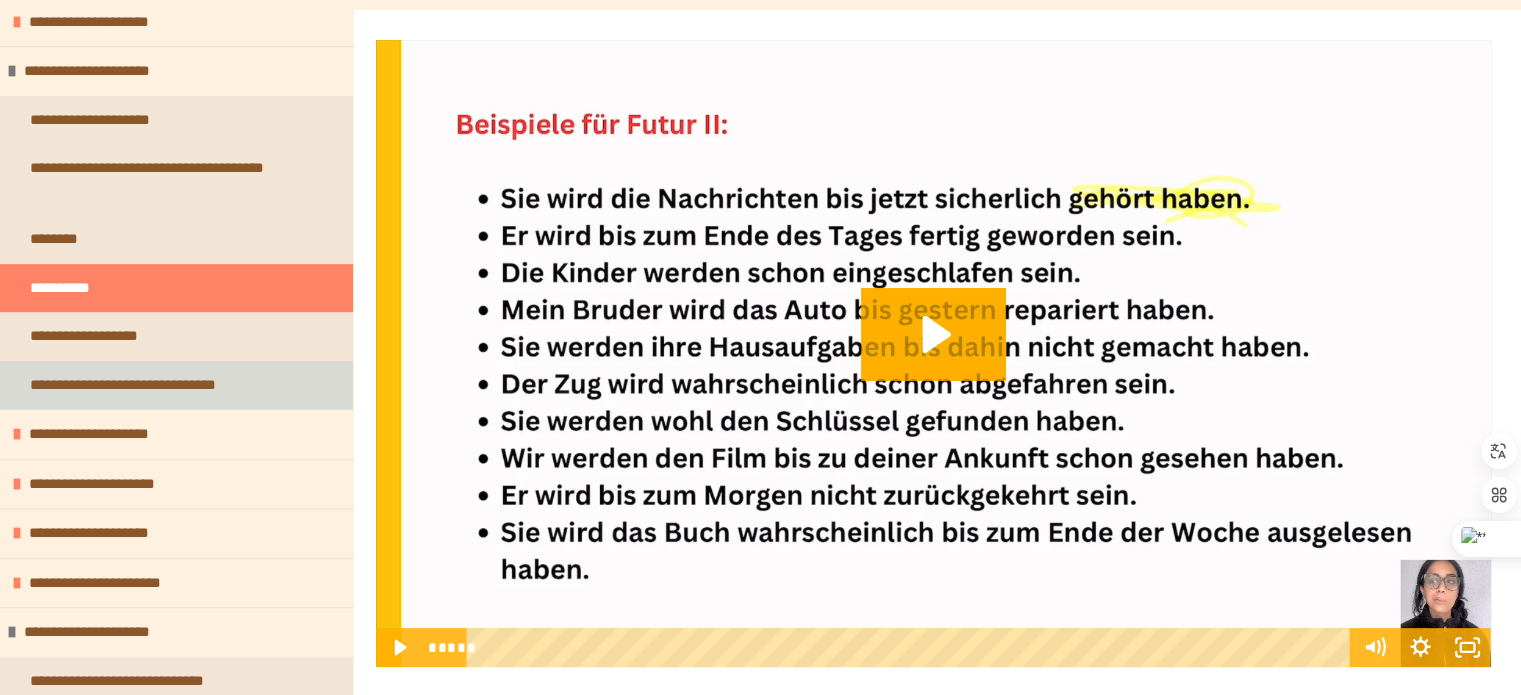 click on "**********" at bounding box center [153, 385] 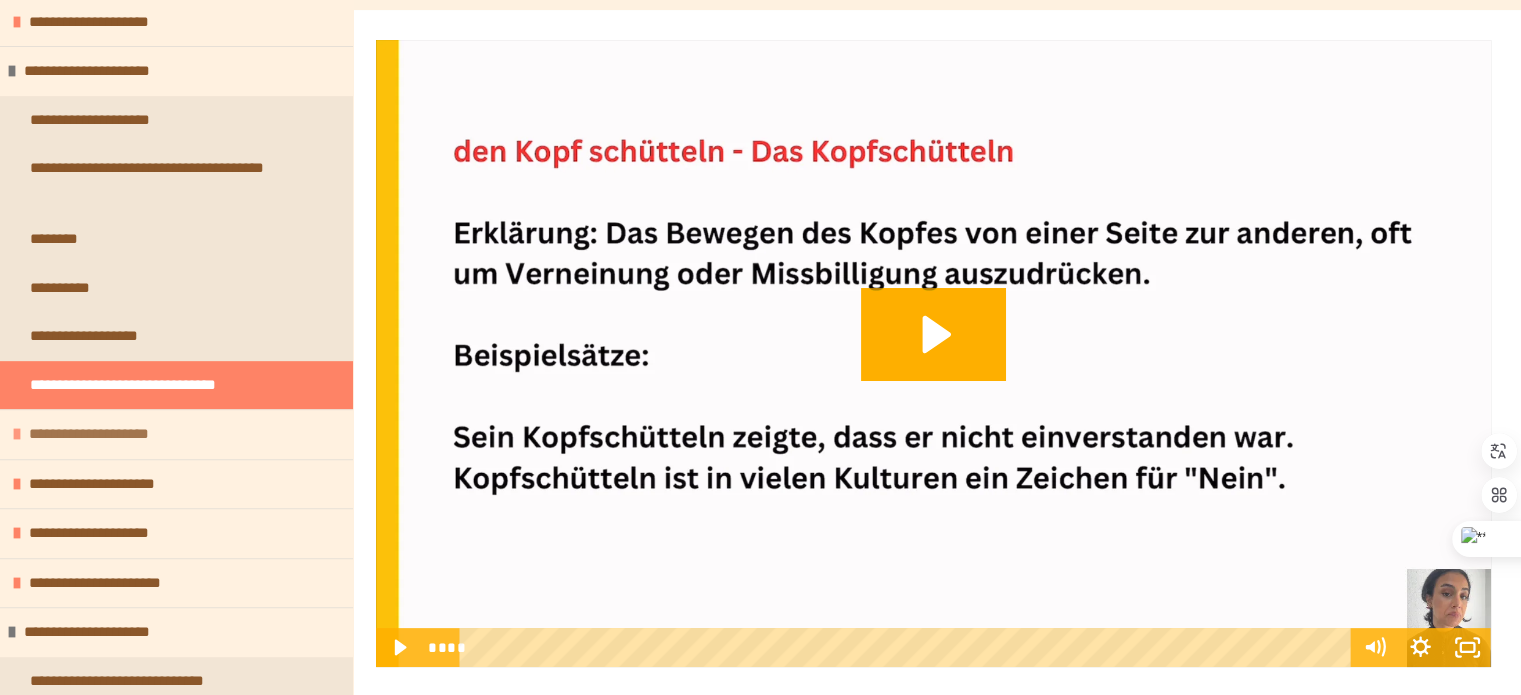 click on "**********" at bounding box center (96, 434) 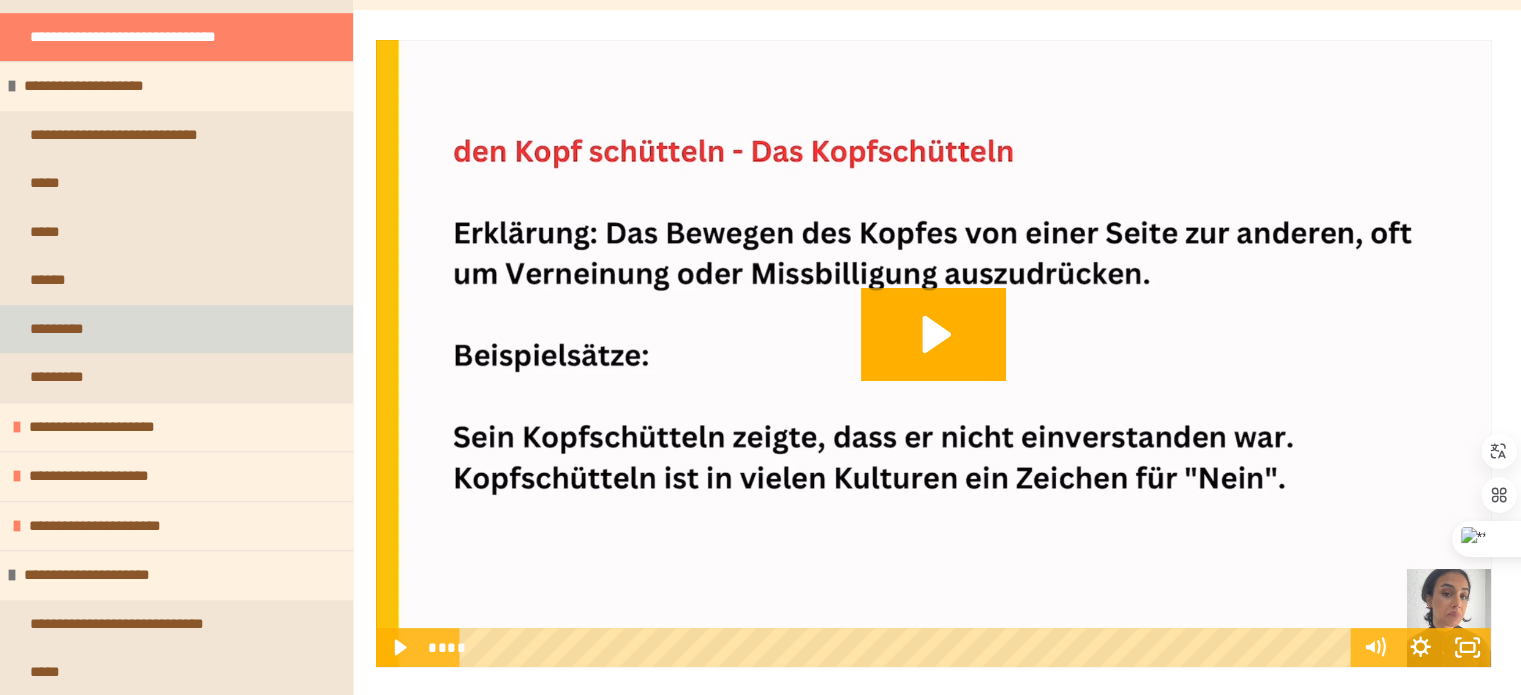 scroll, scrollTop: 1337, scrollLeft: 0, axis: vertical 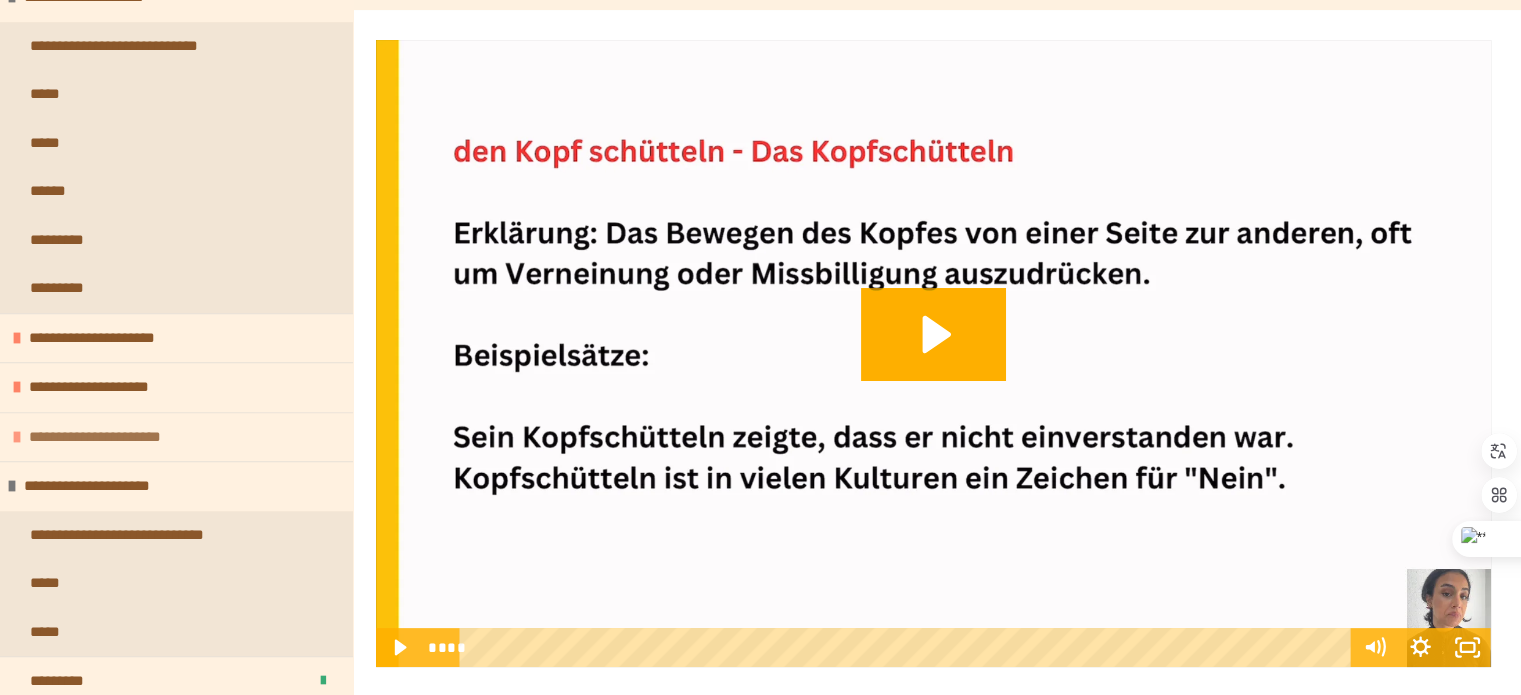 click on "**********" at bounding box center (115, 437) 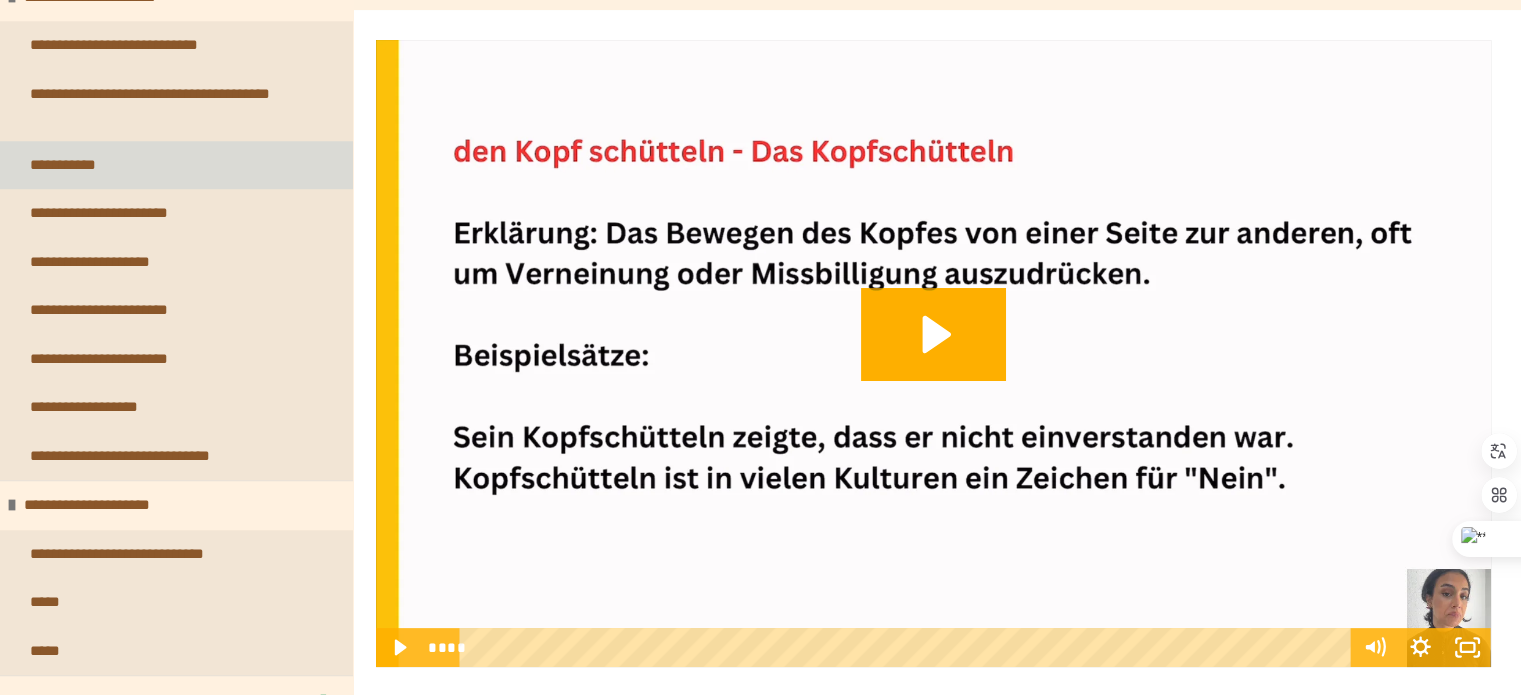 scroll, scrollTop: 1796, scrollLeft: 0, axis: vertical 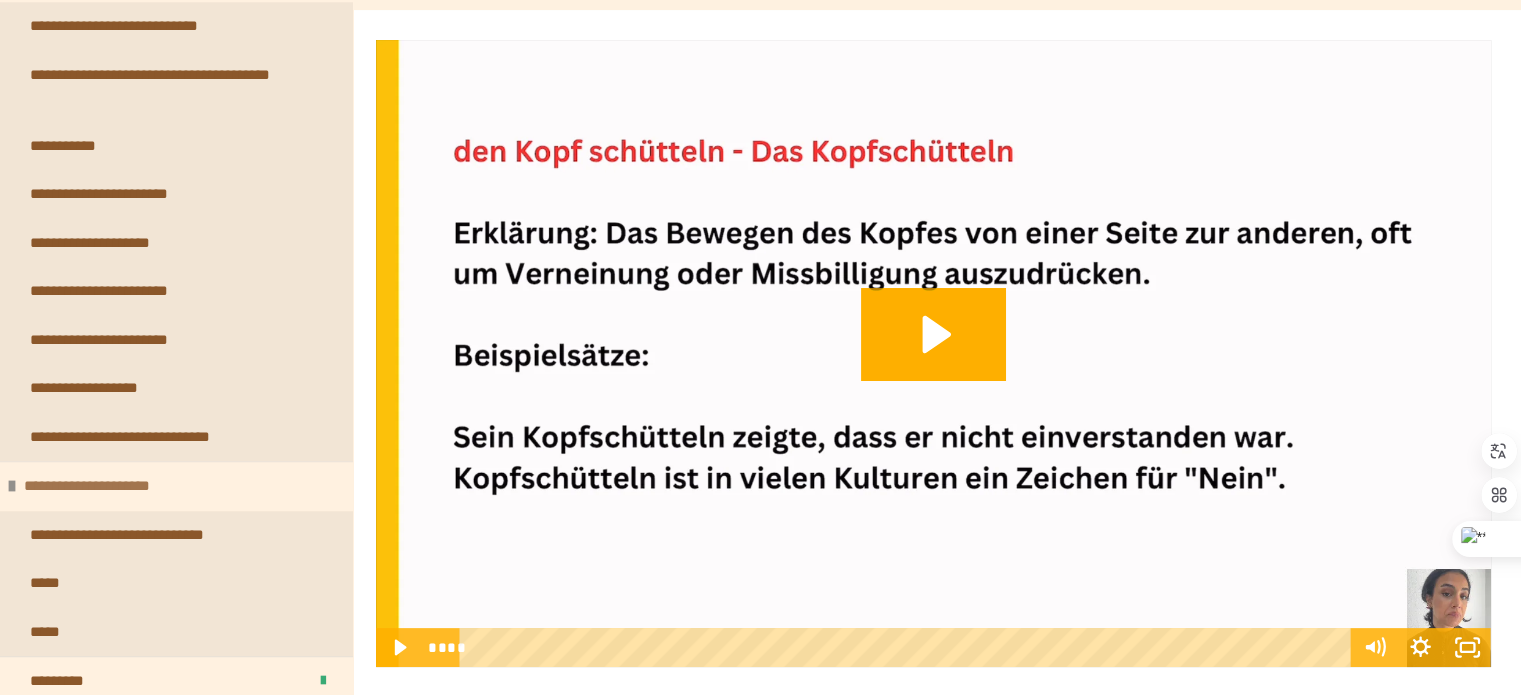 click on "**********" at bounding box center (94, 486) 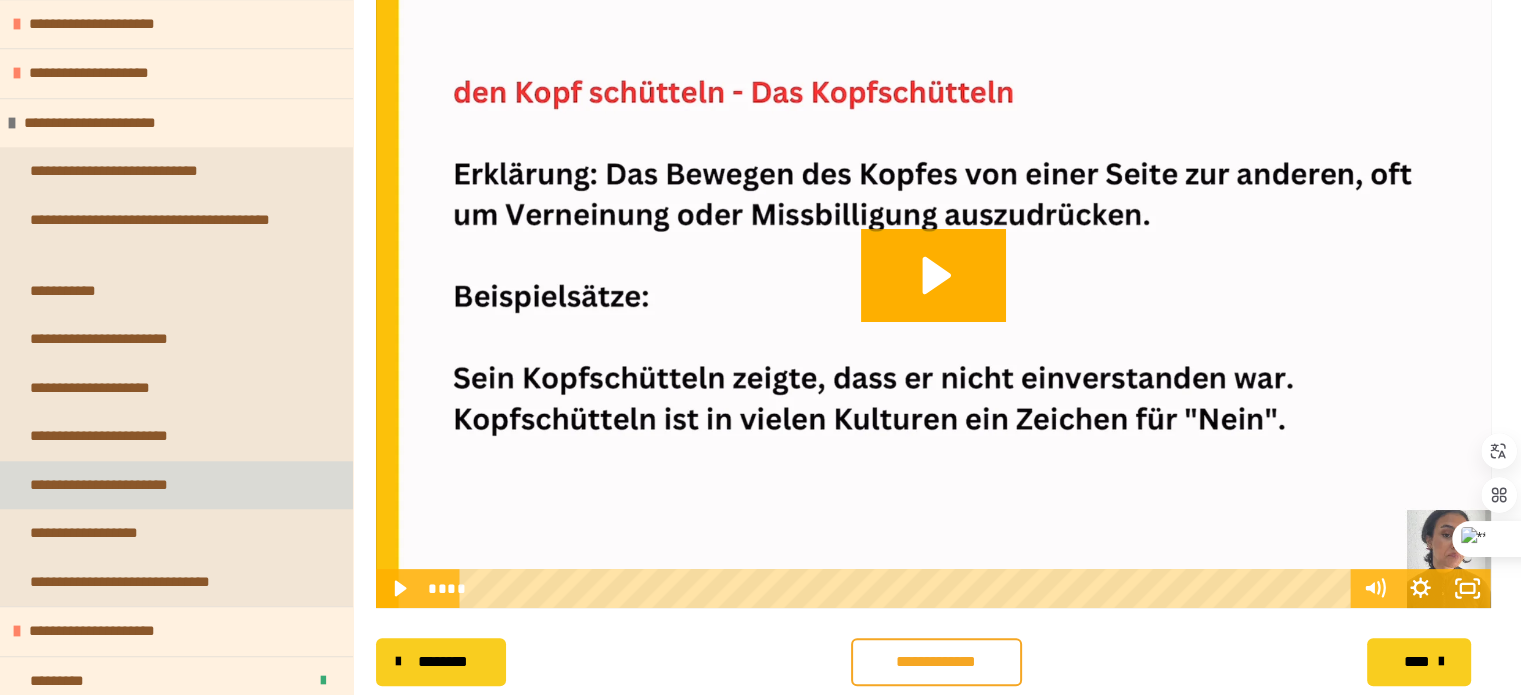scroll, scrollTop: 396, scrollLeft: 0, axis: vertical 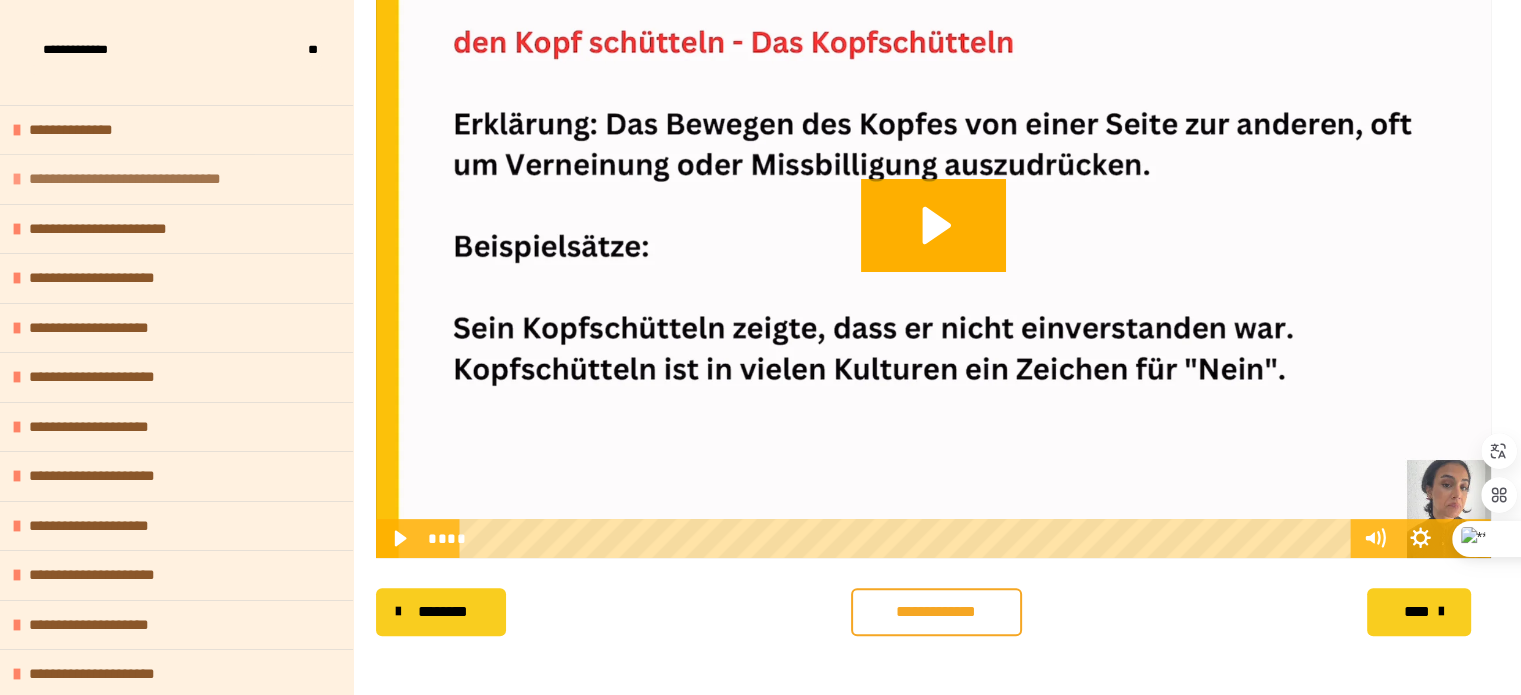 click on "**********" at bounding box center [166, 179] 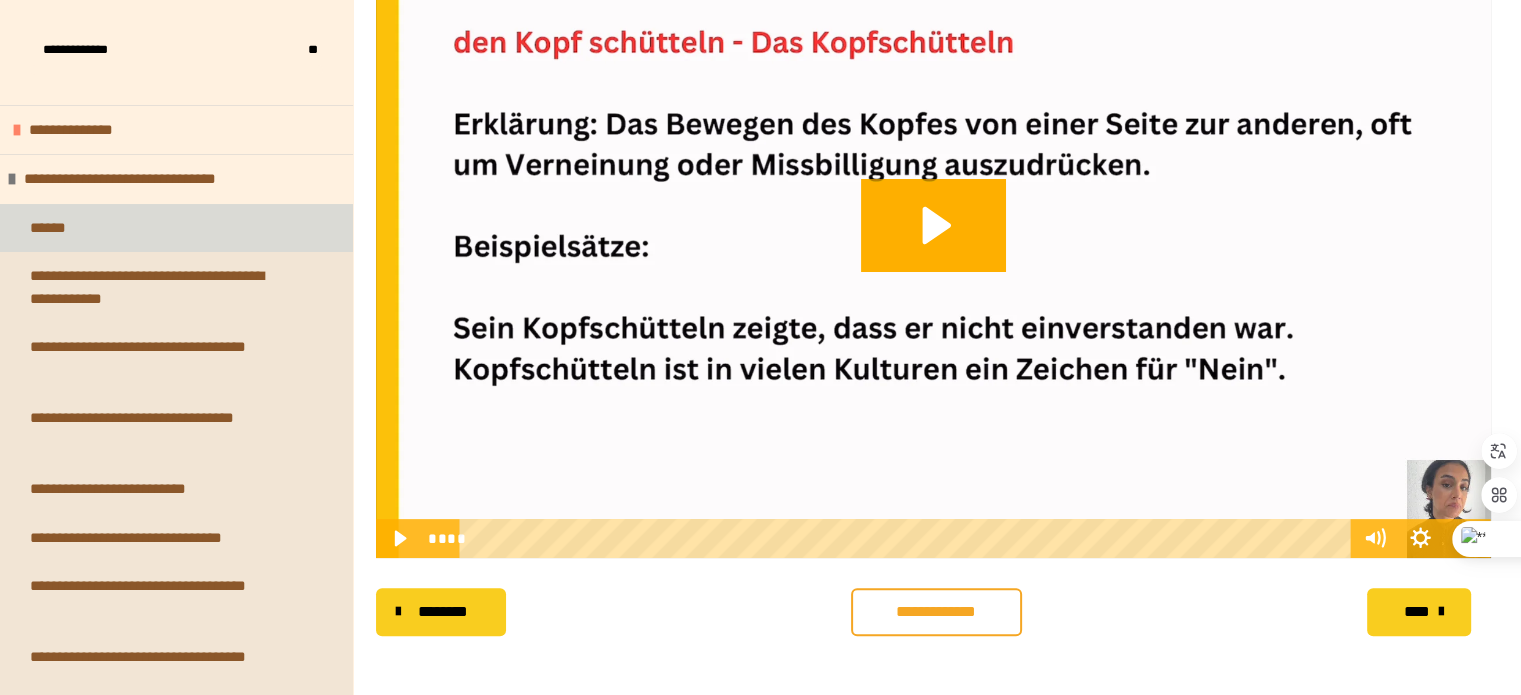 click on "******" at bounding box center (176, 228) 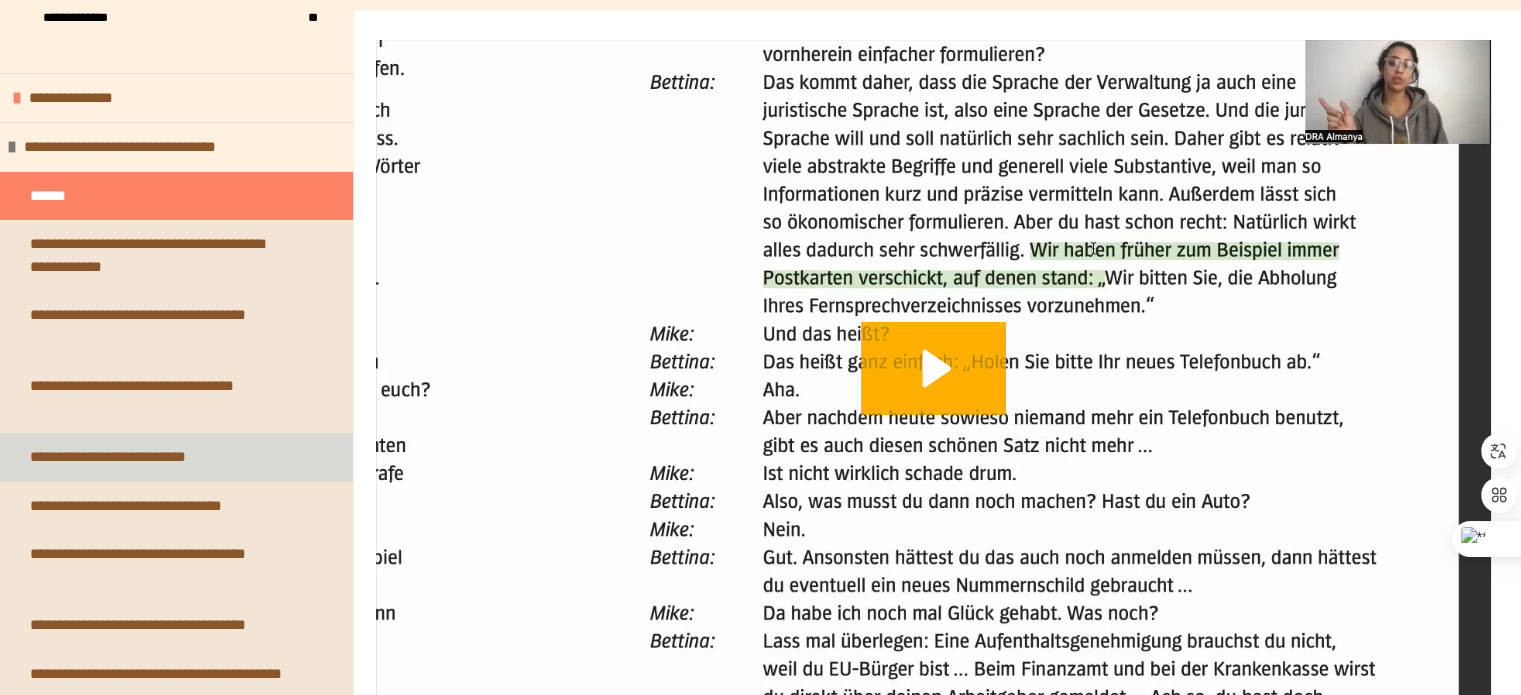 scroll, scrollTop: 0, scrollLeft: 0, axis: both 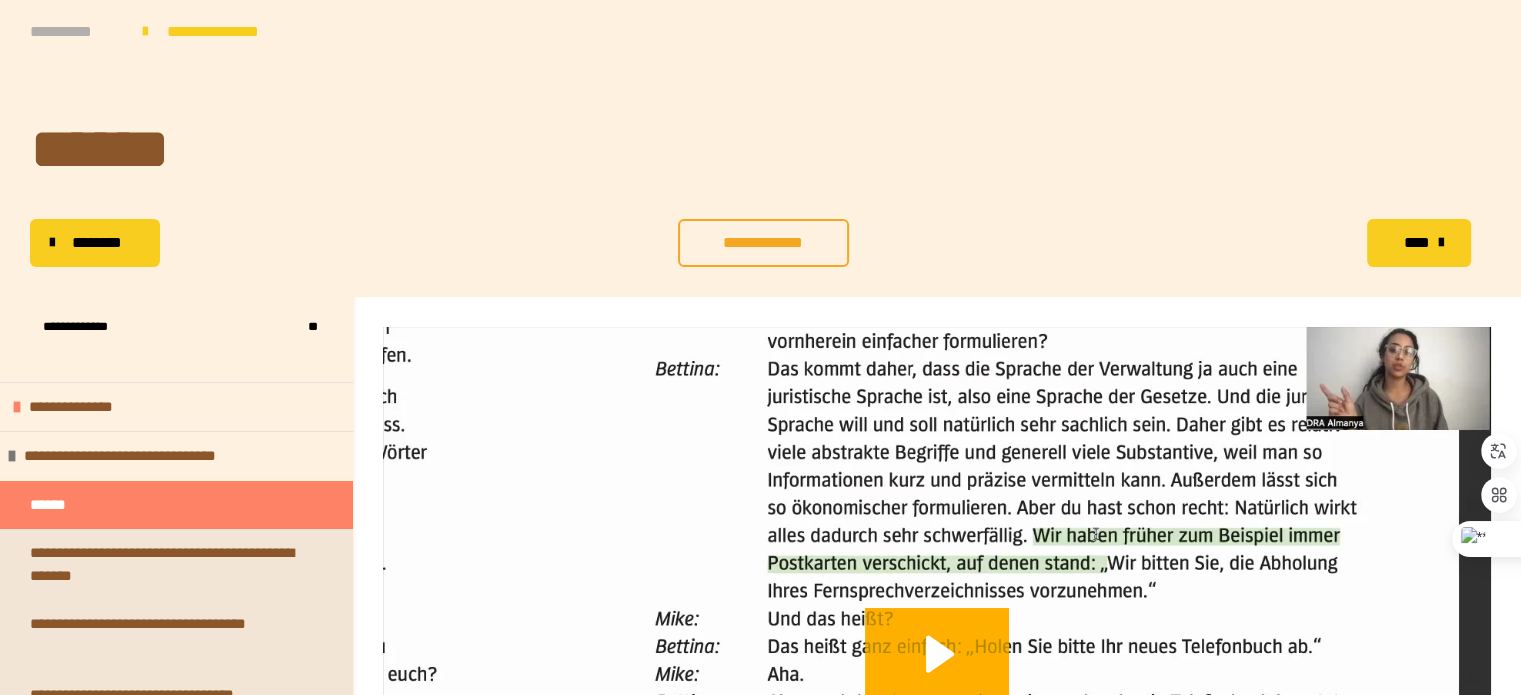 click on "**********" at bounding box center (76, 32) 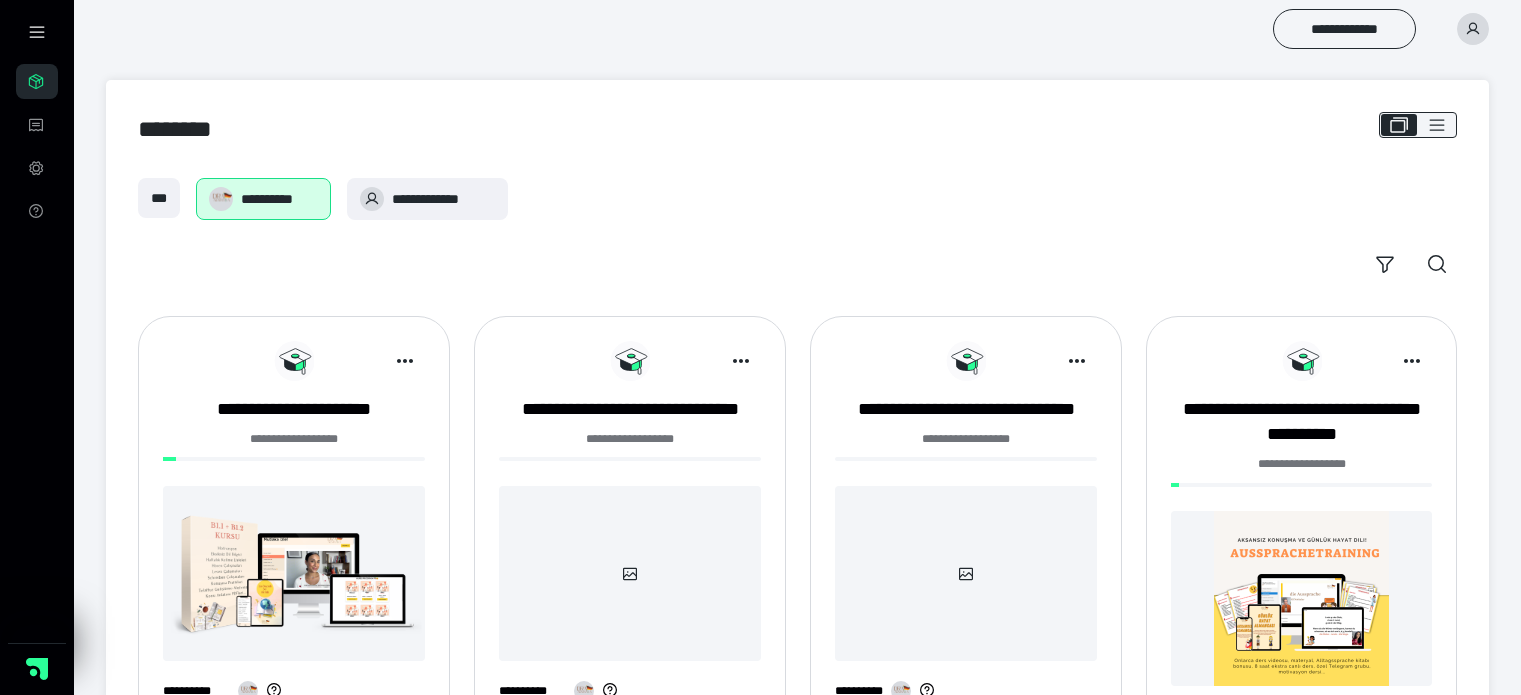 scroll, scrollTop: 0, scrollLeft: 0, axis: both 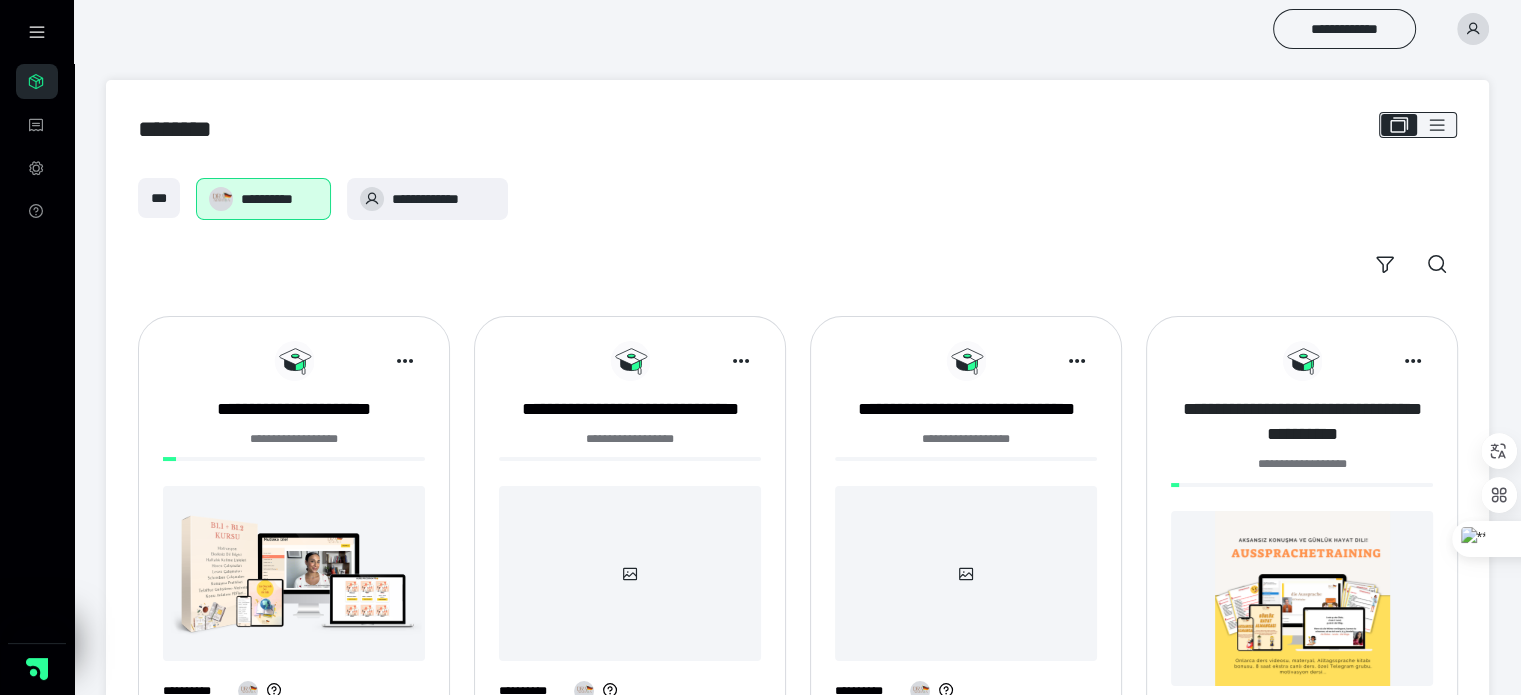 click on "**********" at bounding box center (1302, 422) 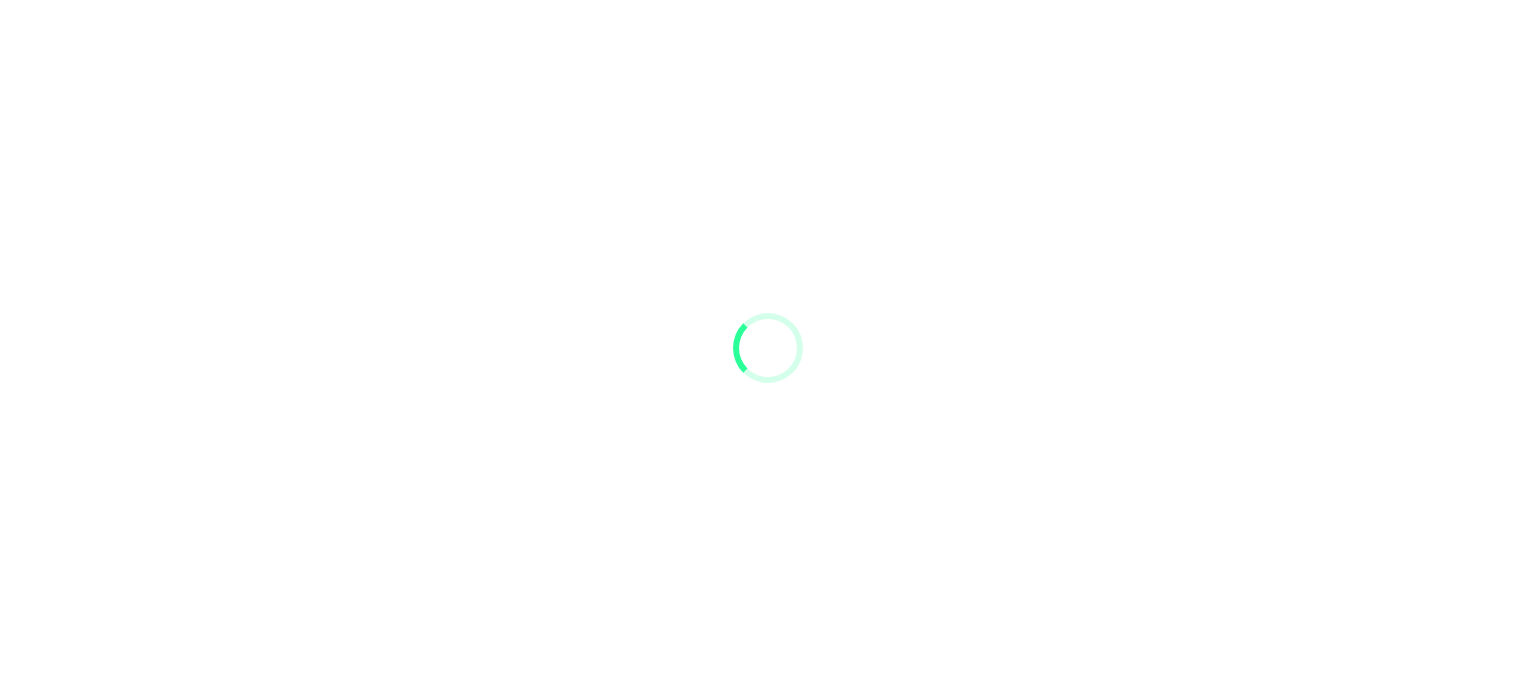 scroll, scrollTop: 0, scrollLeft: 0, axis: both 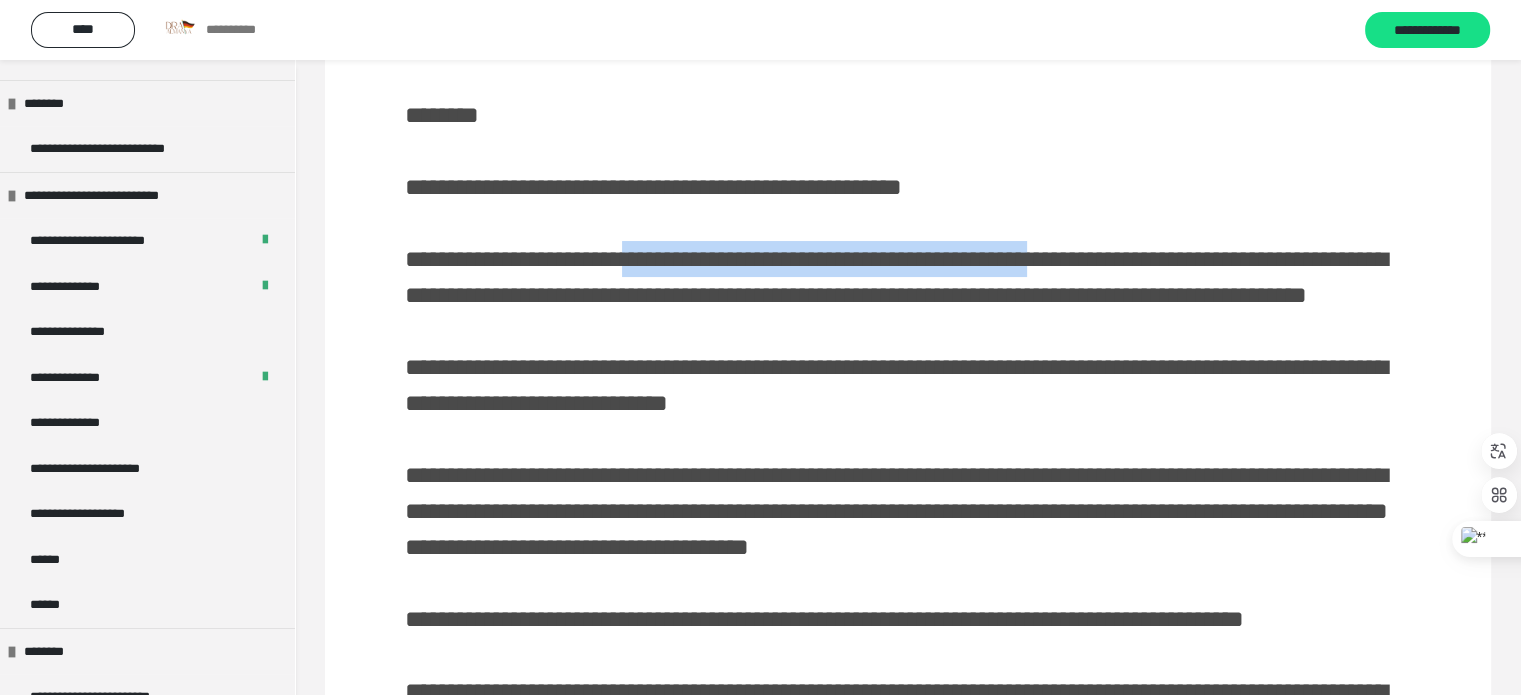 drag, startPoint x: 692, startPoint y: 265, endPoint x: 1360, endPoint y: 253, distance: 668.1078 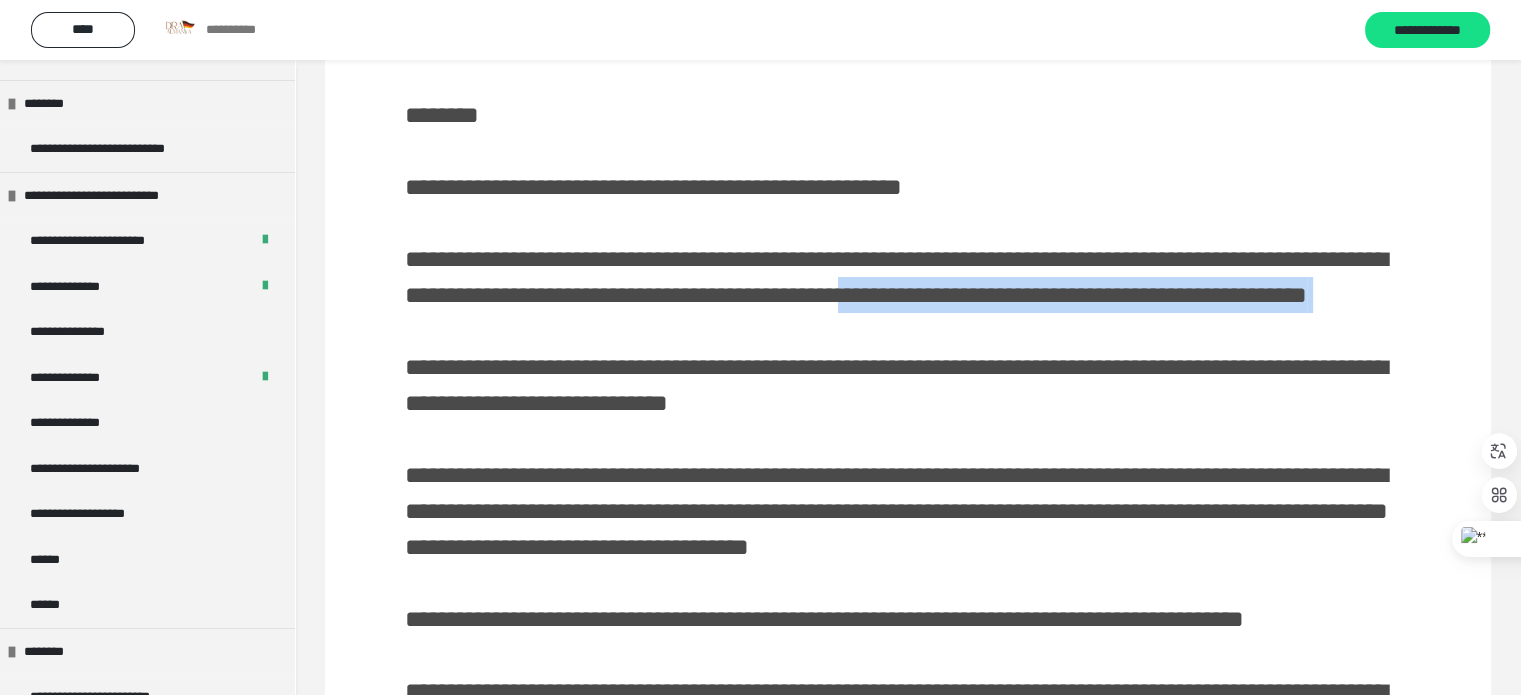 drag, startPoint x: 496, startPoint y: 316, endPoint x: 1169, endPoint y: 352, distance: 673.96216 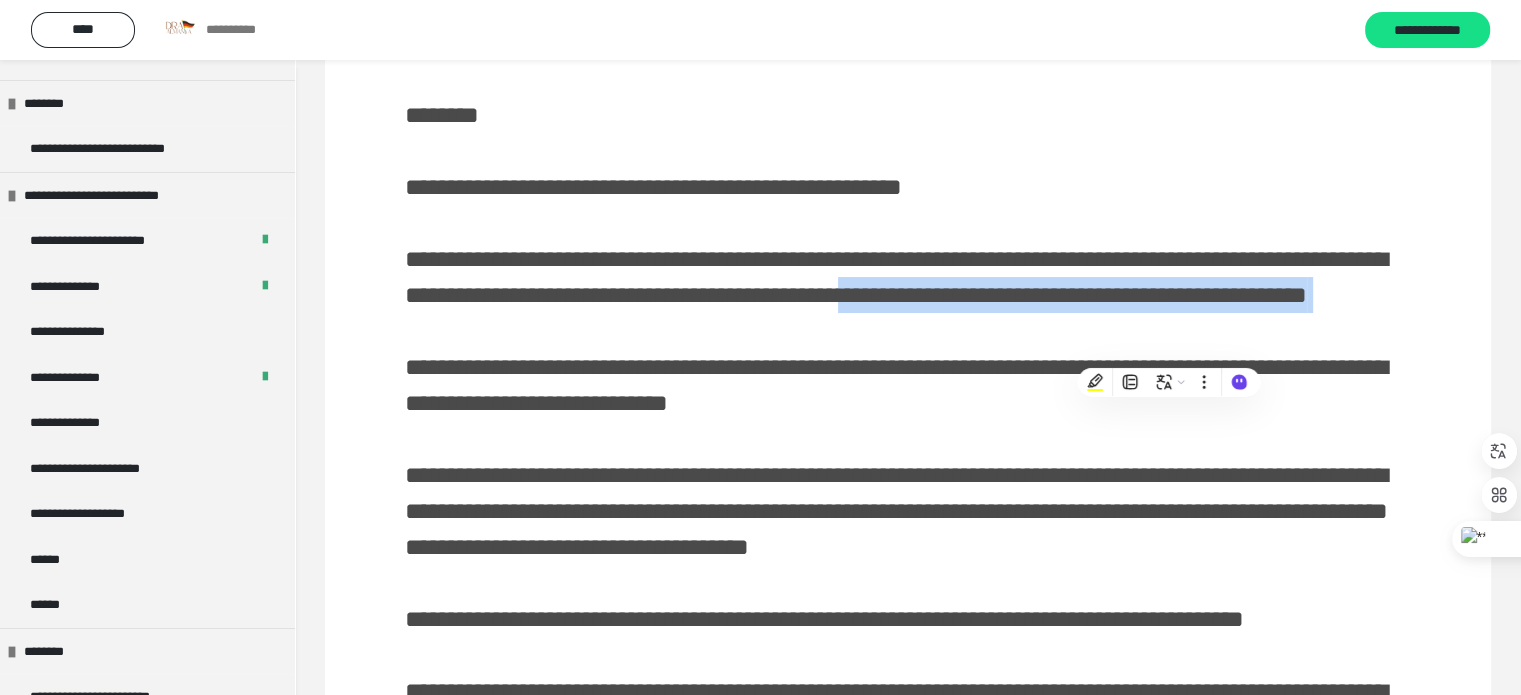 click on "**********" at bounding box center [908, 565] 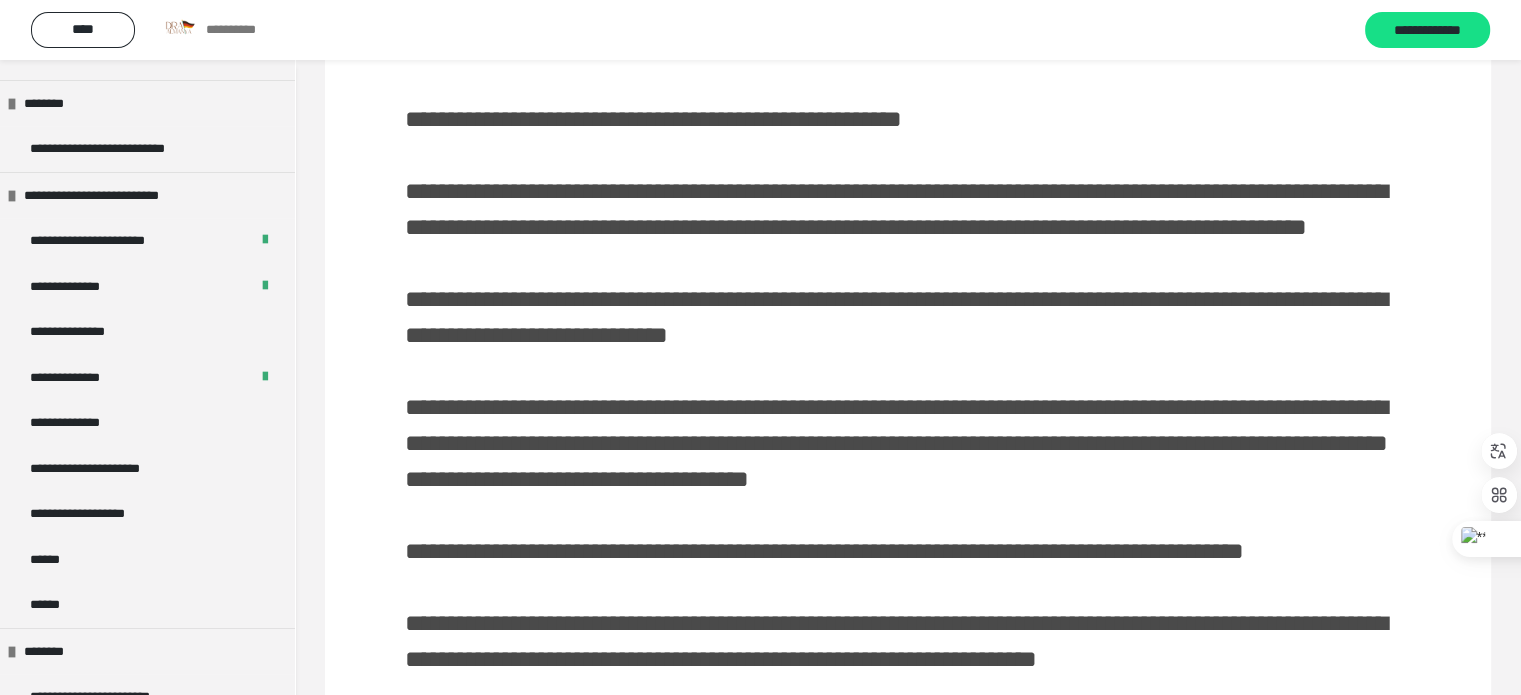 scroll, scrollTop: 200, scrollLeft: 0, axis: vertical 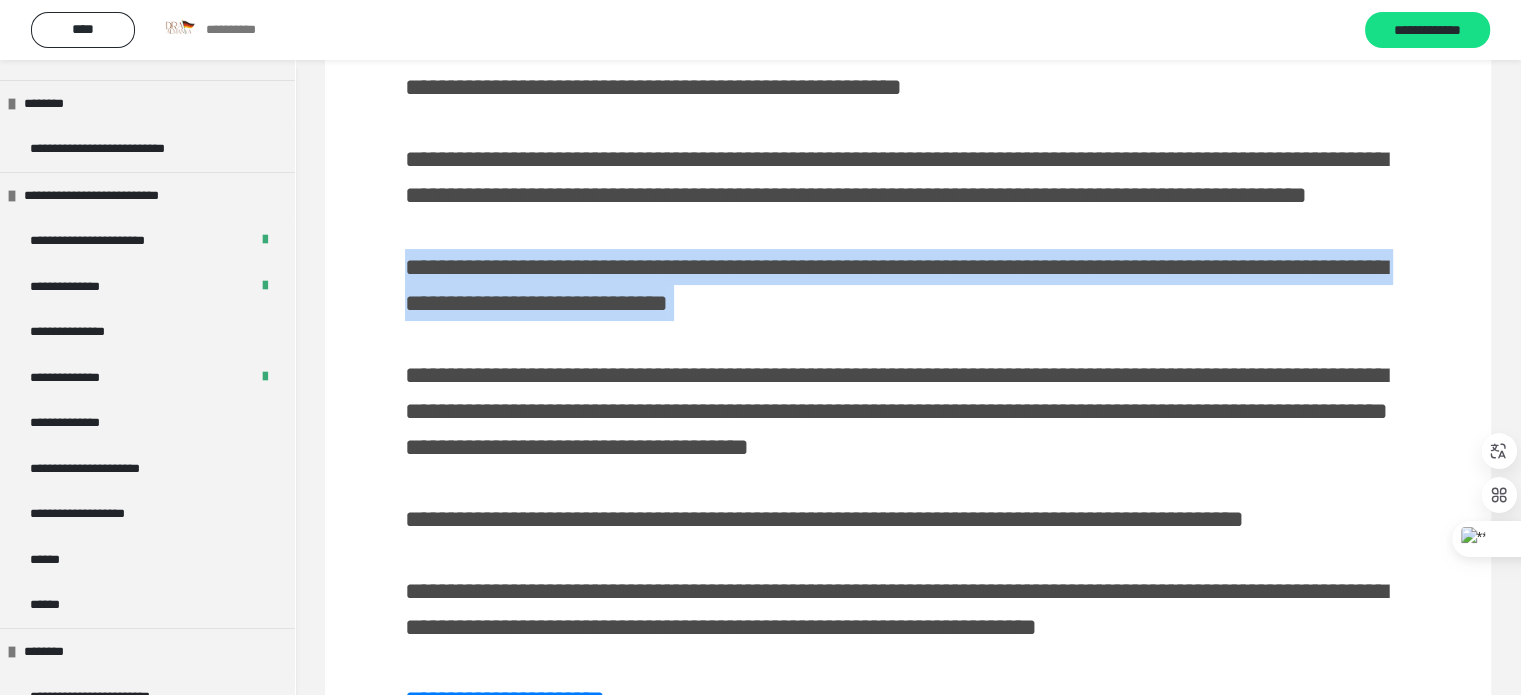 drag, startPoint x: 390, startPoint y: 297, endPoint x: 632, endPoint y: 398, distance: 262.2308 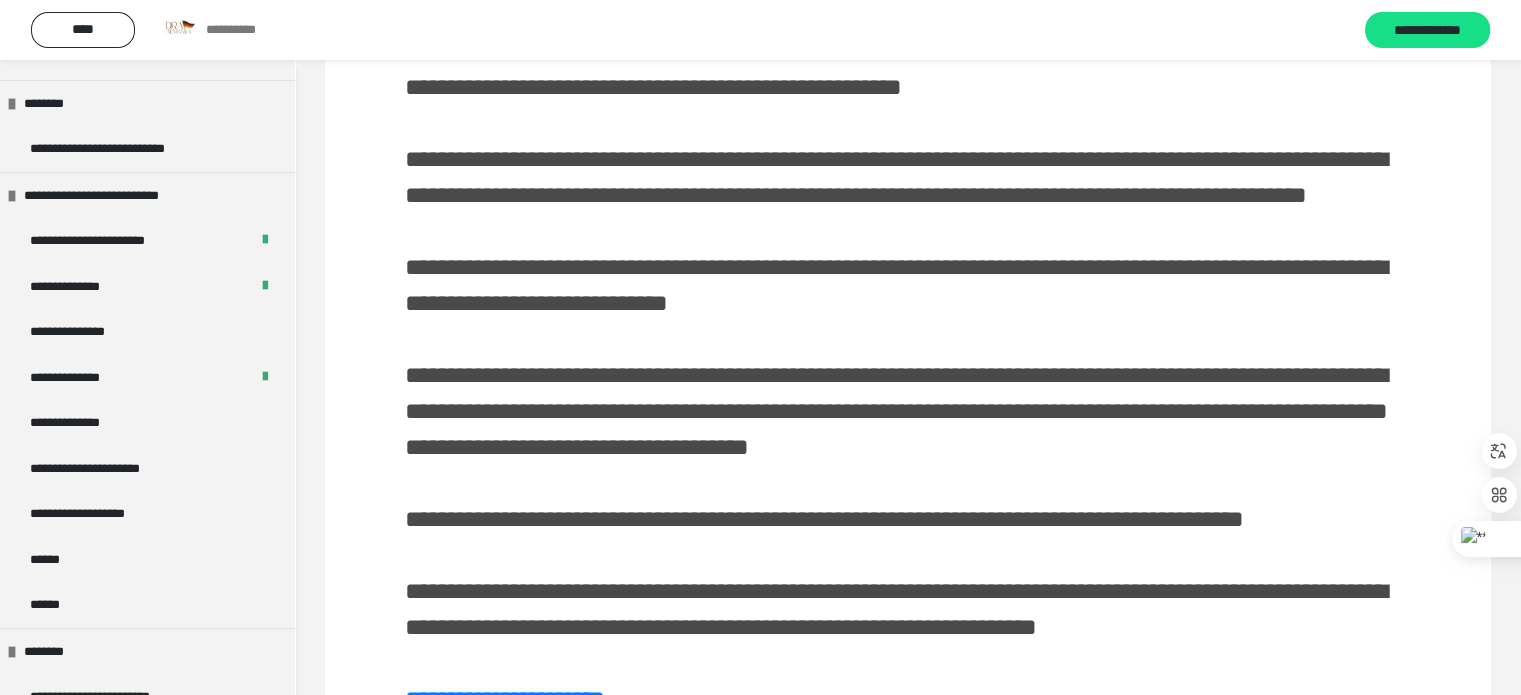 click on "**********" at bounding box center [908, 465] 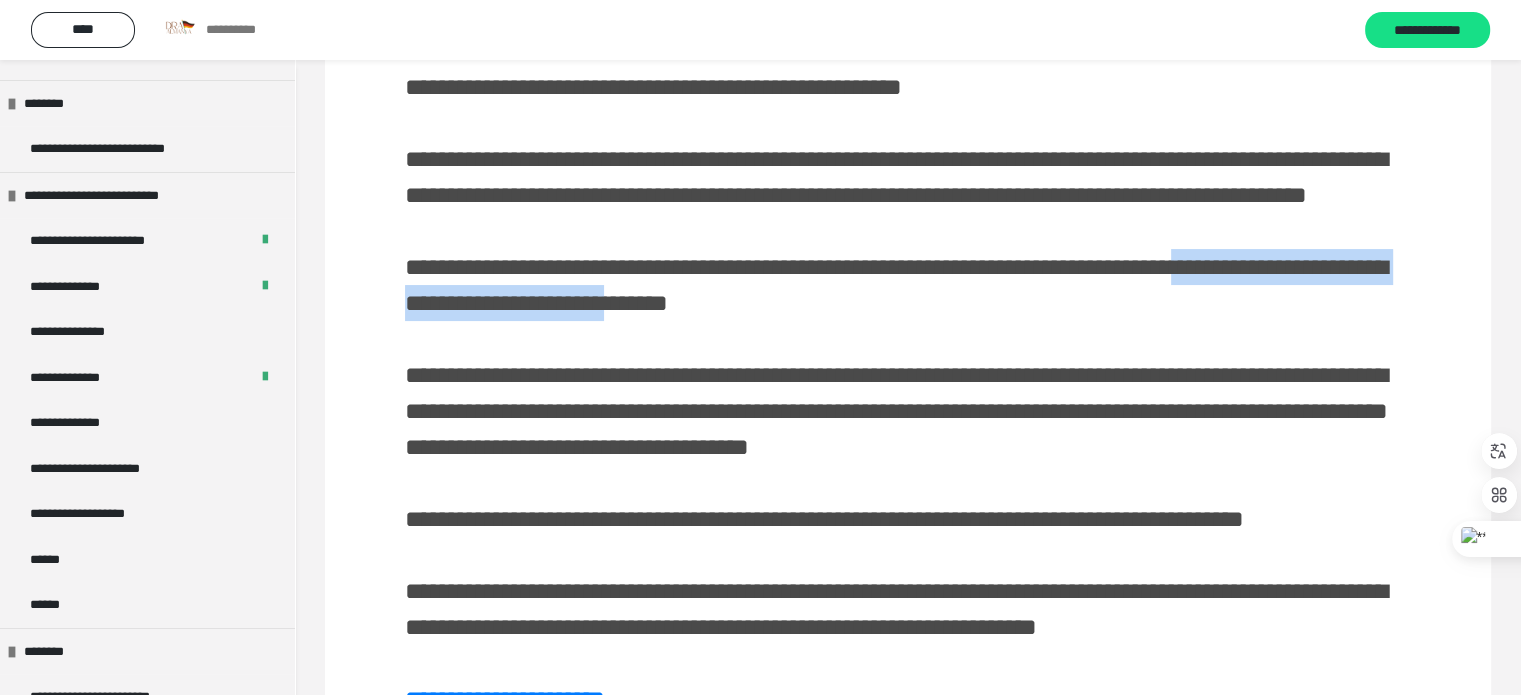 drag, startPoint x: 416, startPoint y: 341, endPoint x: 944, endPoint y: 344, distance: 528.00854 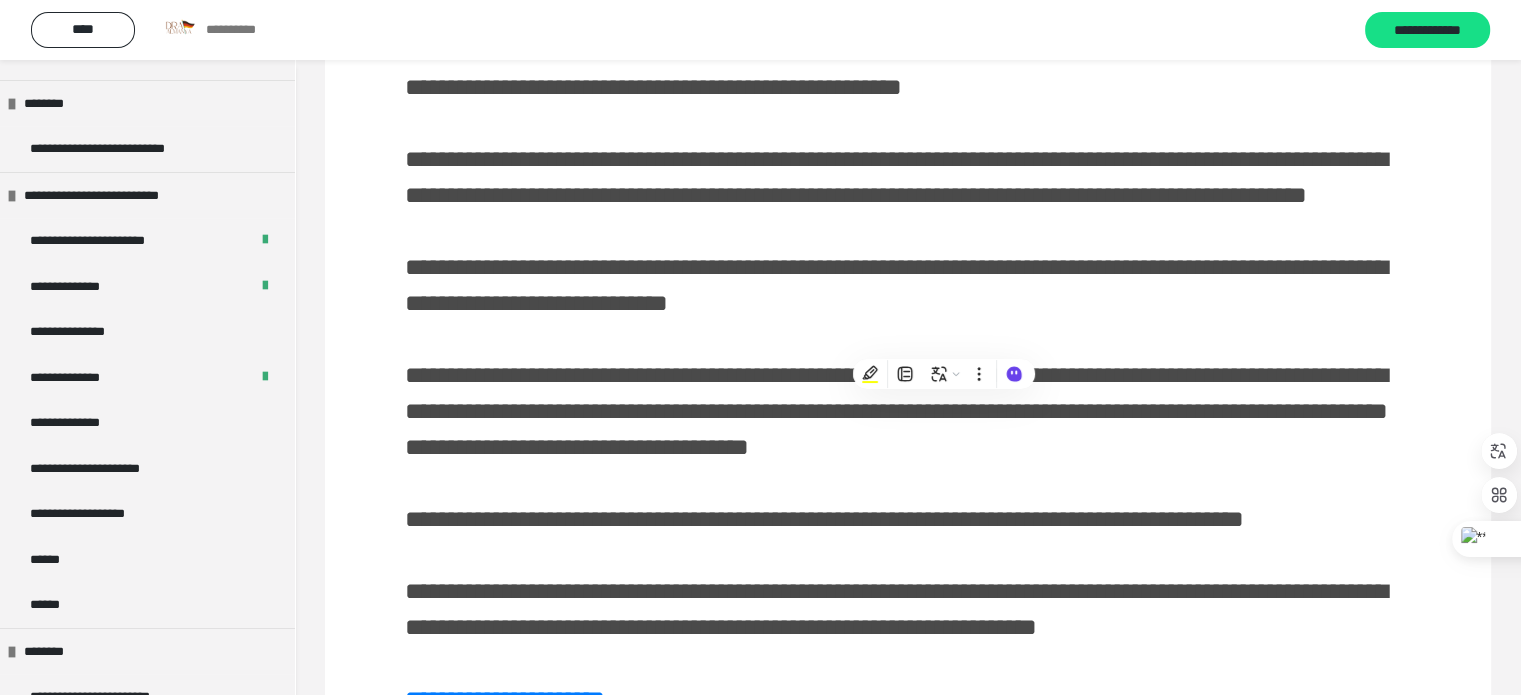 click on "**********" at bounding box center [908, 465] 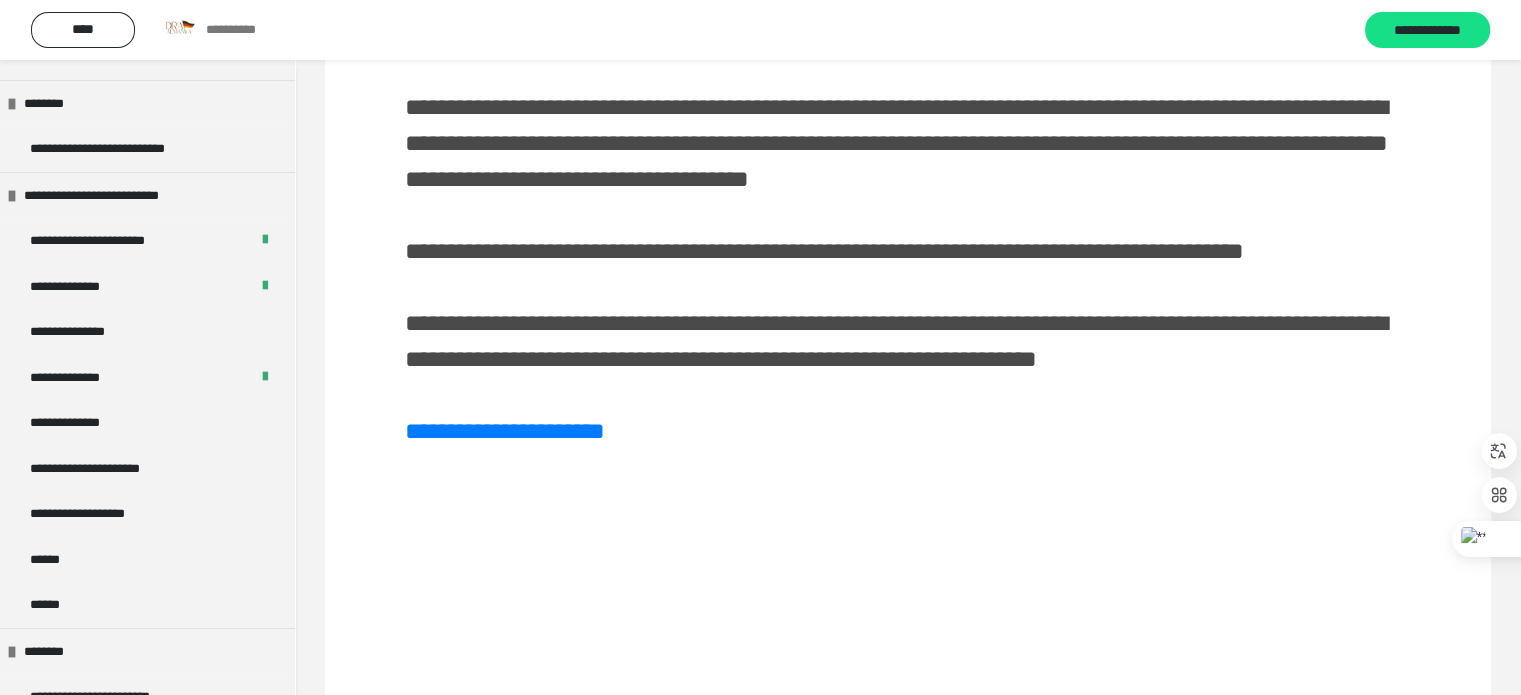 scroll, scrollTop: 500, scrollLeft: 0, axis: vertical 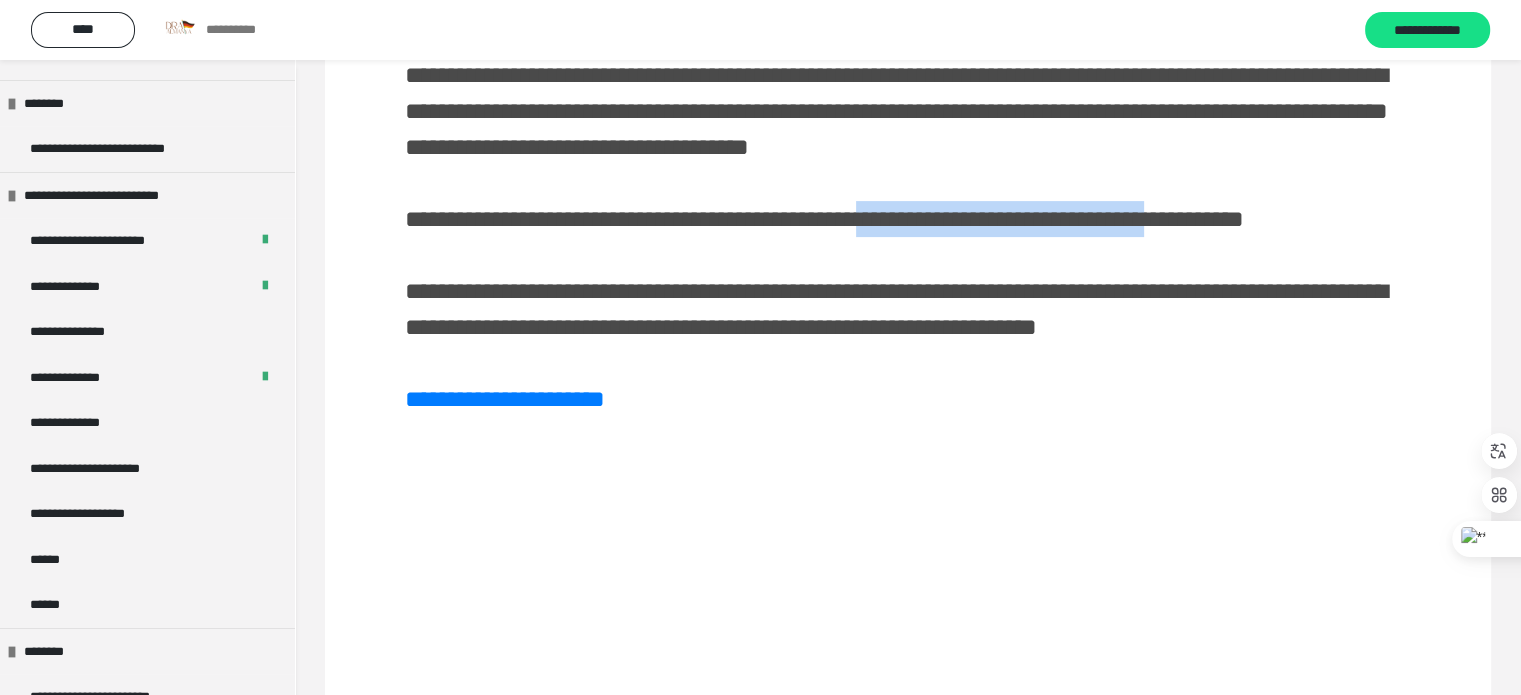 drag, startPoint x: 972, startPoint y: 283, endPoint x: 1409, endPoint y: 279, distance: 437.0183 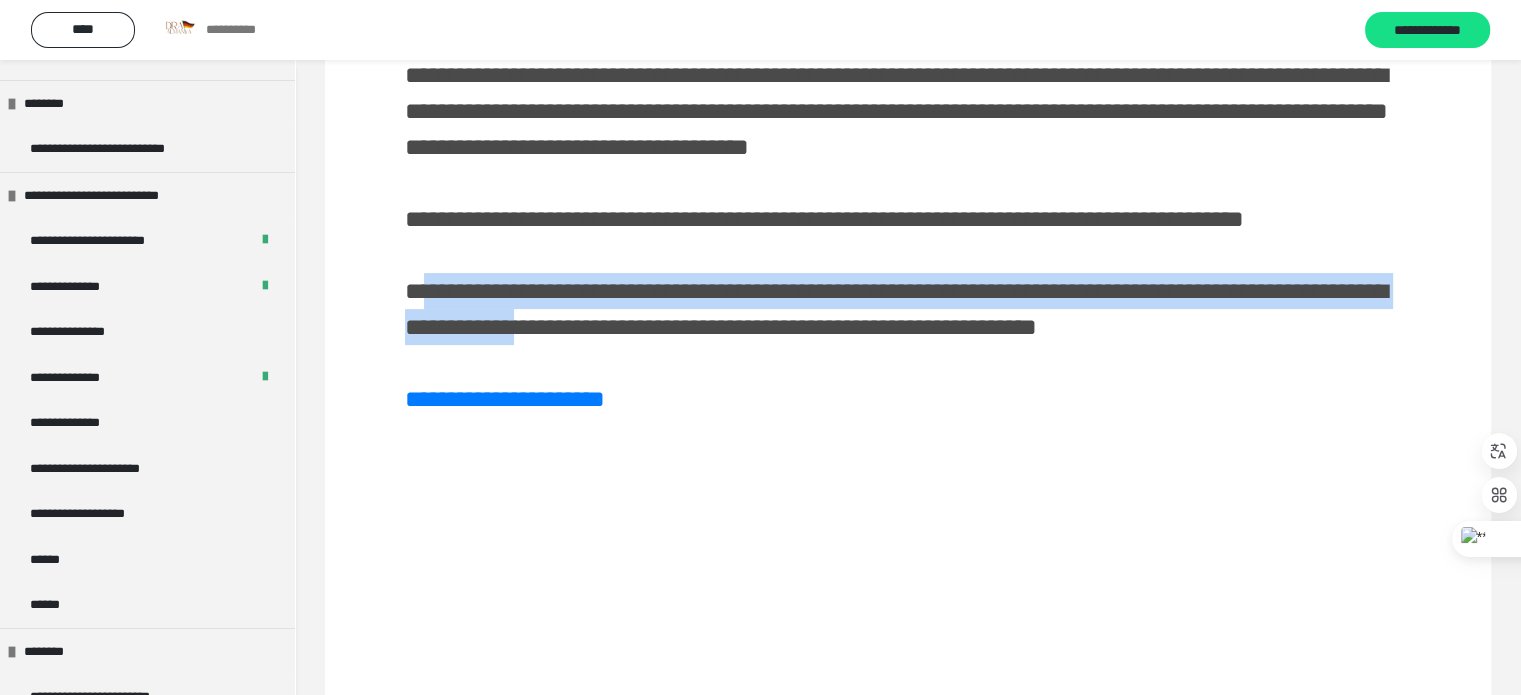 drag, startPoint x: 582, startPoint y: 409, endPoint x: 878, endPoint y: 418, distance: 296.13678 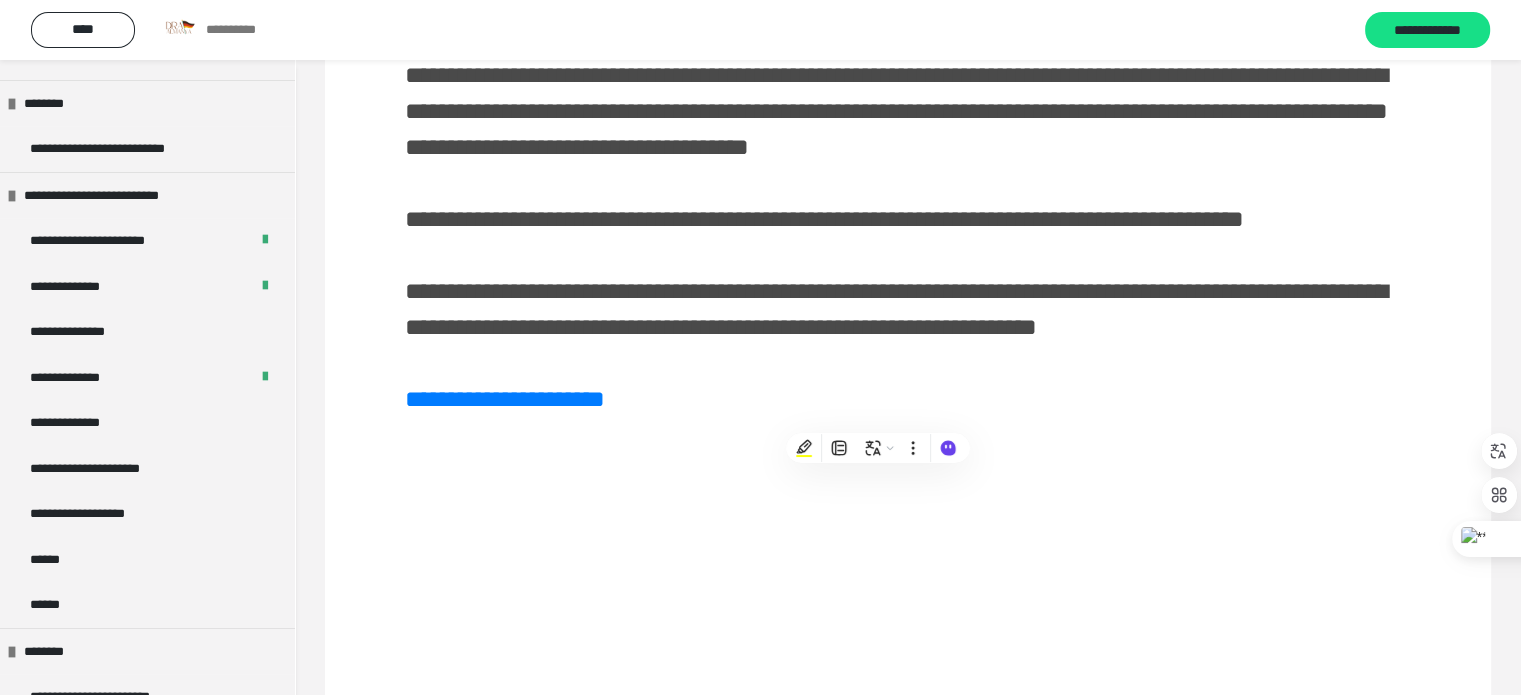 click on "**********" at bounding box center (908, 165) 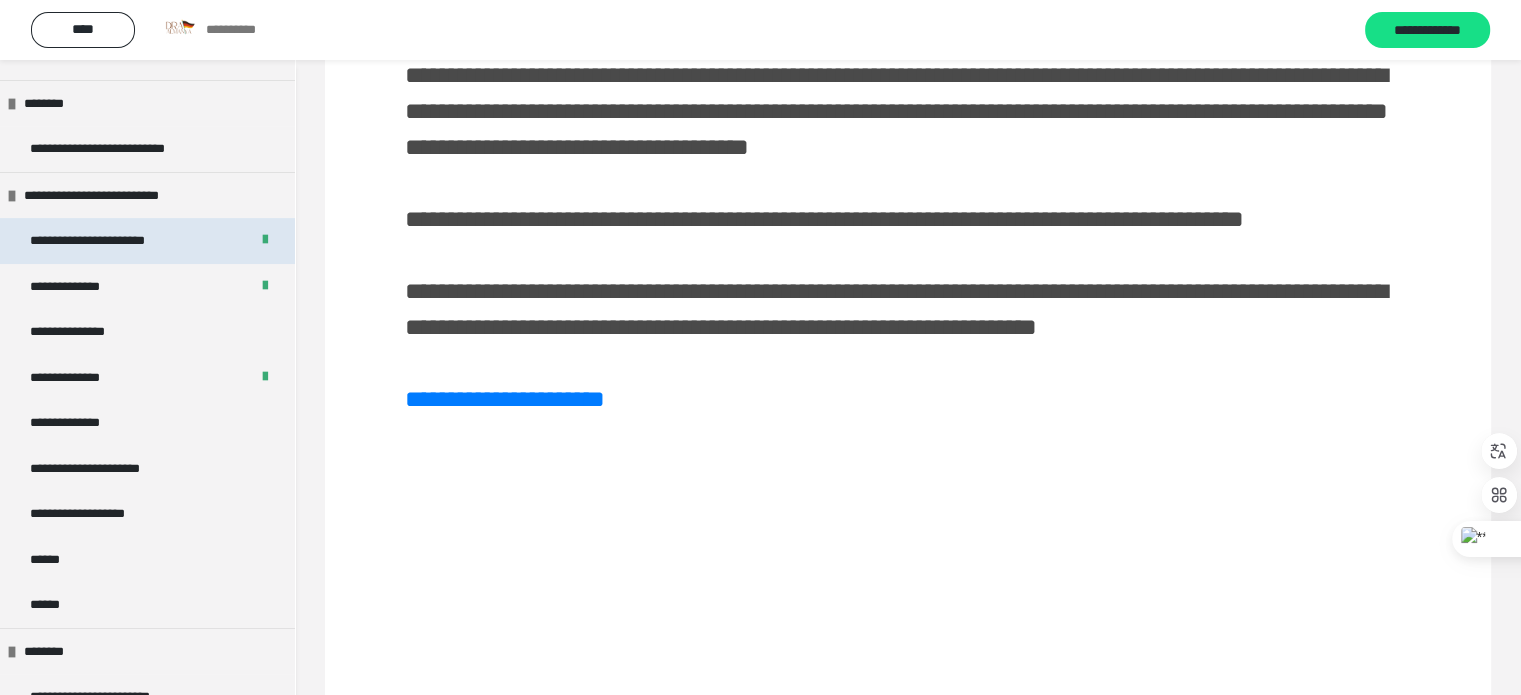 click on "**********" at bounding box center [105, 241] 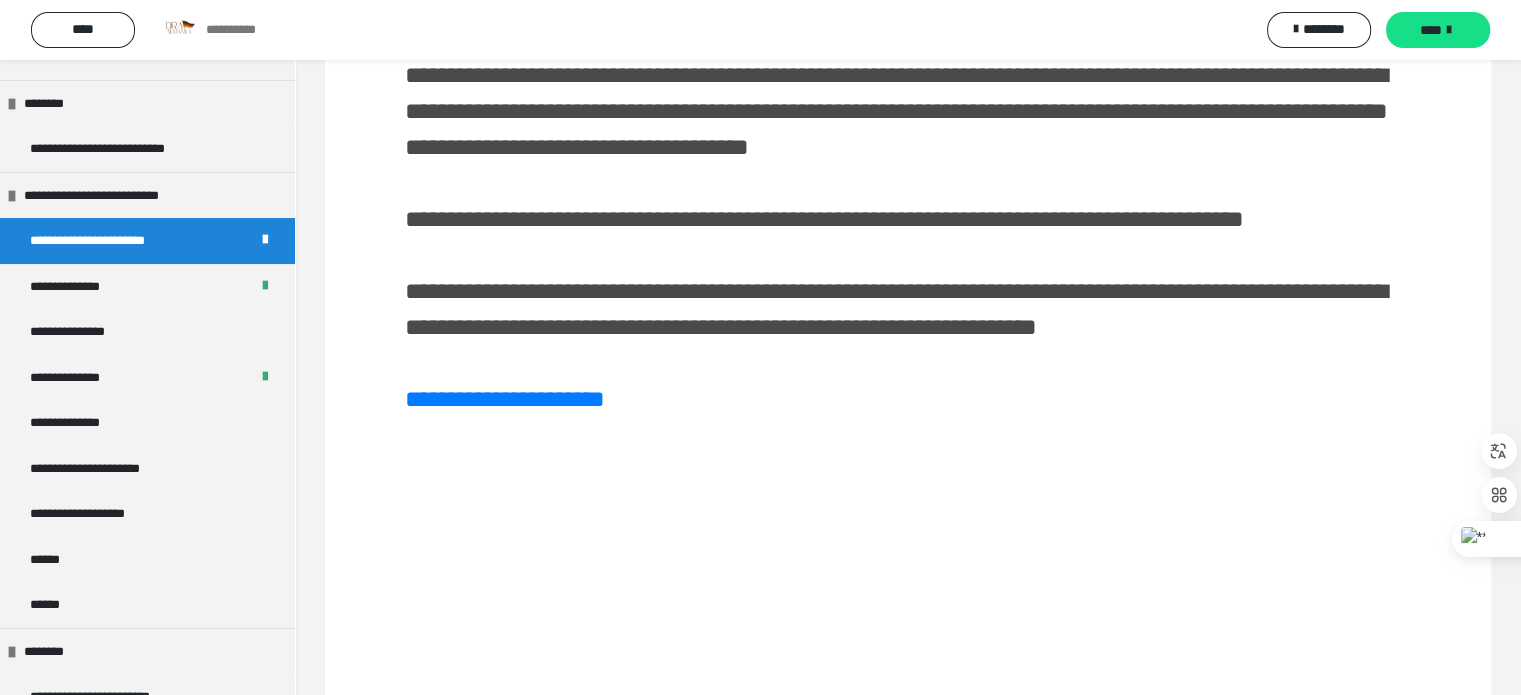 scroll, scrollTop: 60, scrollLeft: 0, axis: vertical 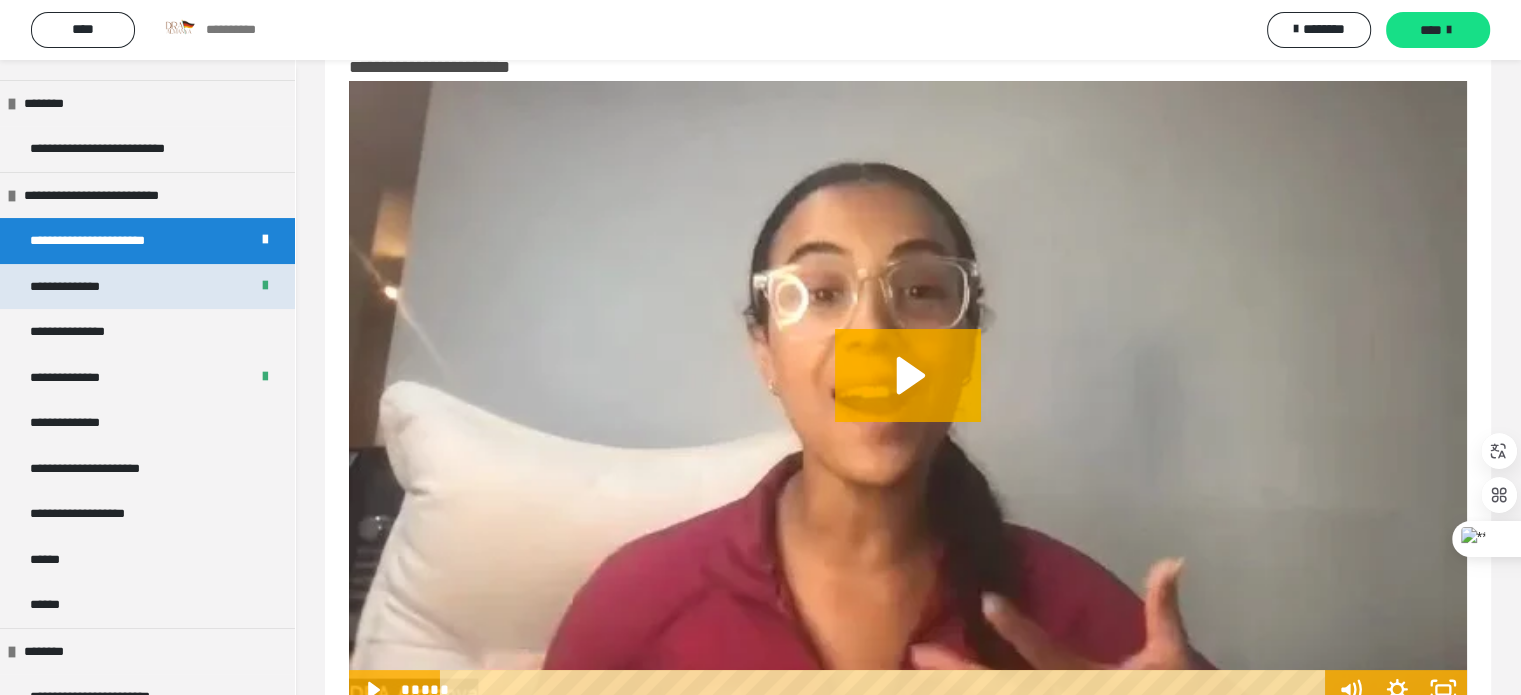 click on "**********" at bounding box center [75, 287] 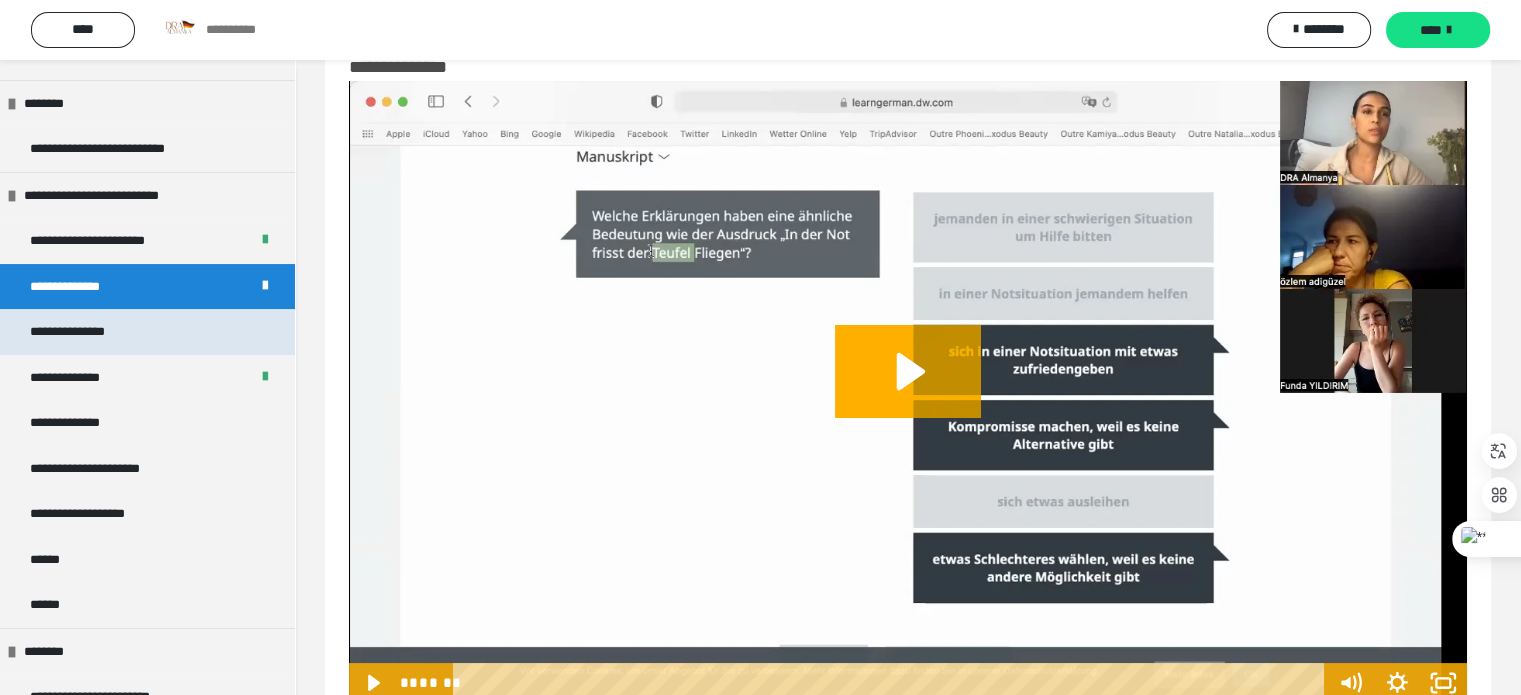 click on "**********" at bounding box center [76, 332] 